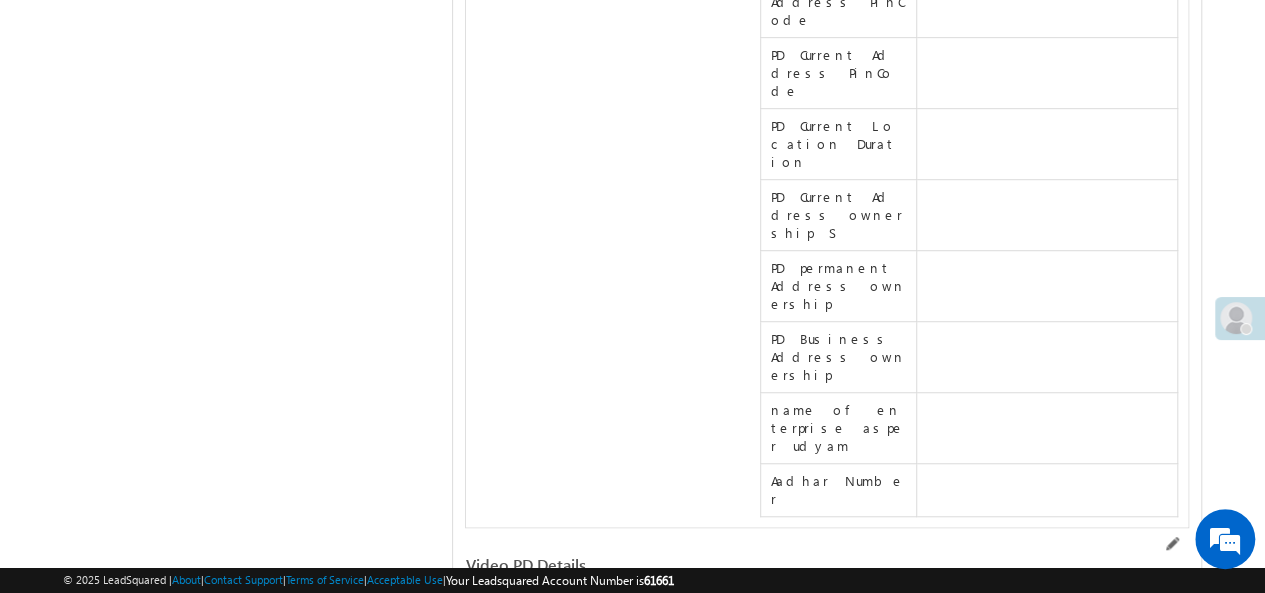 scroll, scrollTop: 0, scrollLeft: 0, axis: both 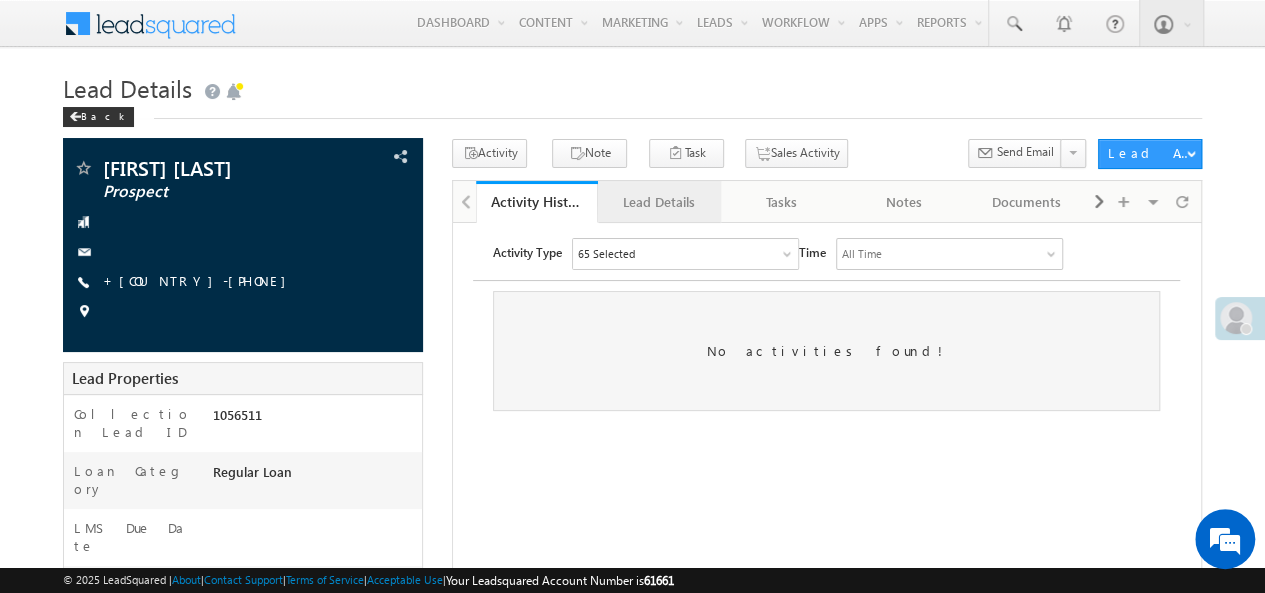 click on "Lead Details" at bounding box center (658, 202) 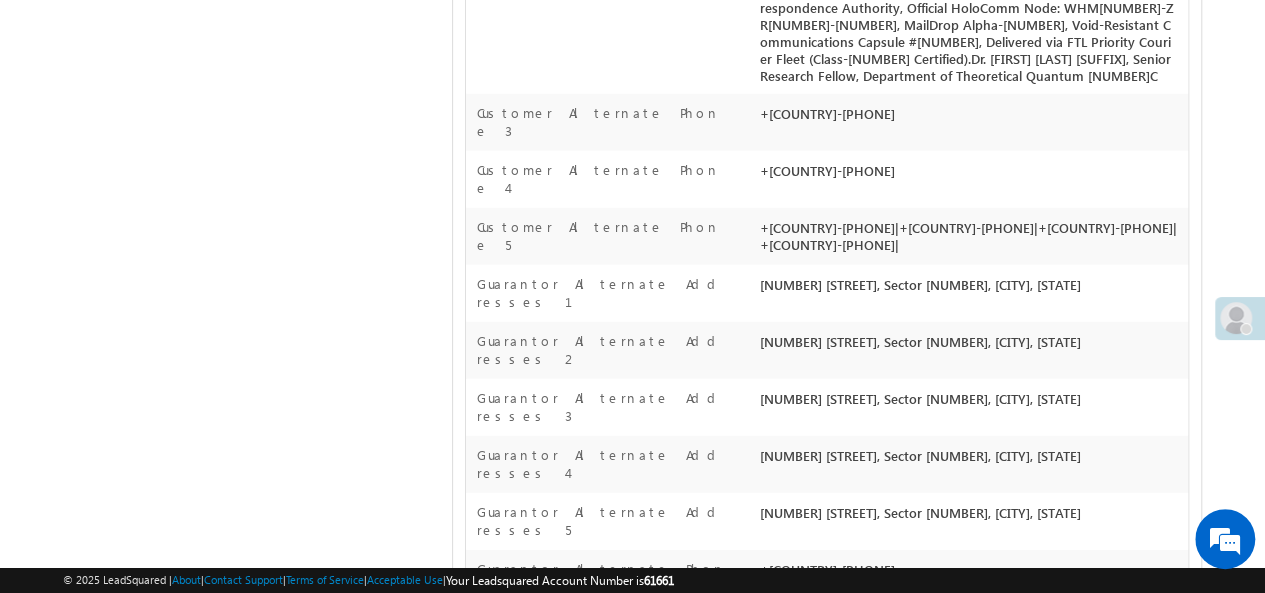 scroll, scrollTop: 14186, scrollLeft: 0, axis: vertical 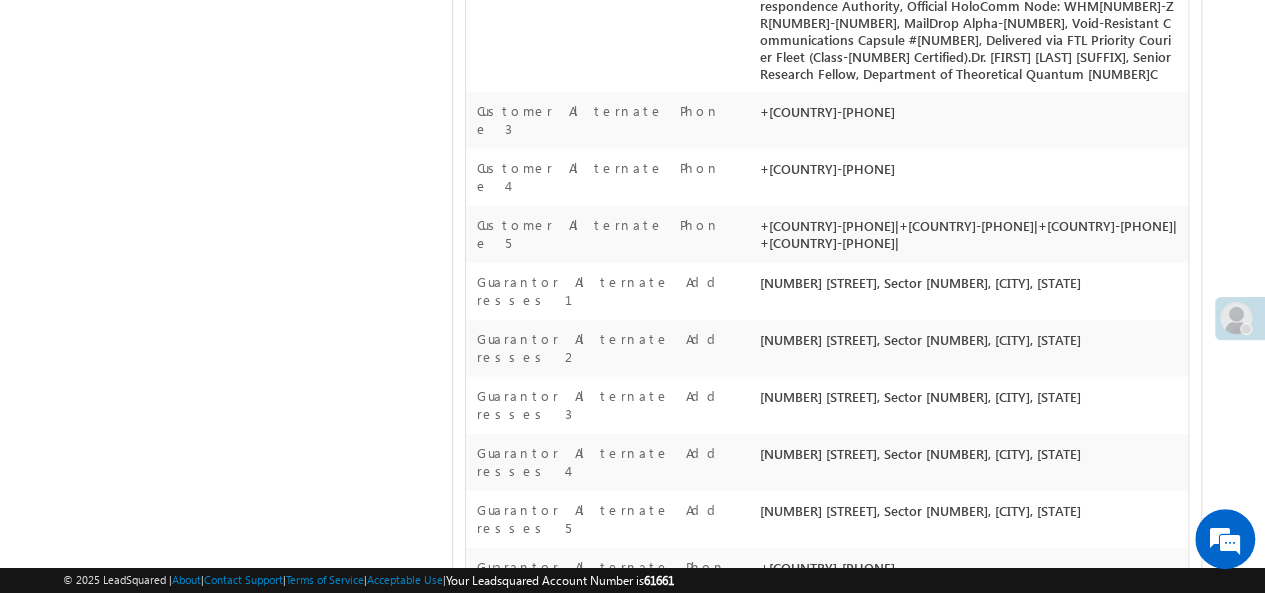 drag, startPoint x: 761, startPoint y: 175, endPoint x: 930, endPoint y: 413, distance: 291.89896 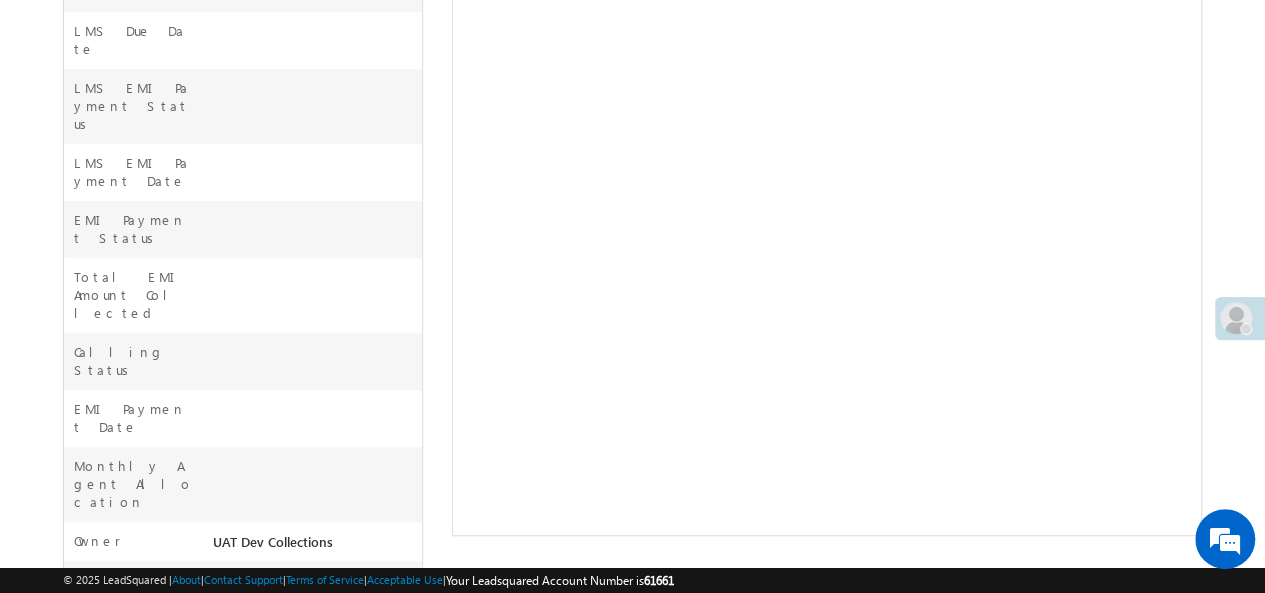 scroll, scrollTop: 0, scrollLeft: 0, axis: both 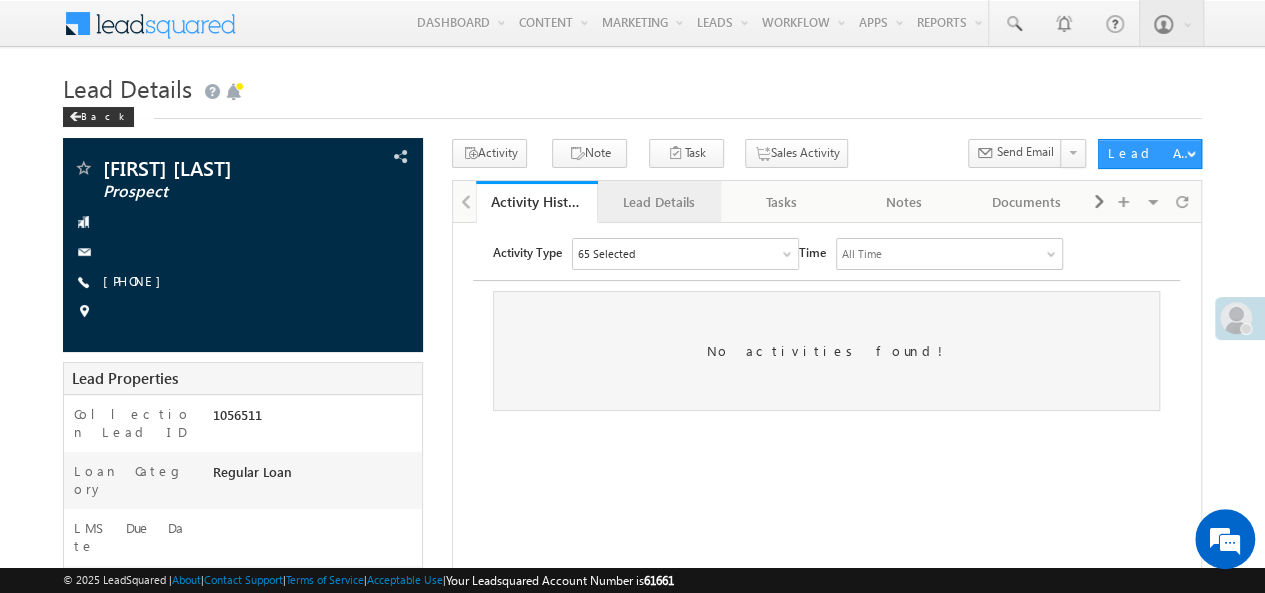 click on "Lead Details" at bounding box center [658, 202] 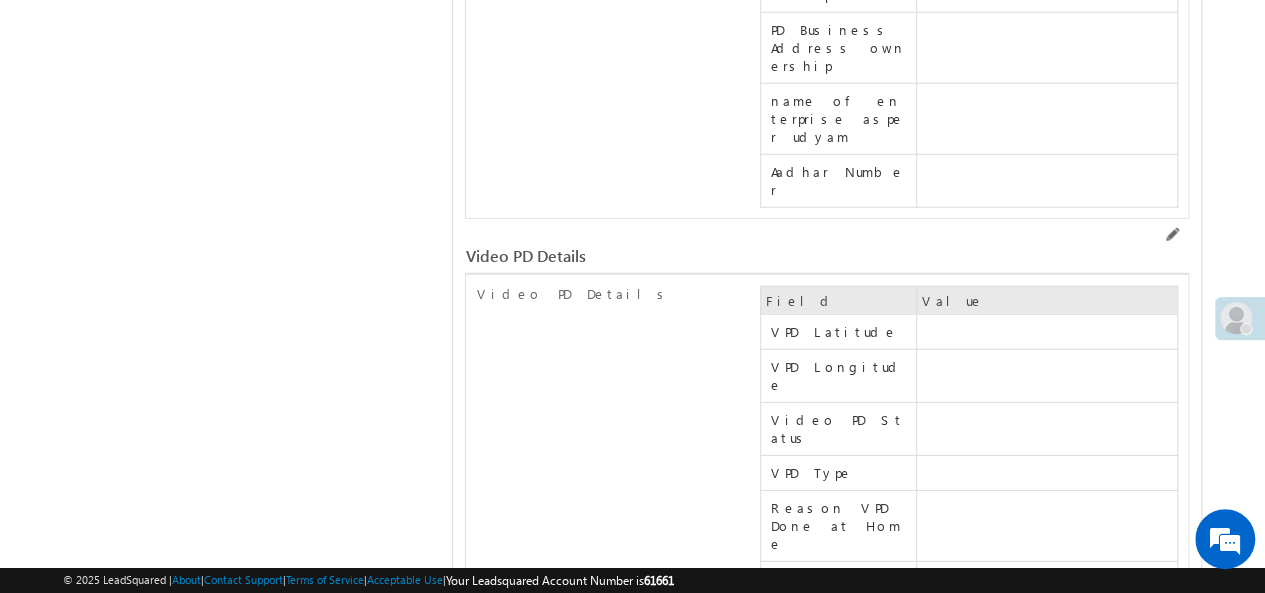 scroll, scrollTop: 14118, scrollLeft: 0, axis: vertical 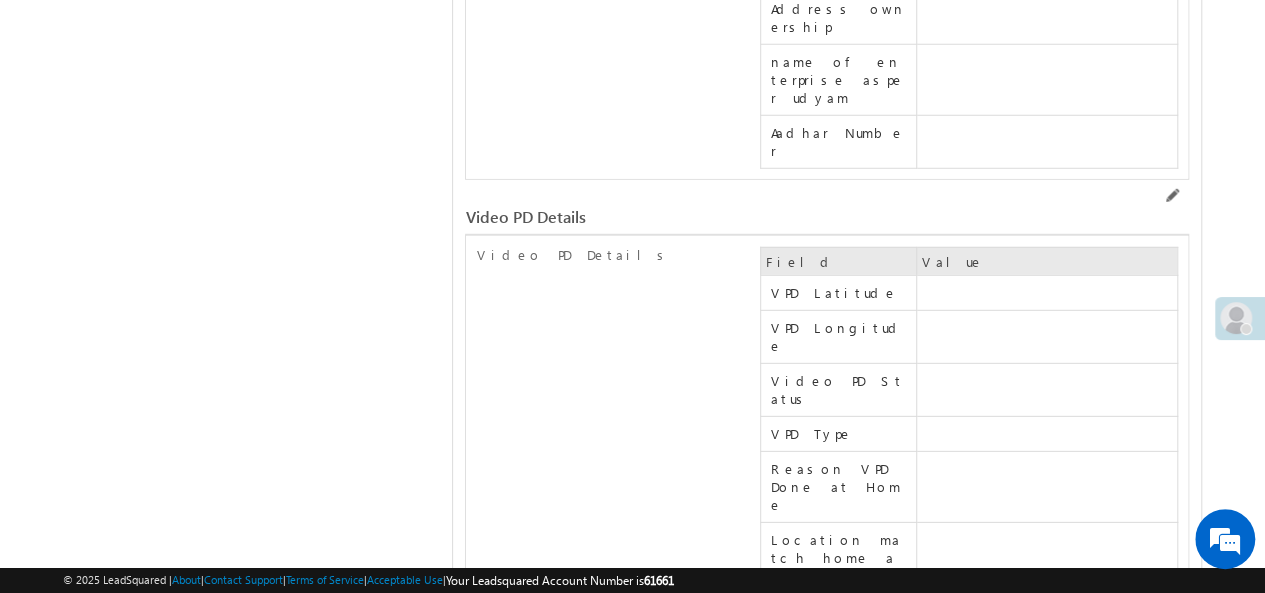 drag, startPoint x: 761, startPoint y: 220, endPoint x: 827, endPoint y: 216, distance: 66.1211 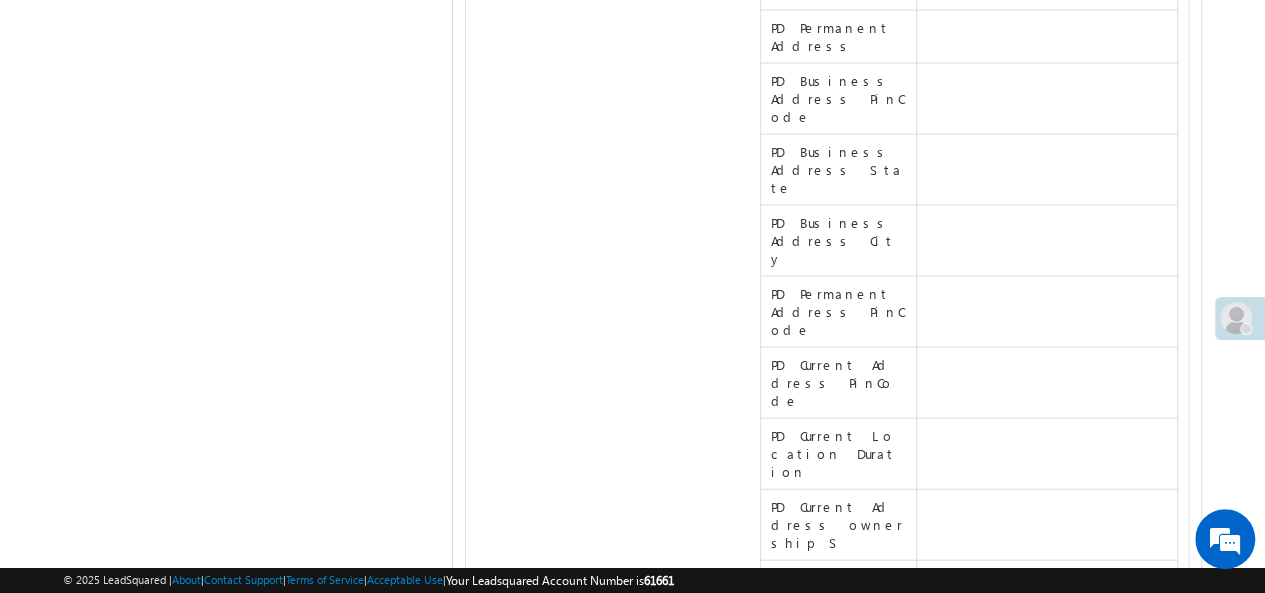 scroll, scrollTop: 14100, scrollLeft: 0, axis: vertical 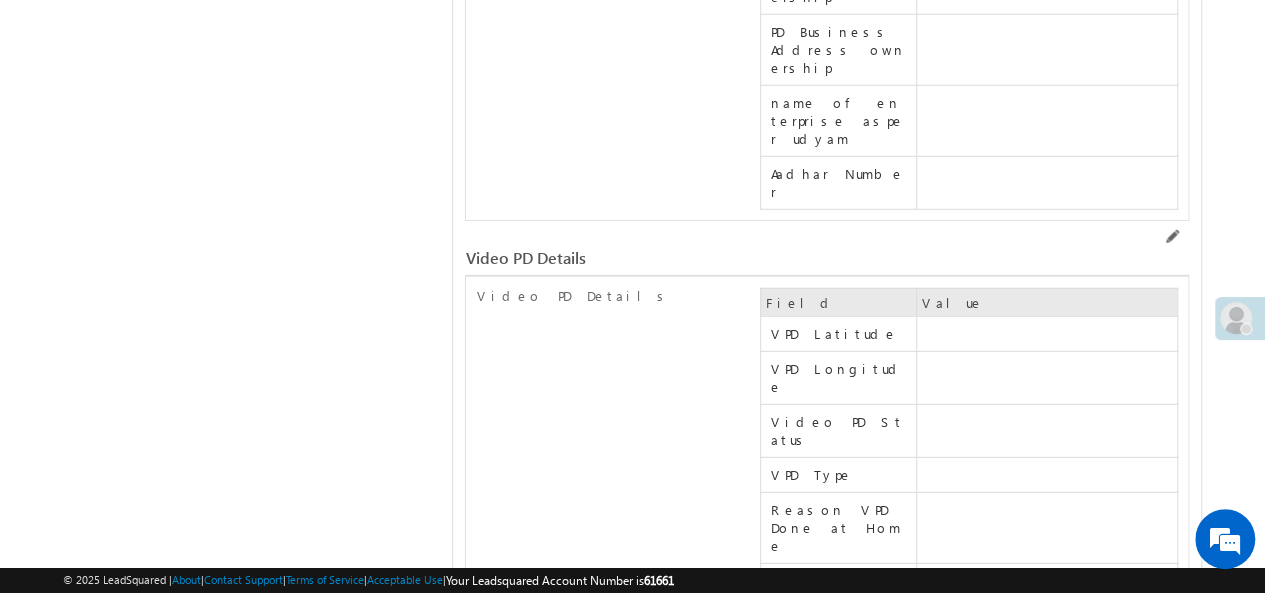 drag, startPoint x: 479, startPoint y: 259, endPoint x: 632, endPoint y: 261, distance: 153.01308 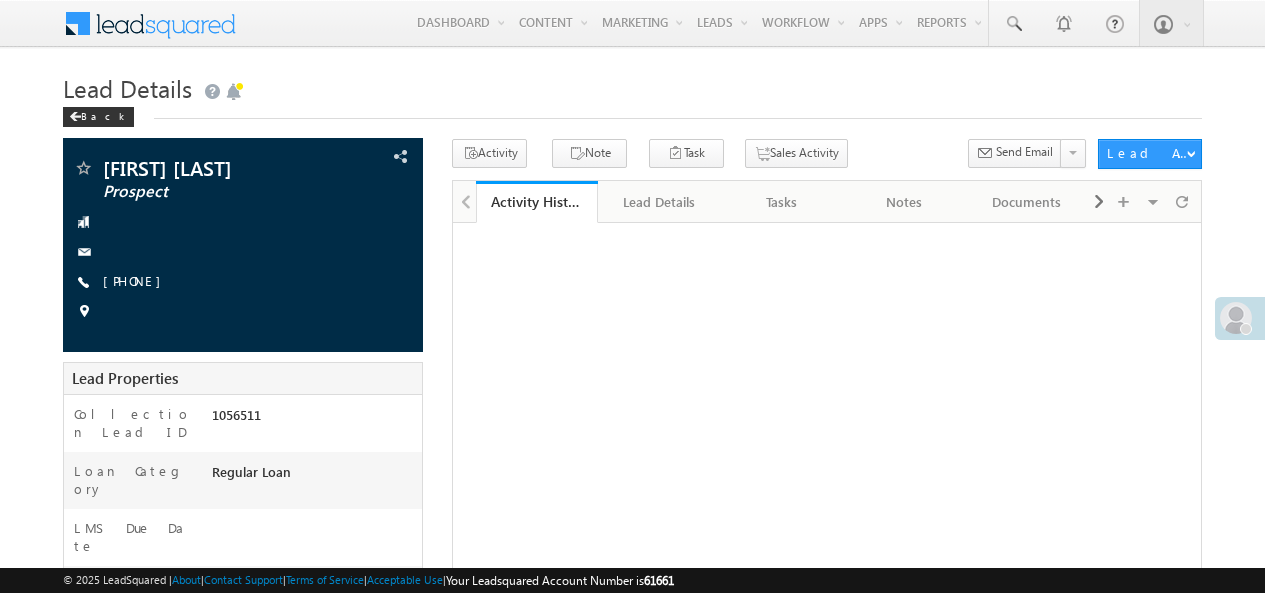scroll, scrollTop: 0, scrollLeft: 0, axis: both 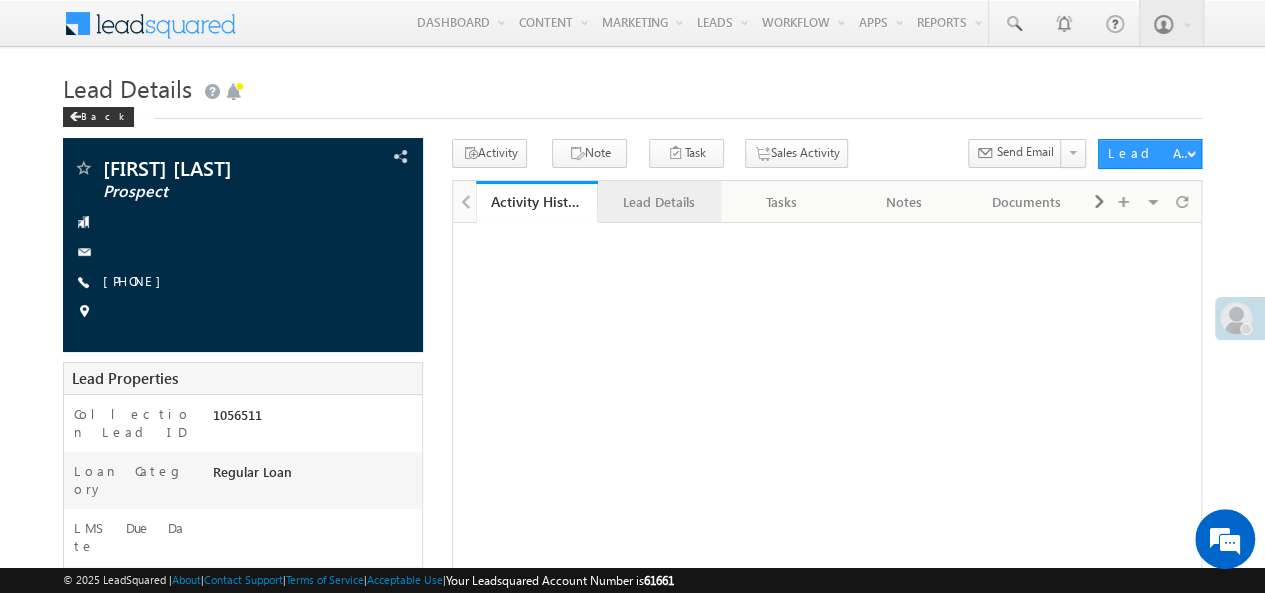 click on "Lead Details" at bounding box center (658, 202) 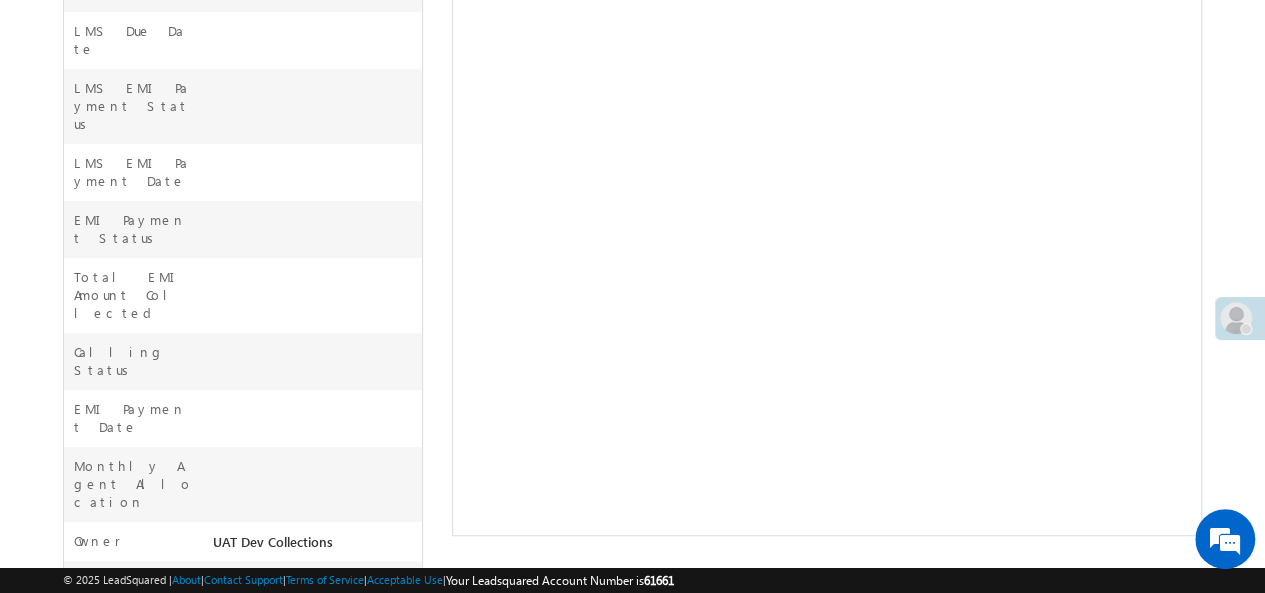 scroll, scrollTop: 0, scrollLeft: 0, axis: both 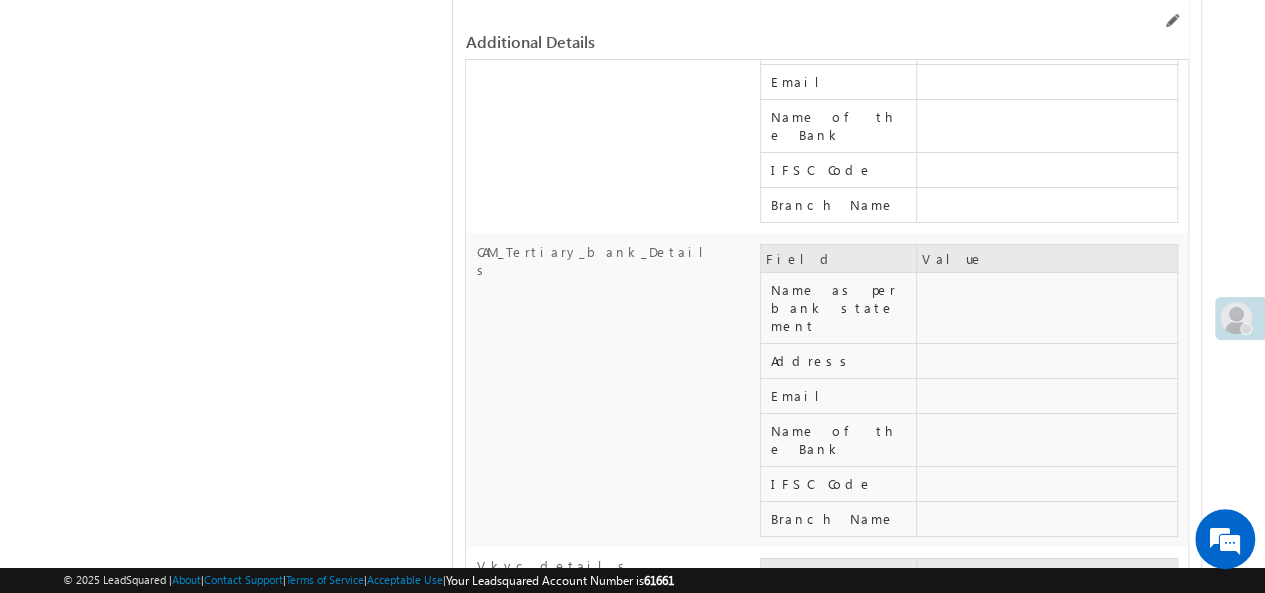 drag, startPoint x: 760, startPoint y: 217, endPoint x: 1024, endPoint y: 275, distance: 270.29614 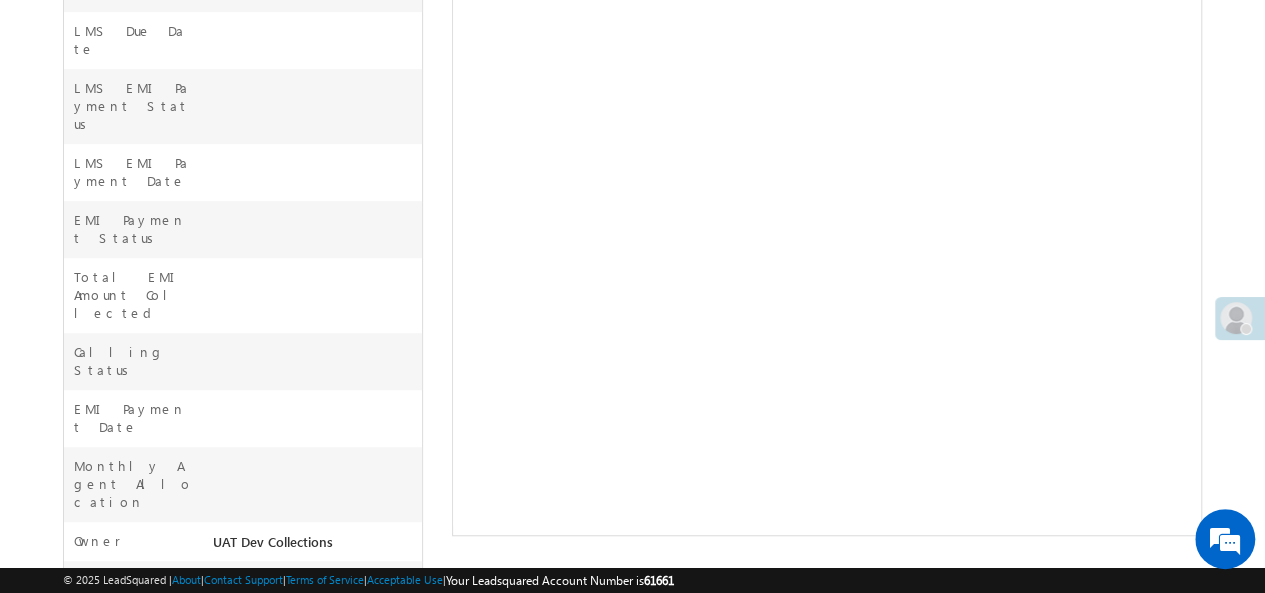 scroll, scrollTop: 0, scrollLeft: 0, axis: both 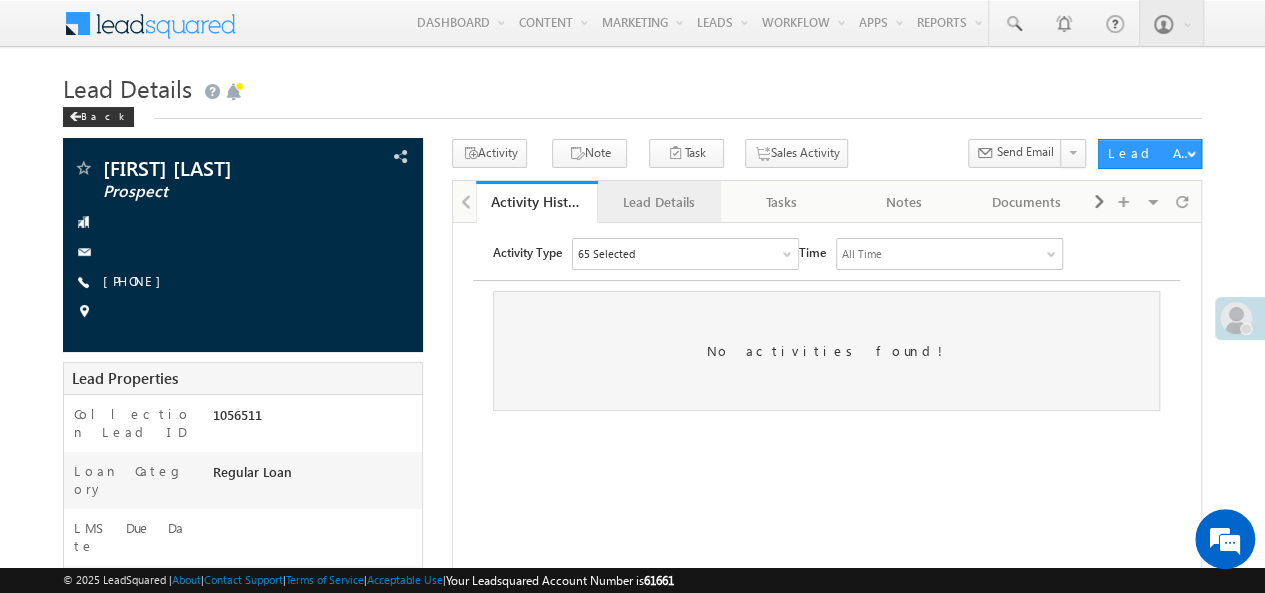 click on "Lead Details" at bounding box center (658, 202) 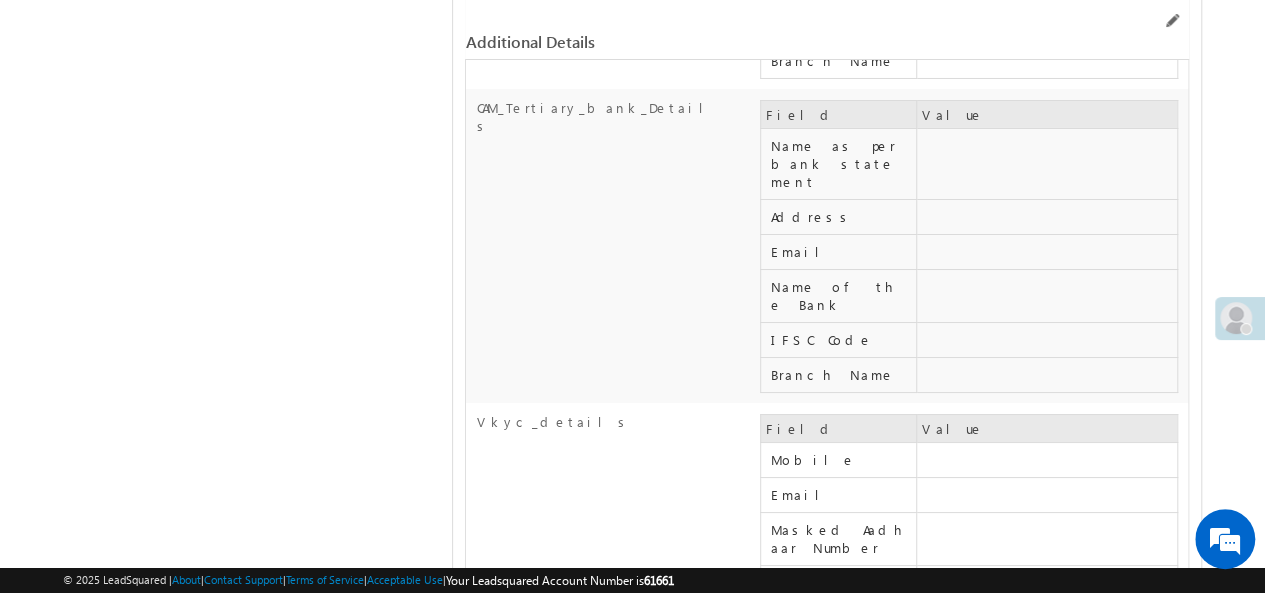 scroll, scrollTop: 7421, scrollLeft: 0, axis: vertical 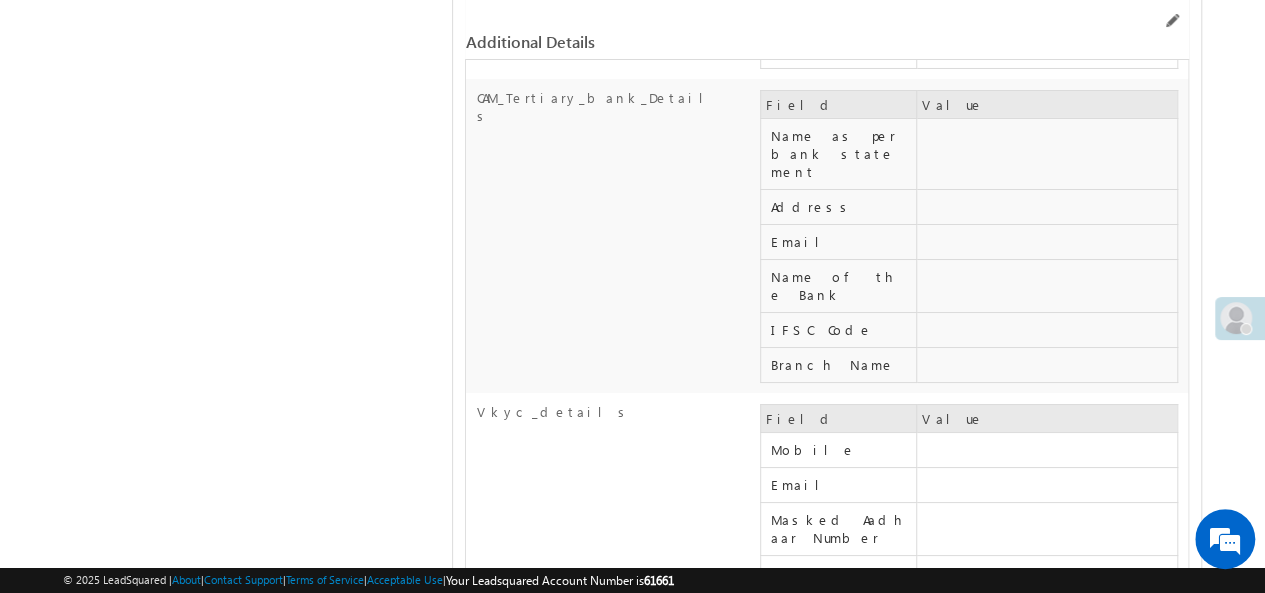 drag, startPoint x: 762, startPoint y: 194, endPoint x: 1040, endPoint y: 259, distance: 285.4978 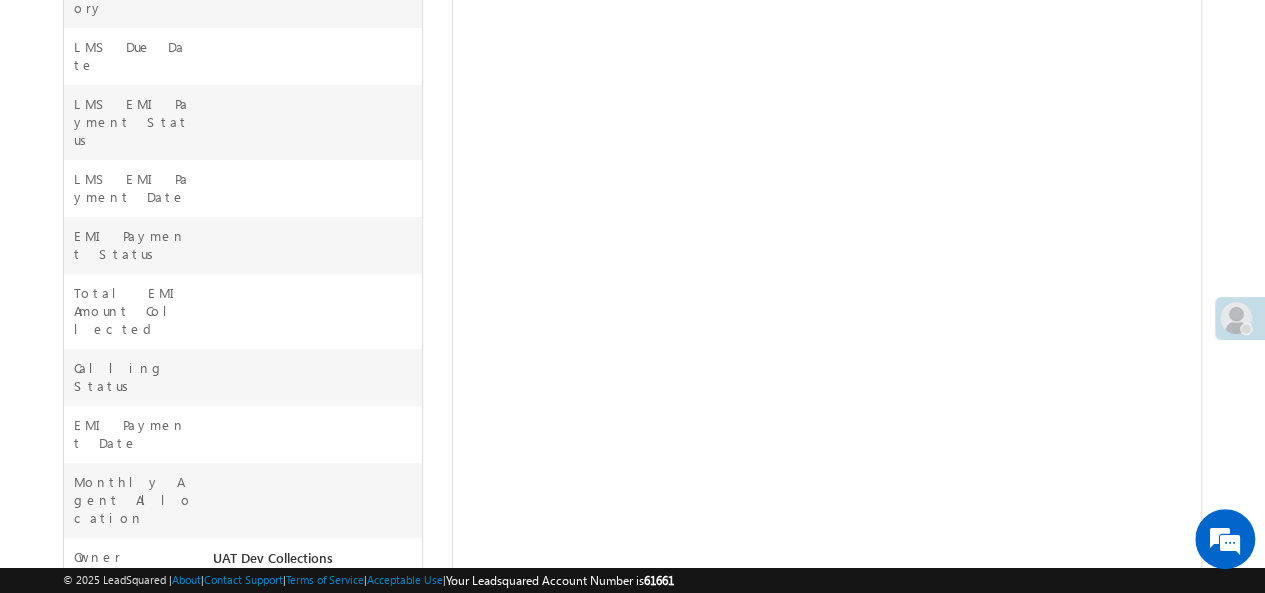 scroll, scrollTop: 0, scrollLeft: 0, axis: both 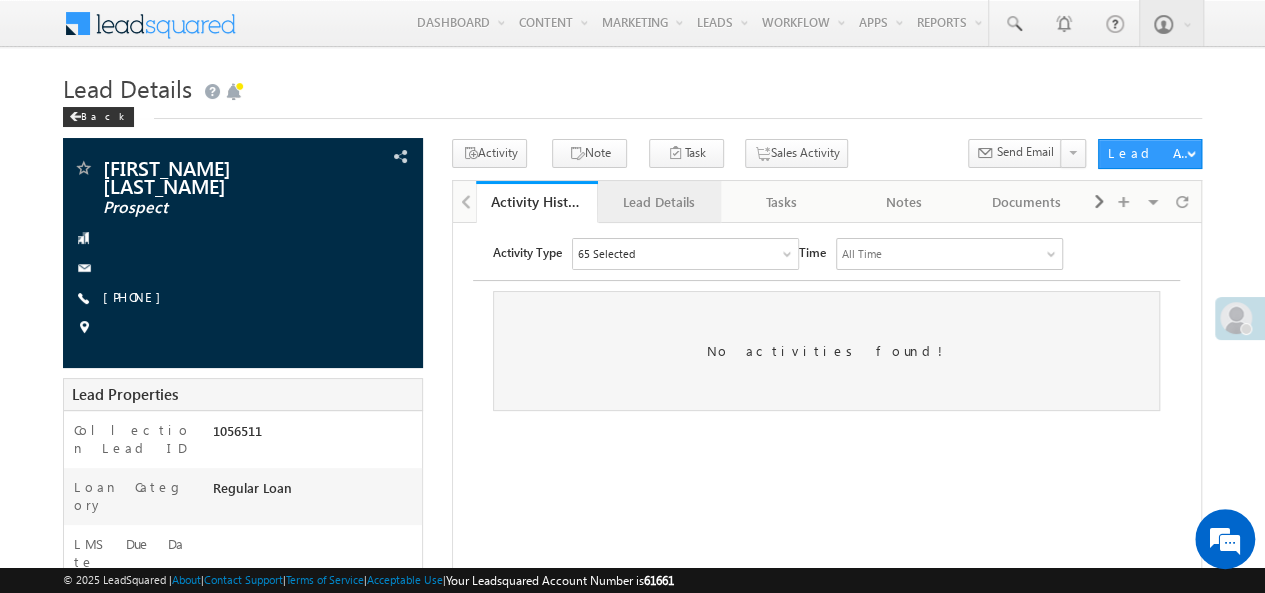click on "Lead Details" at bounding box center (658, 202) 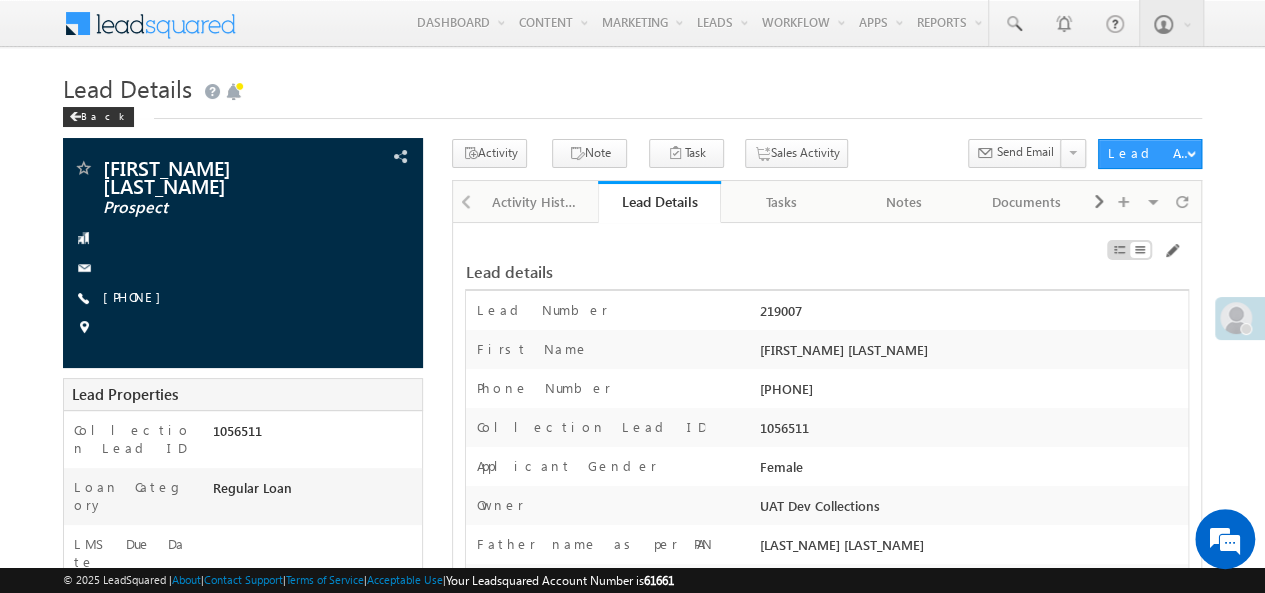 scroll, scrollTop: 0, scrollLeft: 0, axis: both 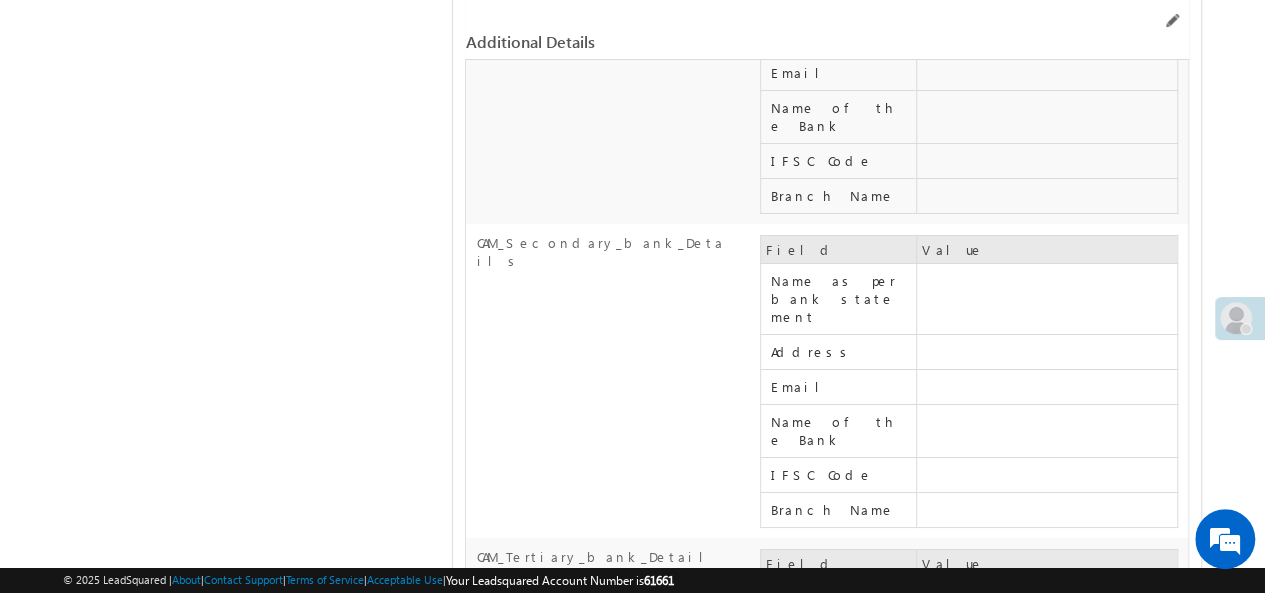 drag, startPoint x: 1033, startPoint y: 352, endPoint x: 752, endPoint y: 299, distance: 285.95453 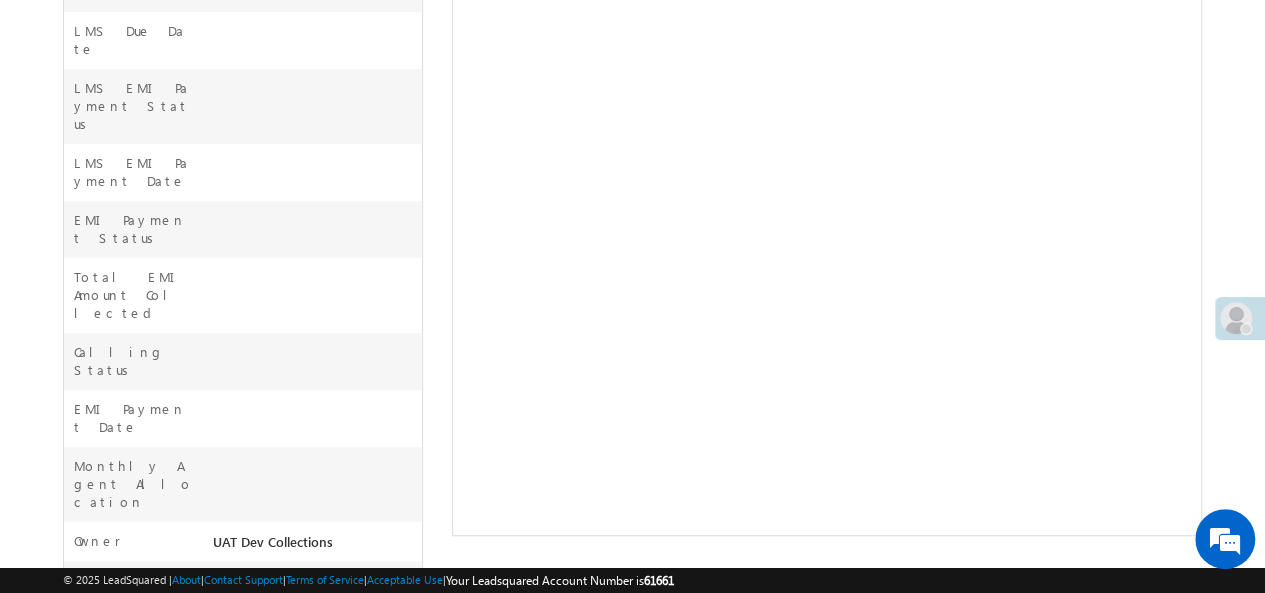 scroll, scrollTop: 0, scrollLeft: 0, axis: both 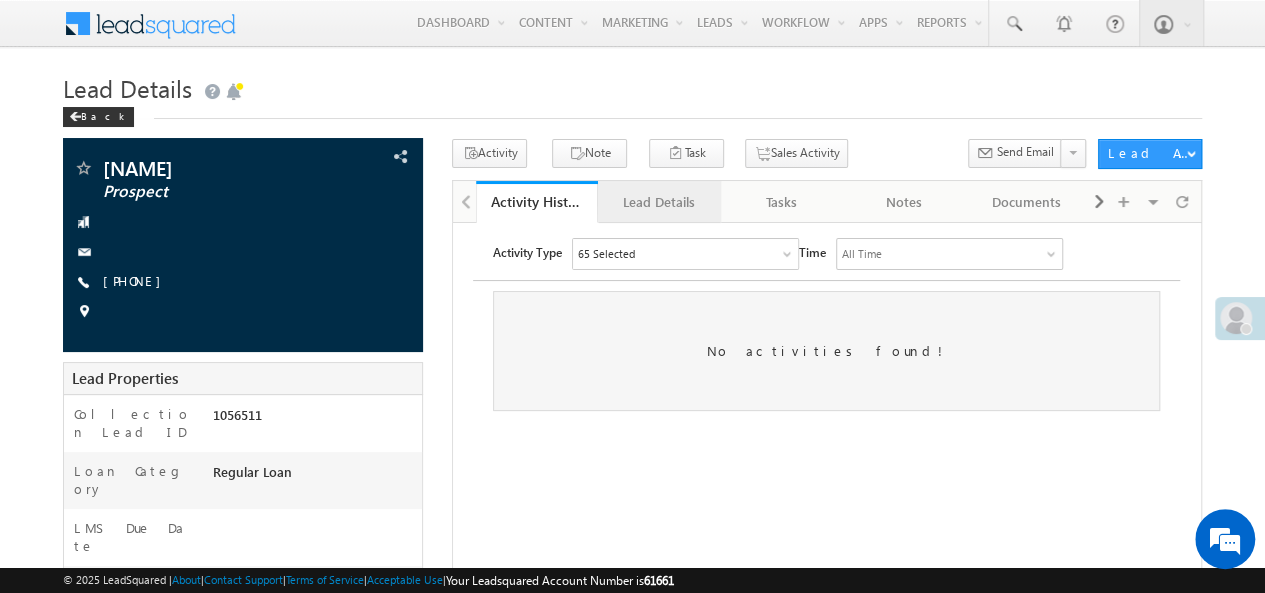 click on "Lead Details" at bounding box center (658, 202) 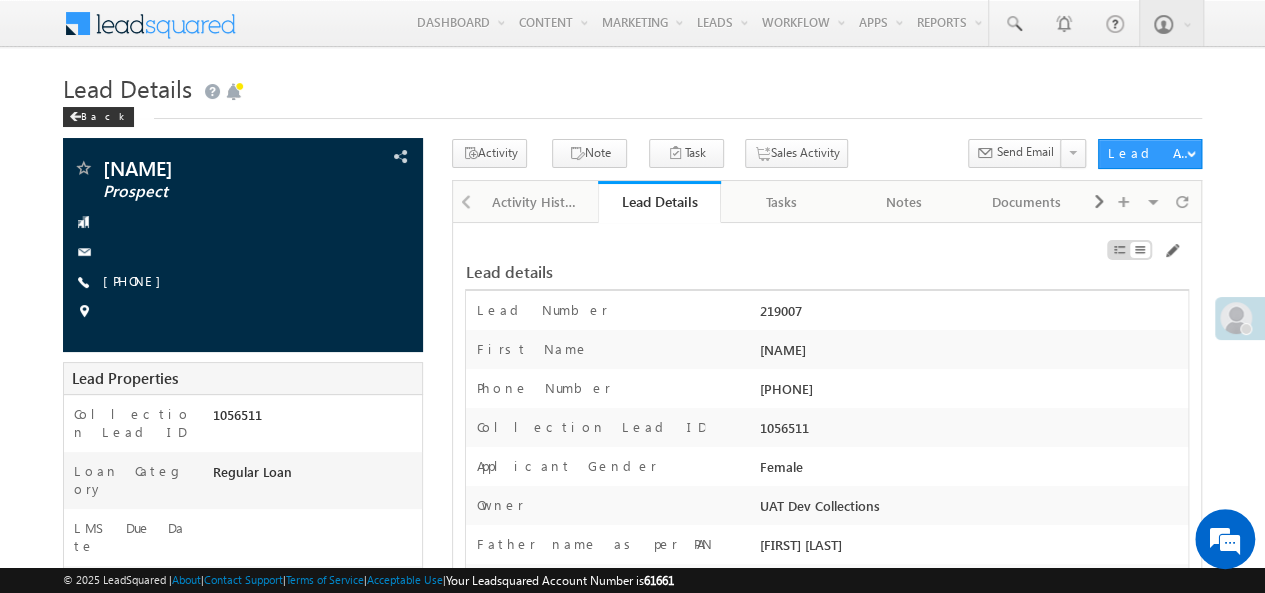 scroll, scrollTop: 7424, scrollLeft: 0, axis: vertical 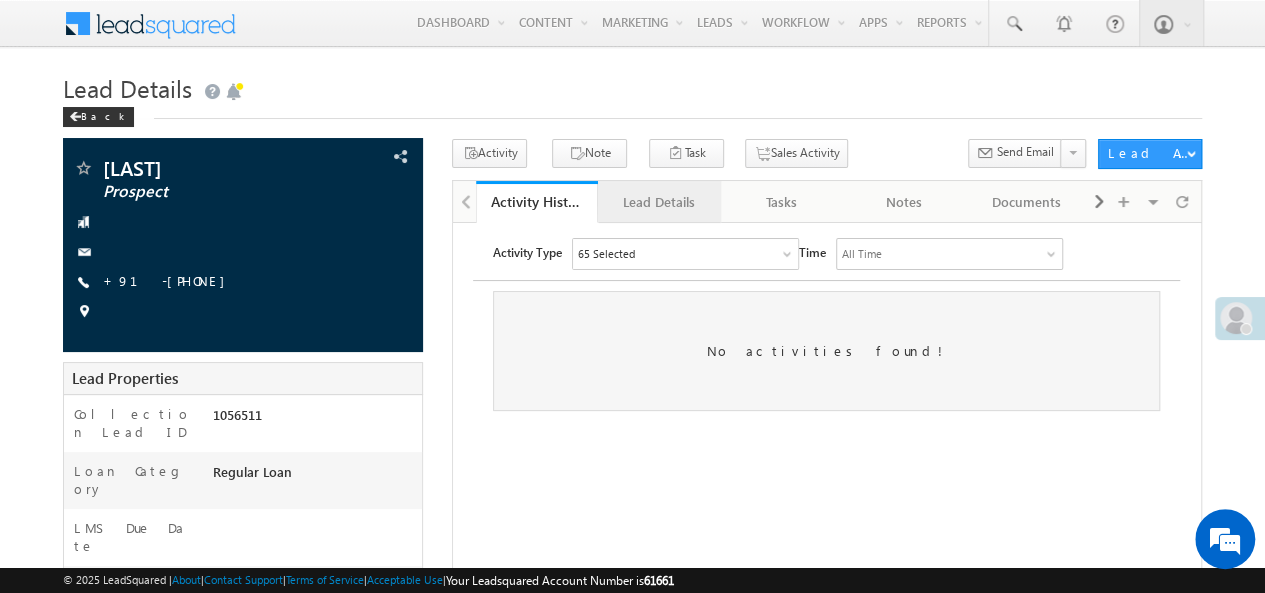 click on "Lead Details" at bounding box center [658, 202] 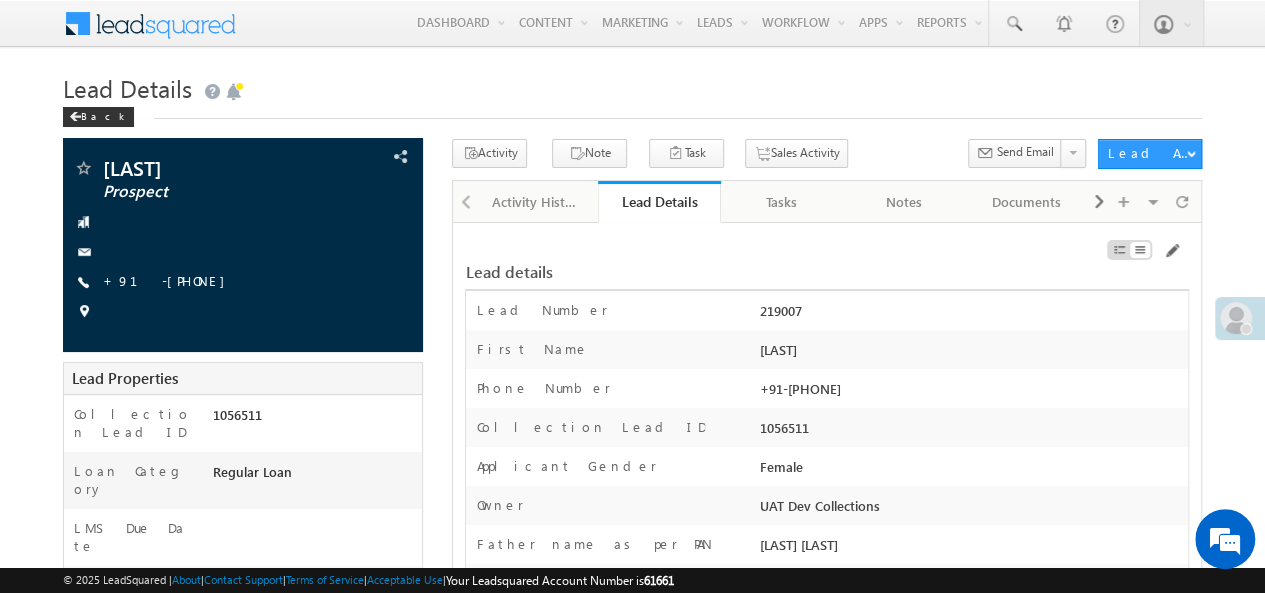 scroll, scrollTop: 0, scrollLeft: 0, axis: both 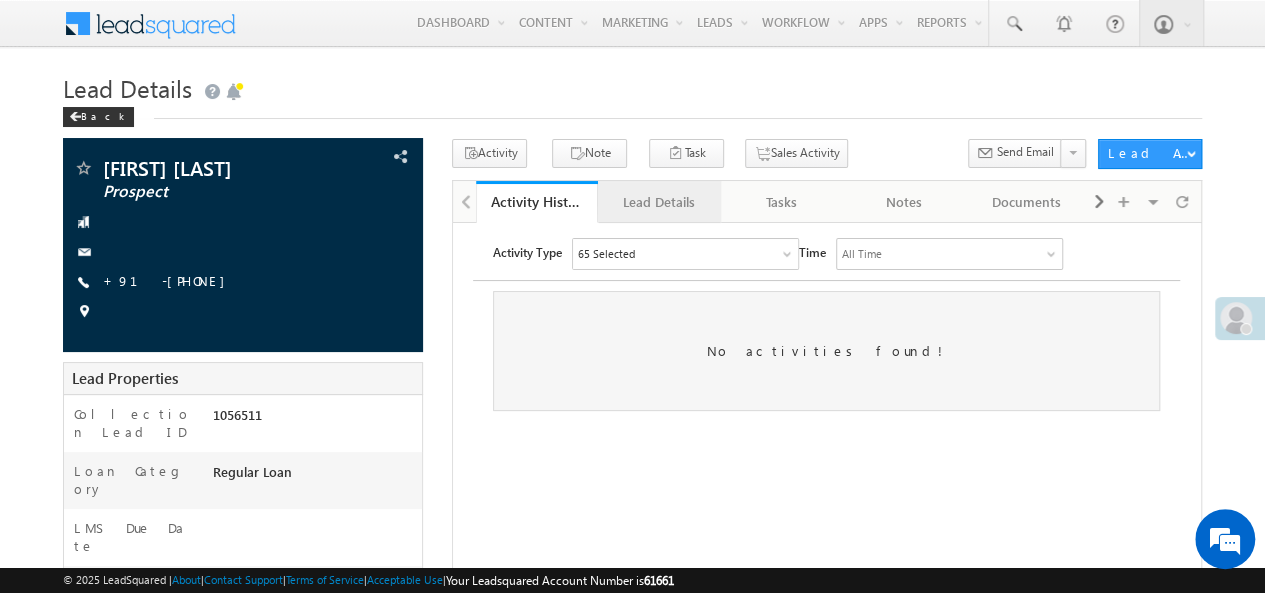 click on "Lead Details" at bounding box center (658, 202) 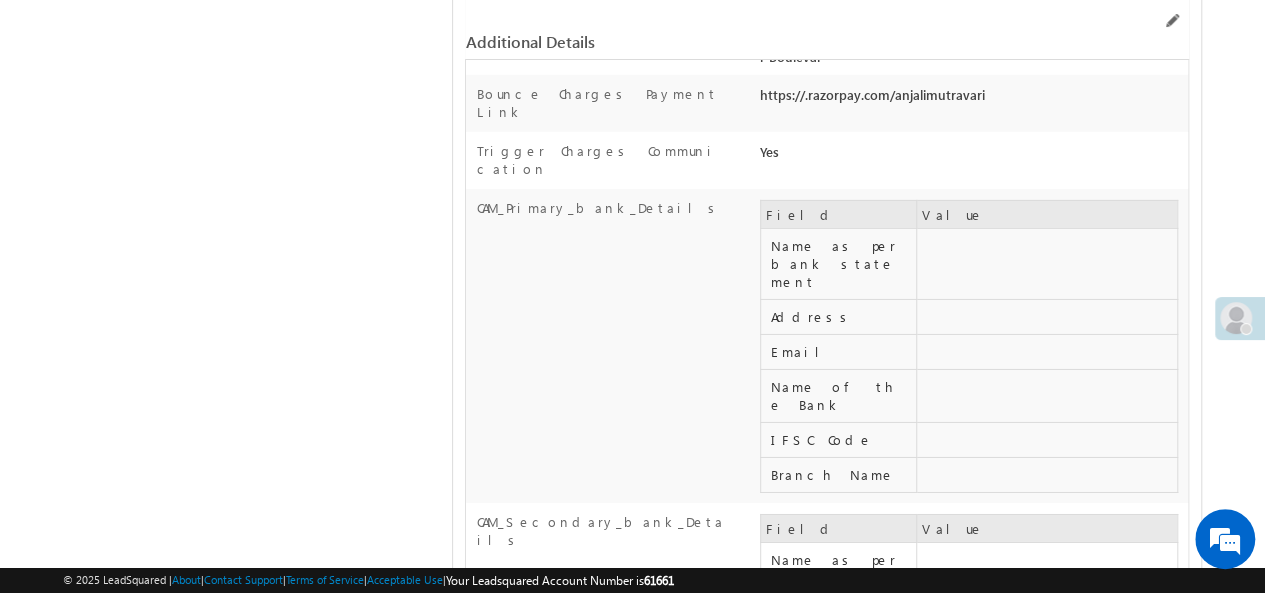 scroll, scrollTop: 6920, scrollLeft: 0, axis: vertical 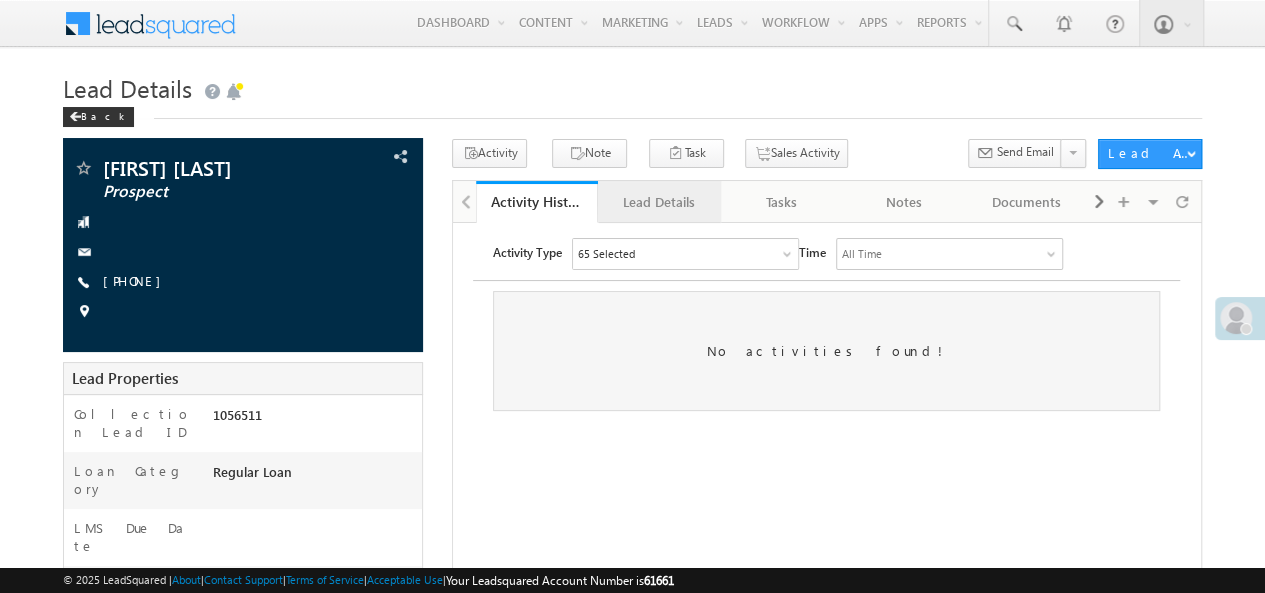 click on "Lead Details" at bounding box center (658, 202) 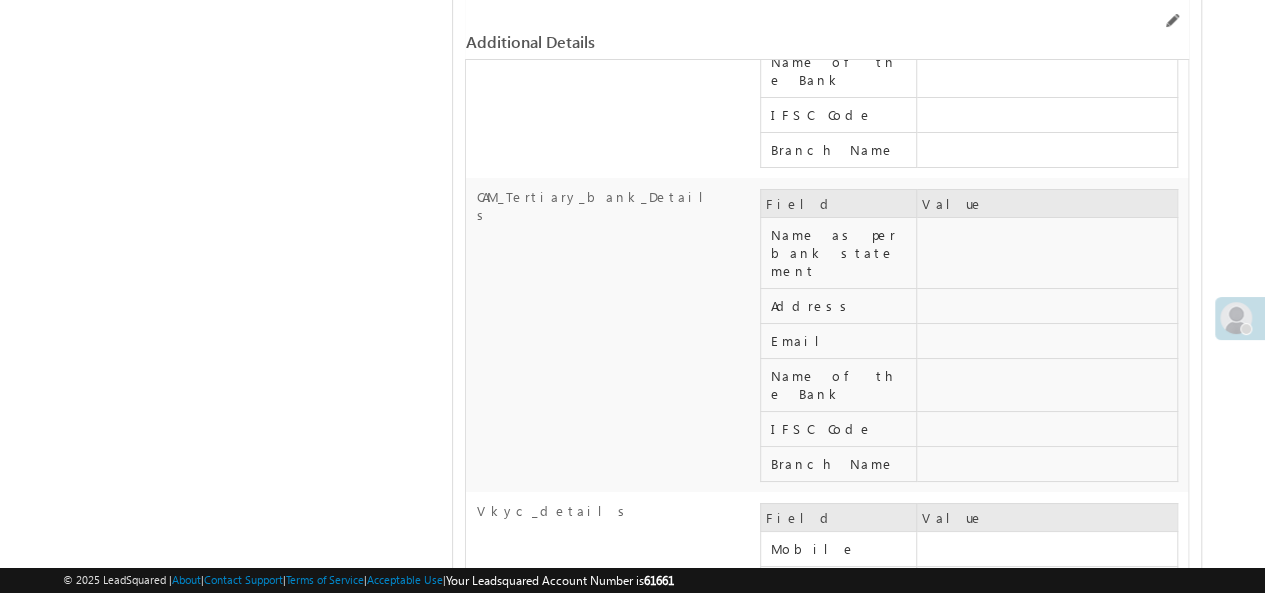 scroll, scrollTop: 6867, scrollLeft: 0, axis: vertical 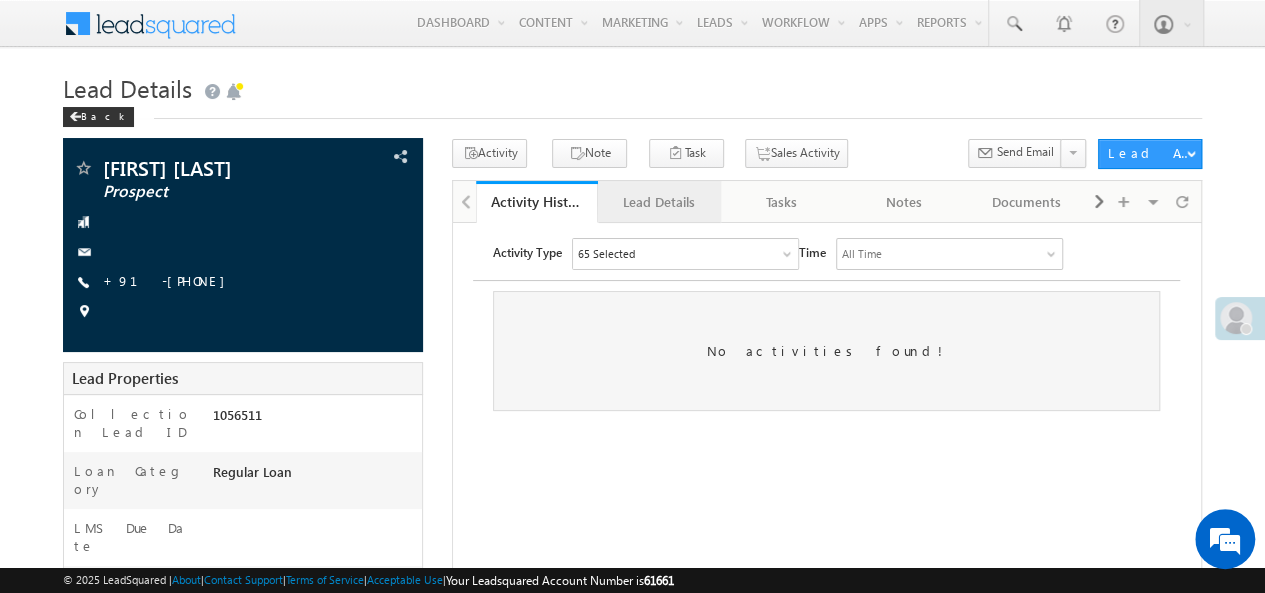 click on "Lead Details" at bounding box center [658, 202] 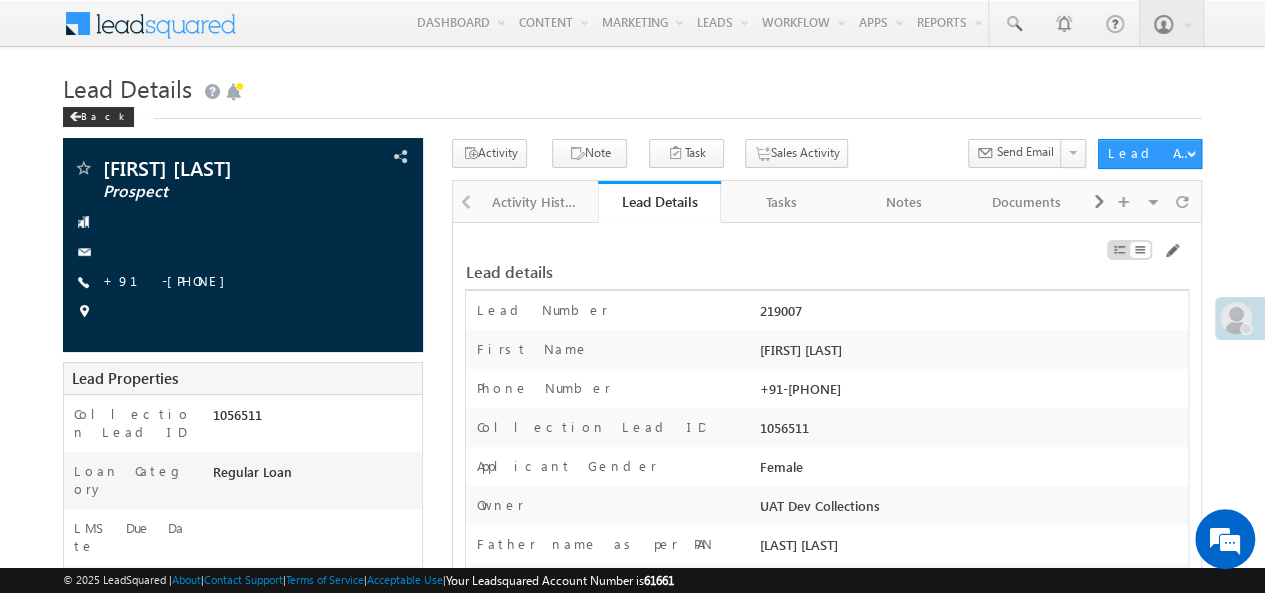 scroll, scrollTop: 0, scrollLeft: 0, axis: both 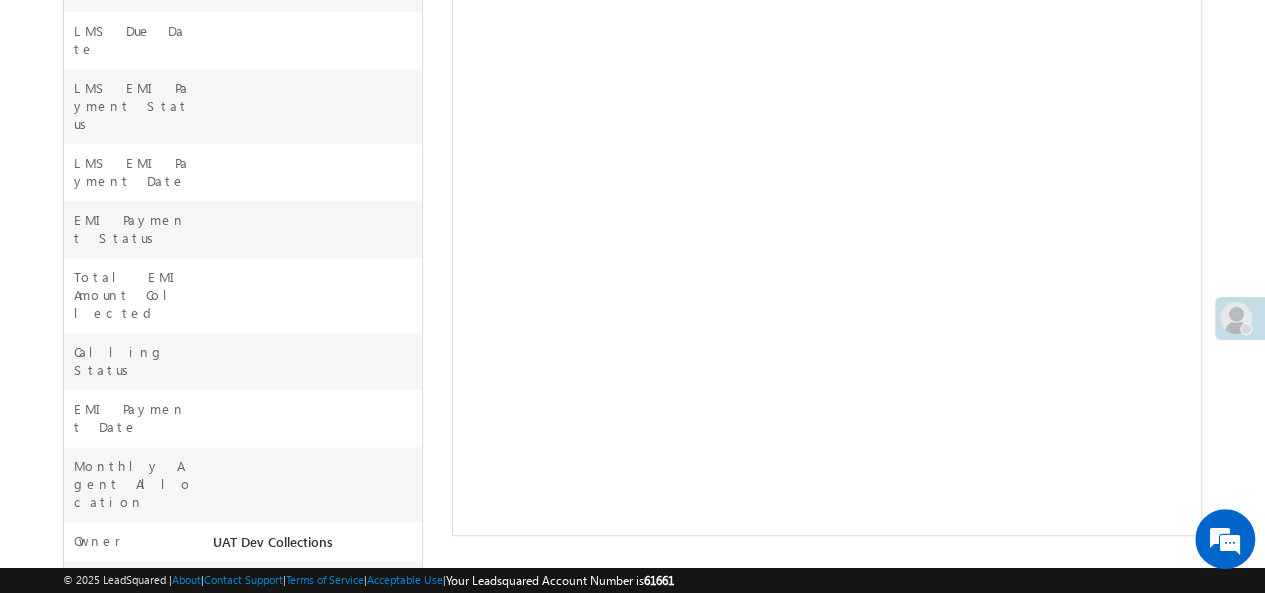 click on "Activity Type
65 Selected
Select All Sales Activities 1 Sales Activity Email Activities 18 Email Bounced Email Link Clicked Email Marked Spam Email Opened Inbound Lead through Email Mailing preference link clicked Negative Response to Email Neutral Response to Email Positive Response to Email Resubscribed Subscribed To Newsletter Subscribed To Promotional Emails Unsubscribe Link Clicked Unsubscribed Unsubscribed From Newsletter Unsubscribed From Promotional Emails View in browser link Clicked Email Sent Web Activities 5 Conversion Button Clicked Converted to Lead Form Submitted on Website Page Visited on Website Tracking URL Clicked Lead Capture Activities 1 Lead Capture Phone Call Activities 2 Inbound Phone Call Activity 30 Meeting 2" at bounding box center (826, -173) 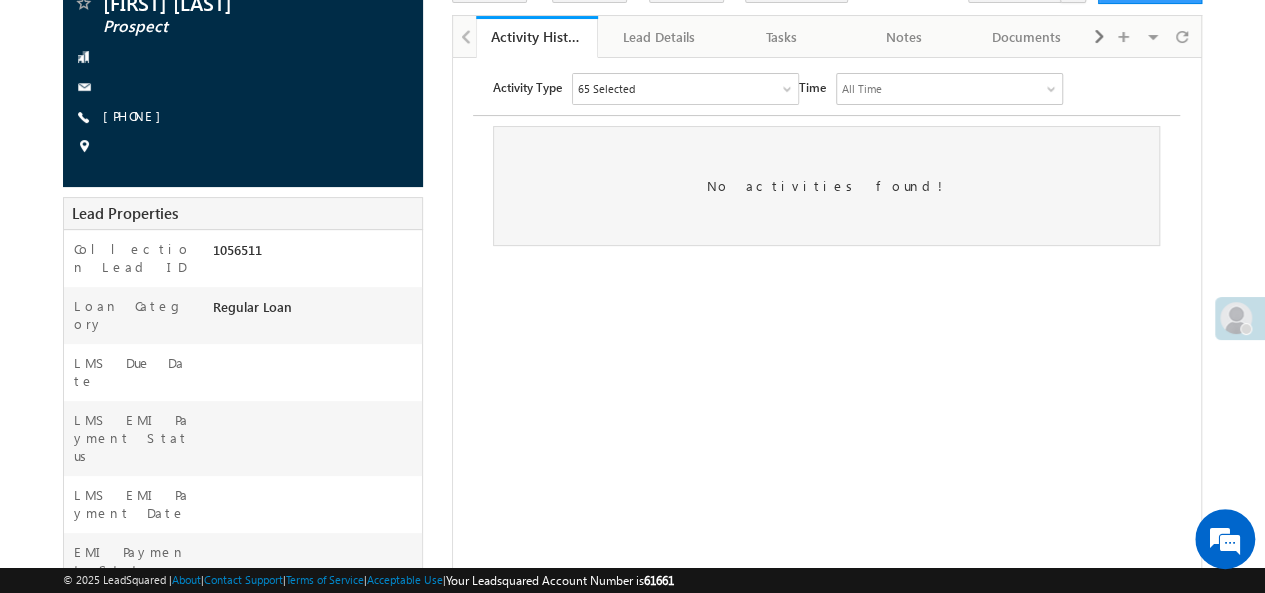 scroll, scrollTop: 163, scrollLeft: 0, axis: vertical 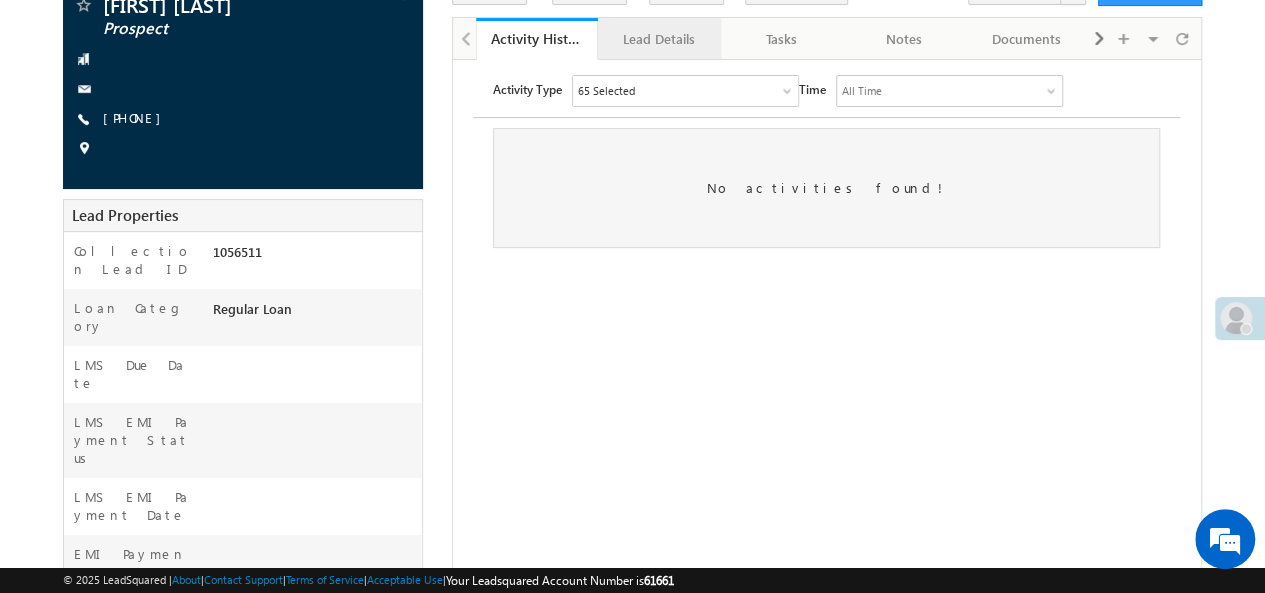 click on "Lead Details" at bounding box center (658, 39) 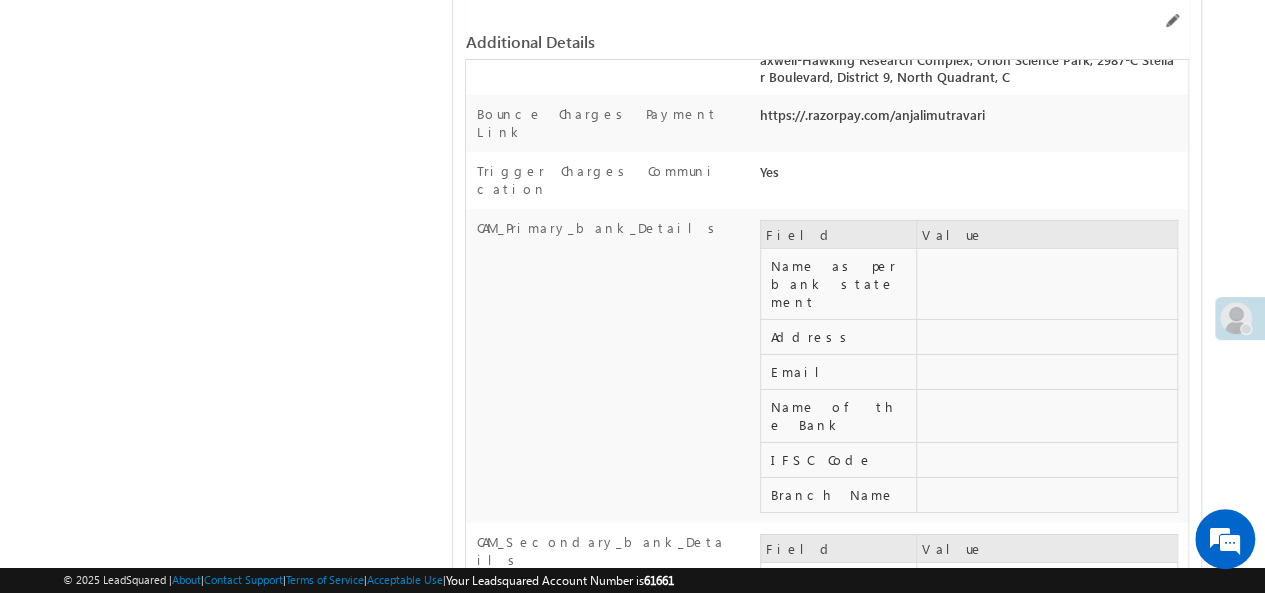 scroll, scrollTop: 6902, scrollLeft: 0, axis: vertical 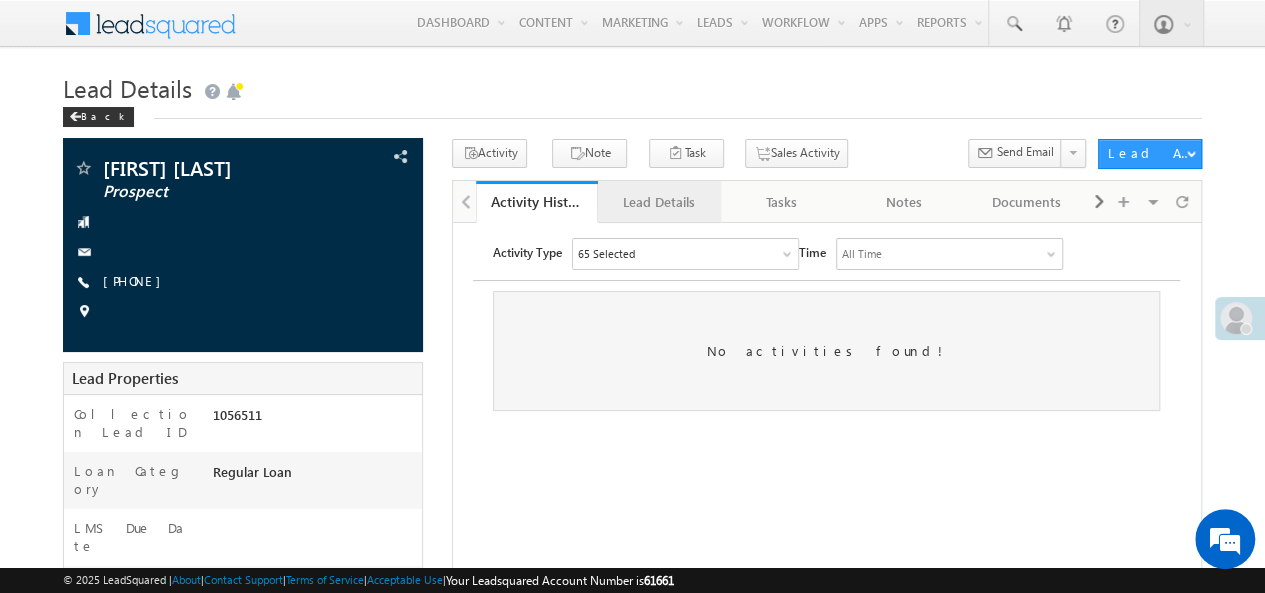 click on "Lead Details" at bounding box center (658, 202) 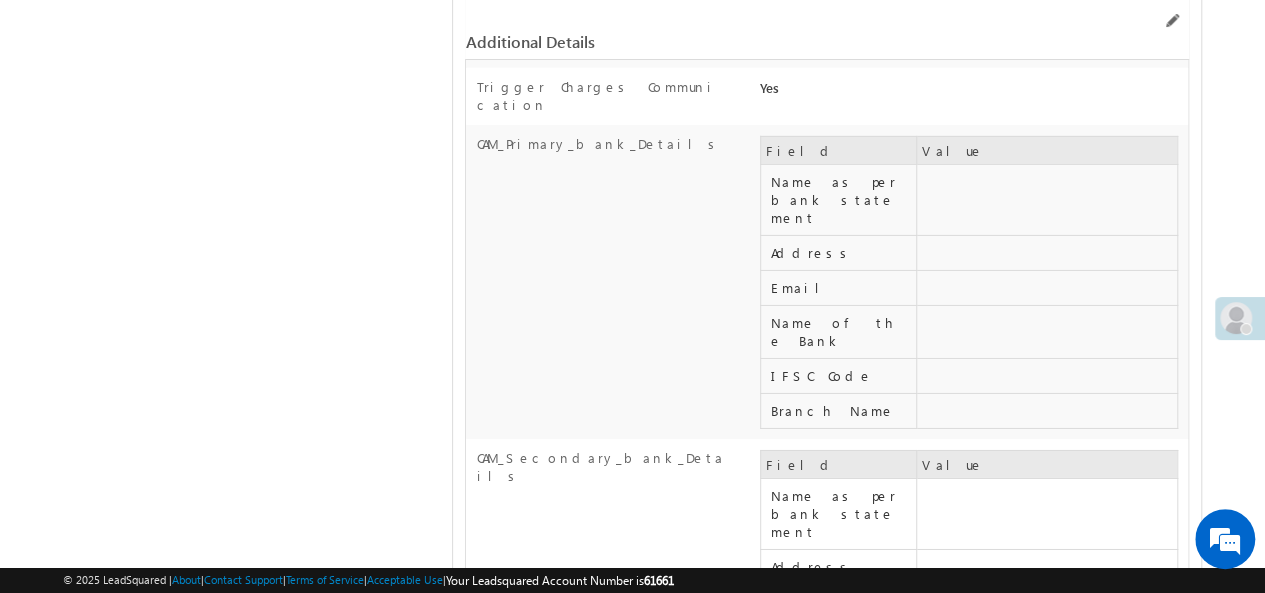 scroll, scrollTop: 6979, scrollLeft: 0, axis: vertical 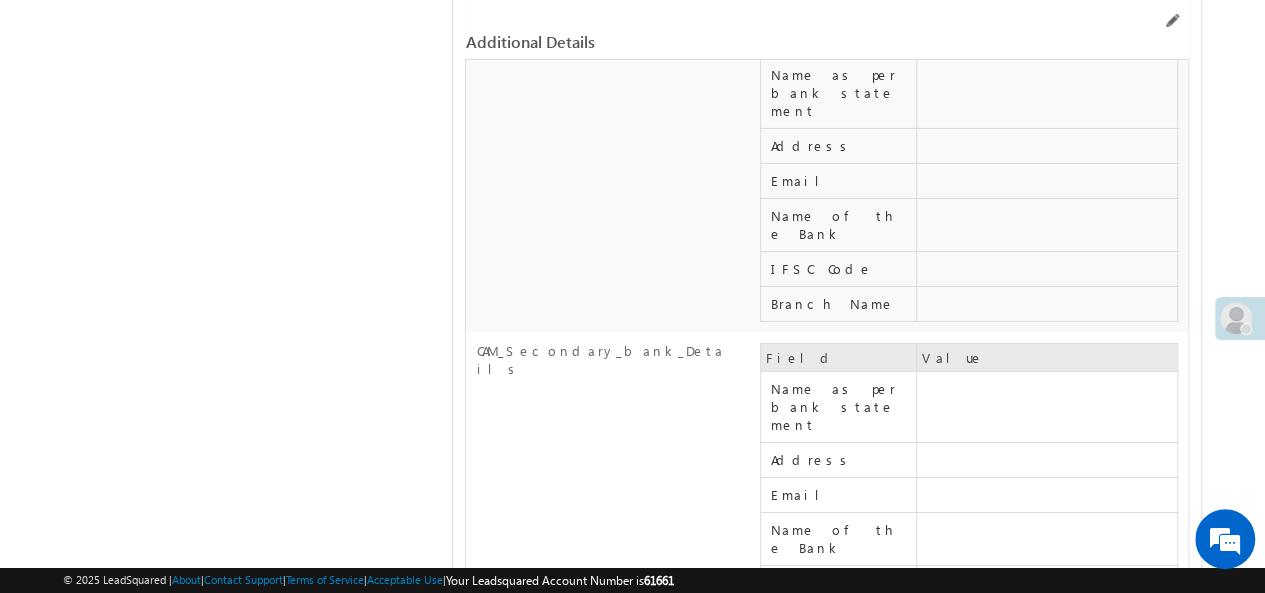 click on "Email: [EMAIL]" at bounding box center [1046, 1051] 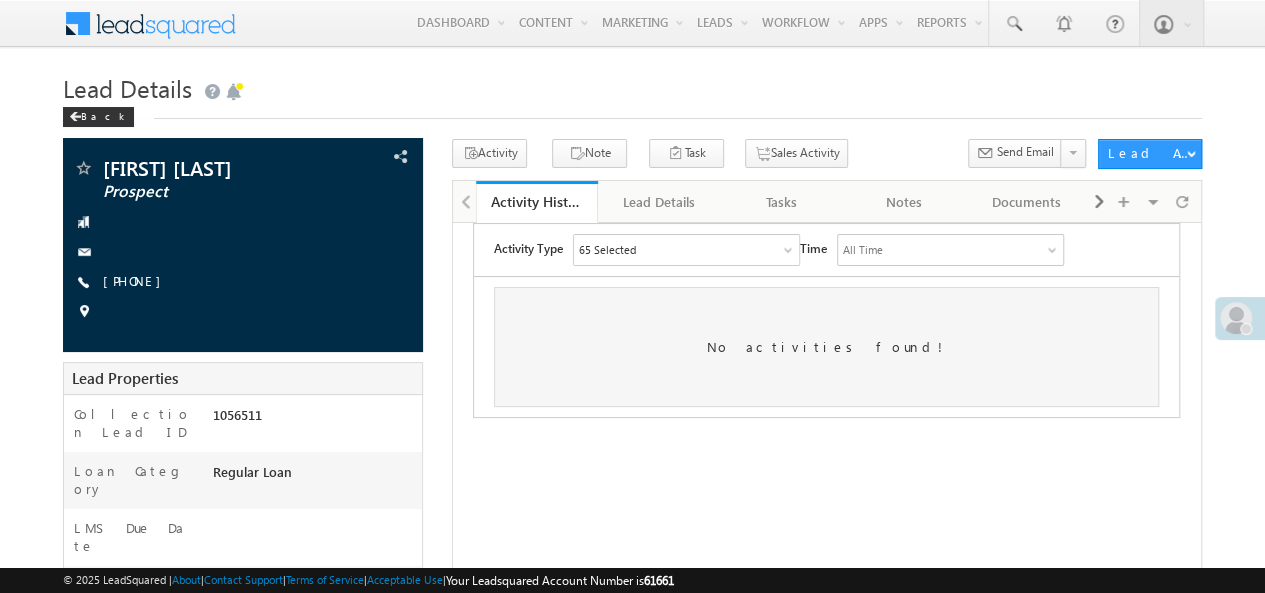 scroll, scrollTop: 497, scrollLeft: 0, axis: vertical 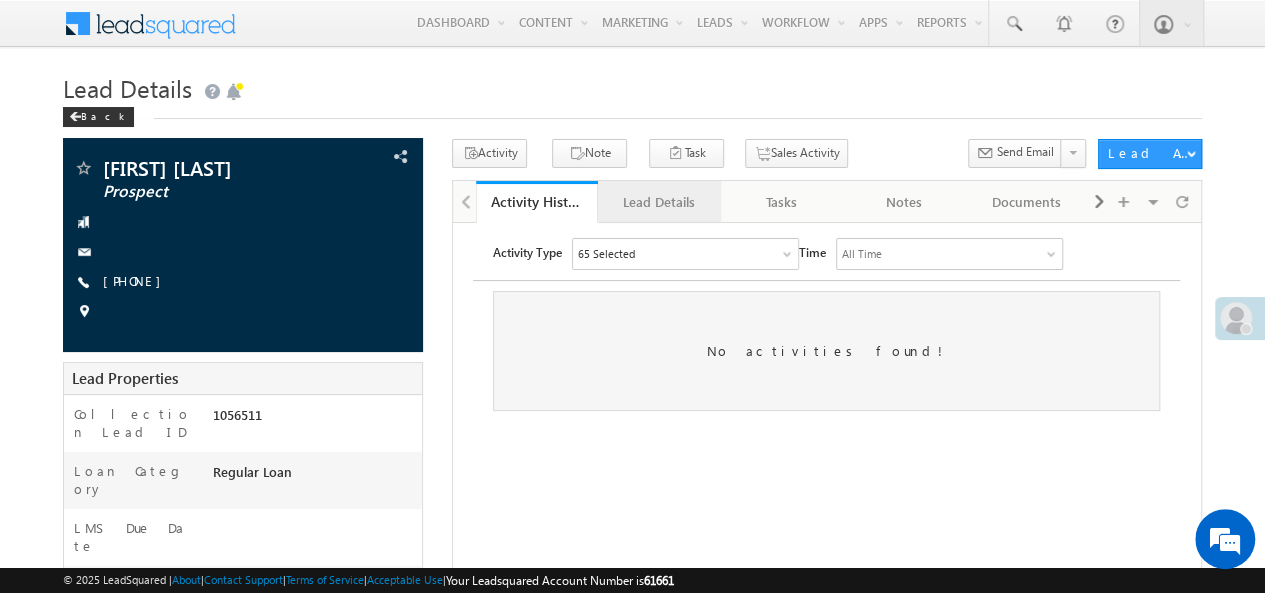 click on "Lead Details" at bounding box center [658, 202] 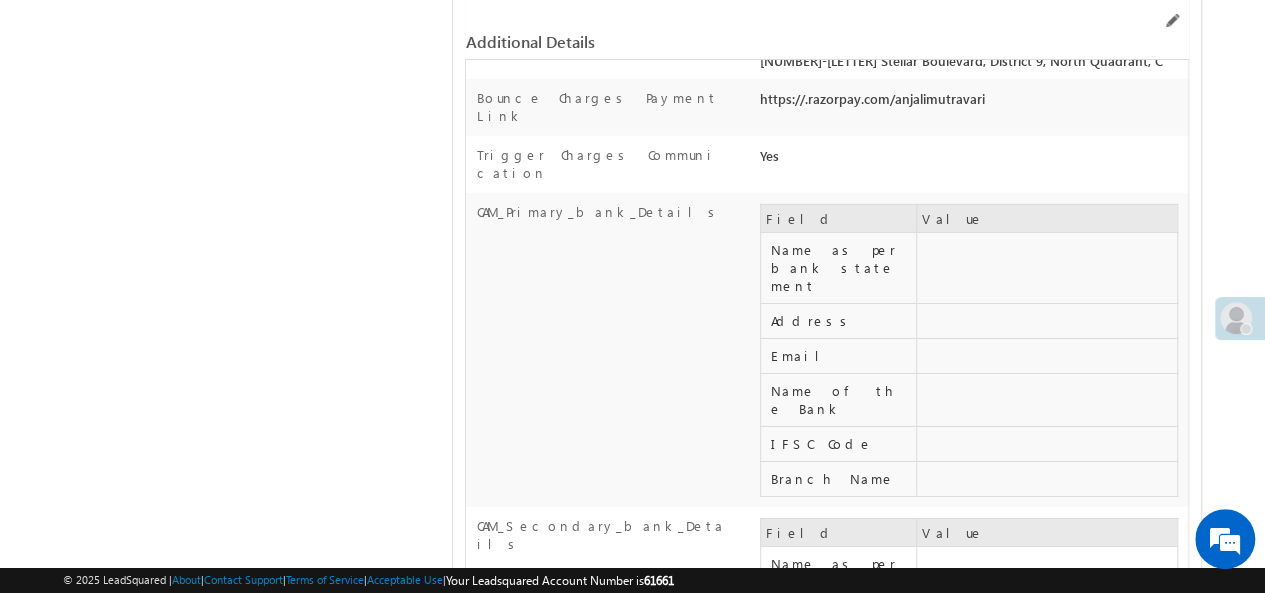 scroll, scrollTop: 6958, scrollLeft: 0, axis: vertical 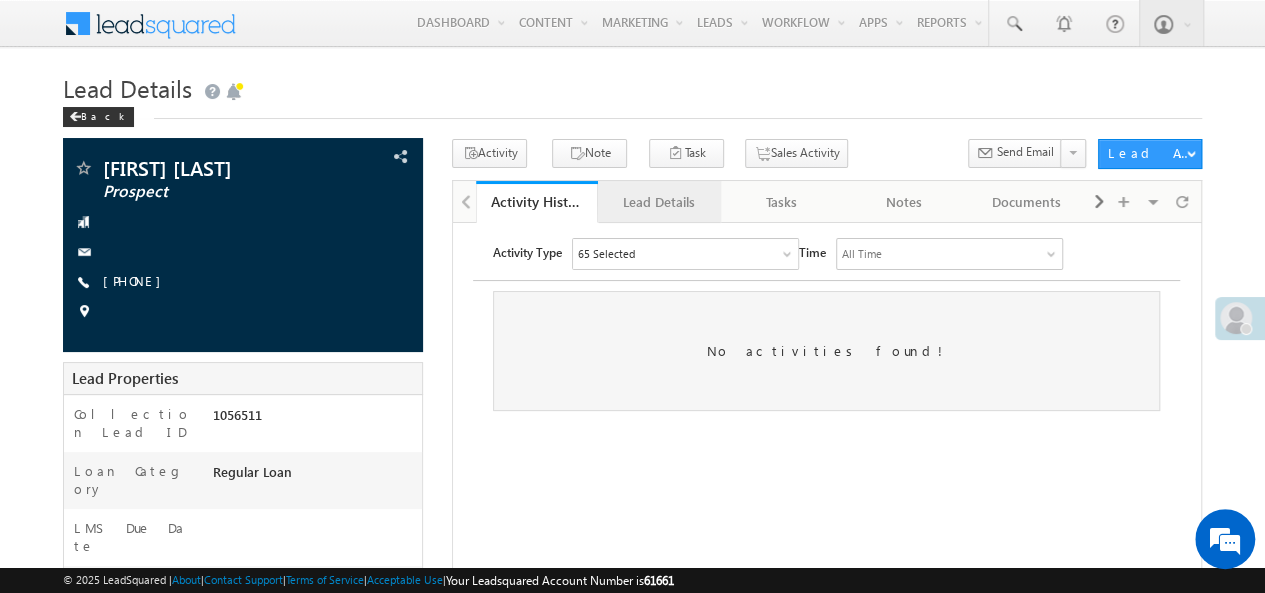 click on "Lead Details" at bounding box center (658, 202) 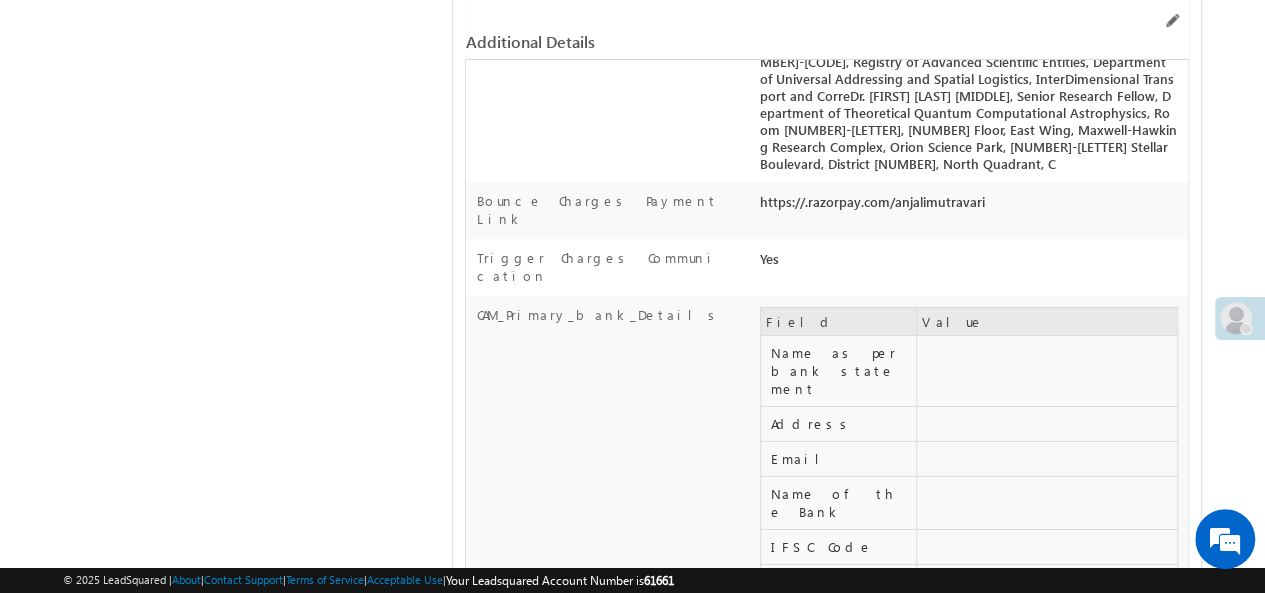 scroll, scrollTop: 7319, scrollLeft: 0, axis: vertical 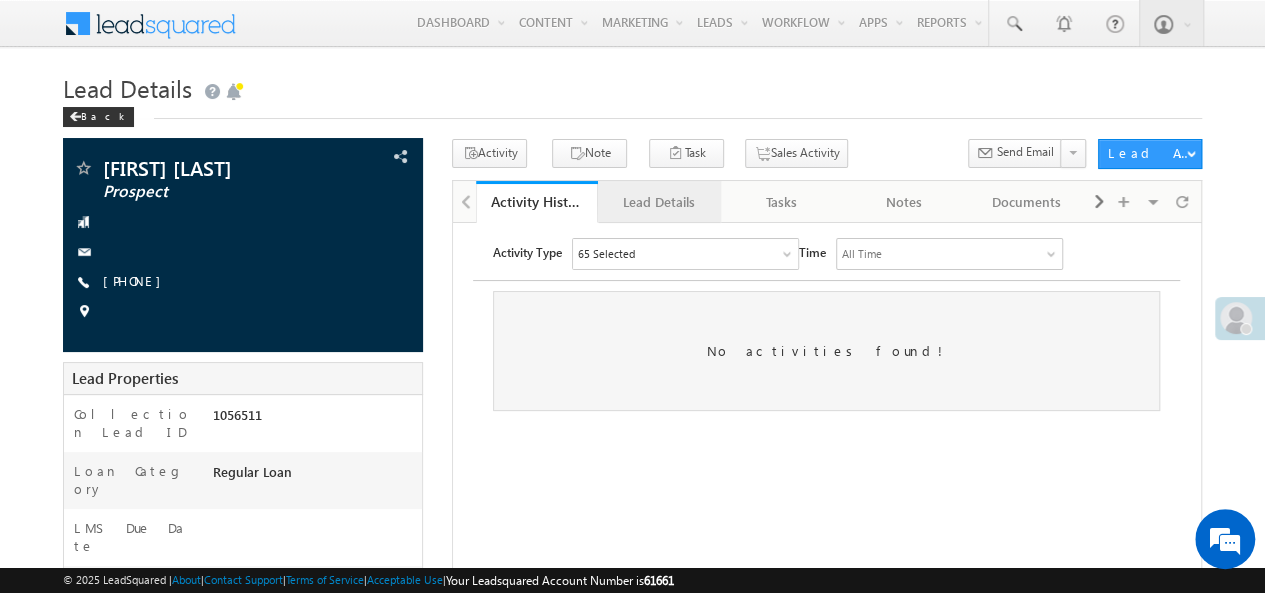 click on "Lead Details" at bounding box center [658, 202] 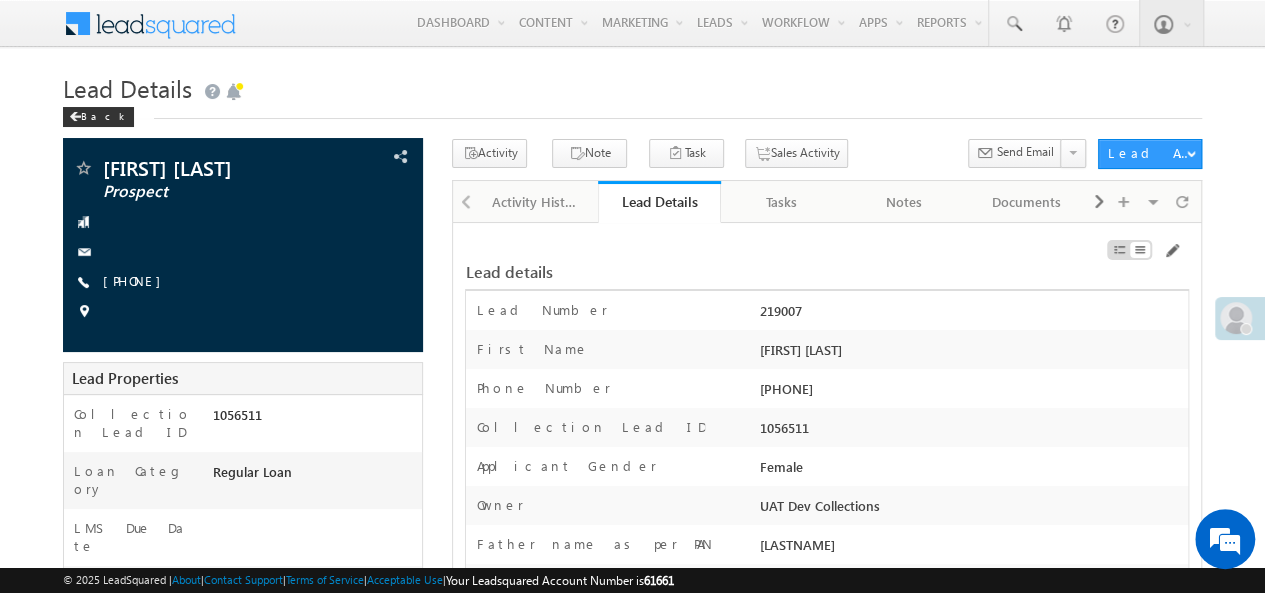 scroll, scrollTop: 0, scrollLeft: 0, axis: both 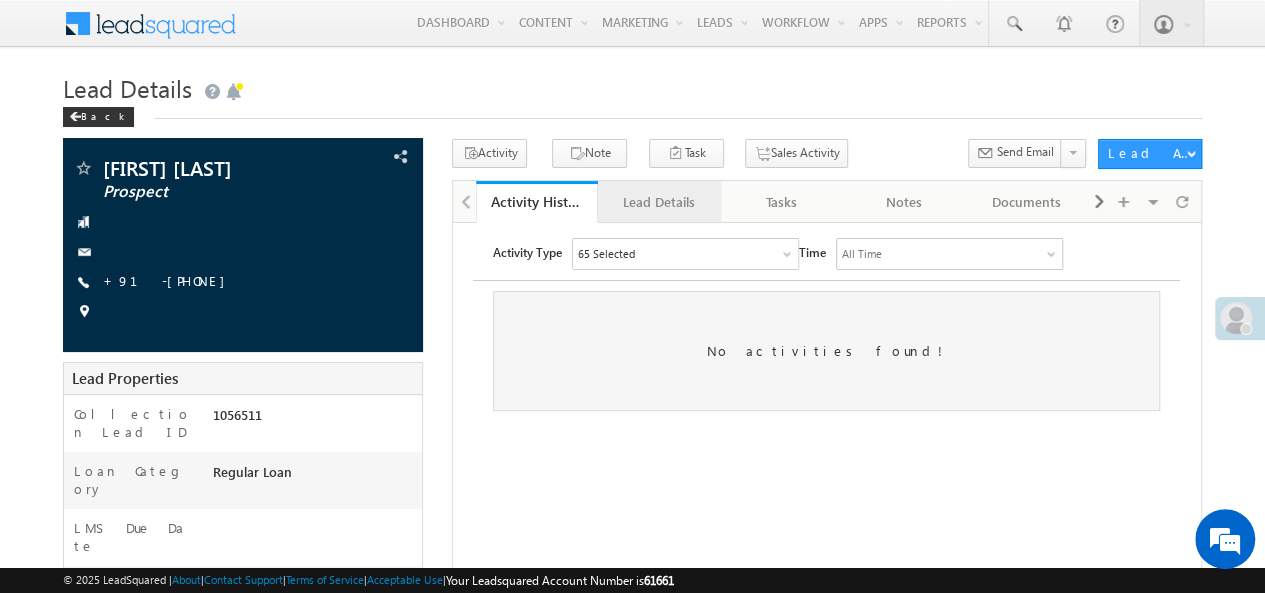 click on "Lead Details" at bounding box center [658, 202] 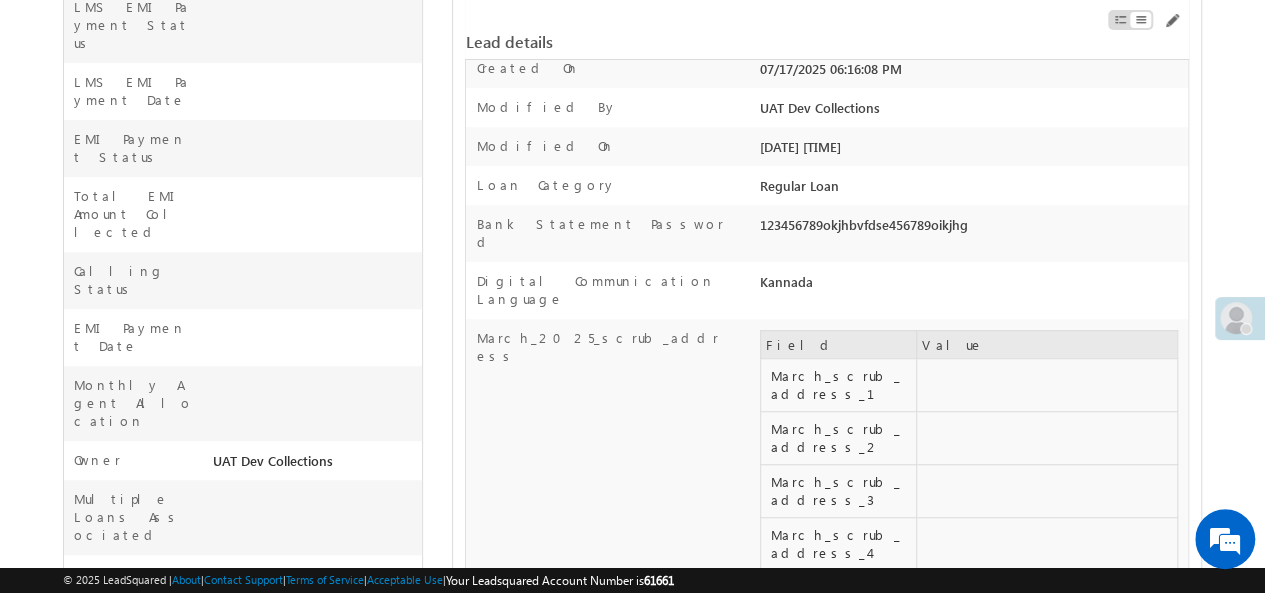 scroll, scrollTop: 7148, scrollLeft: 0, axis: vertical 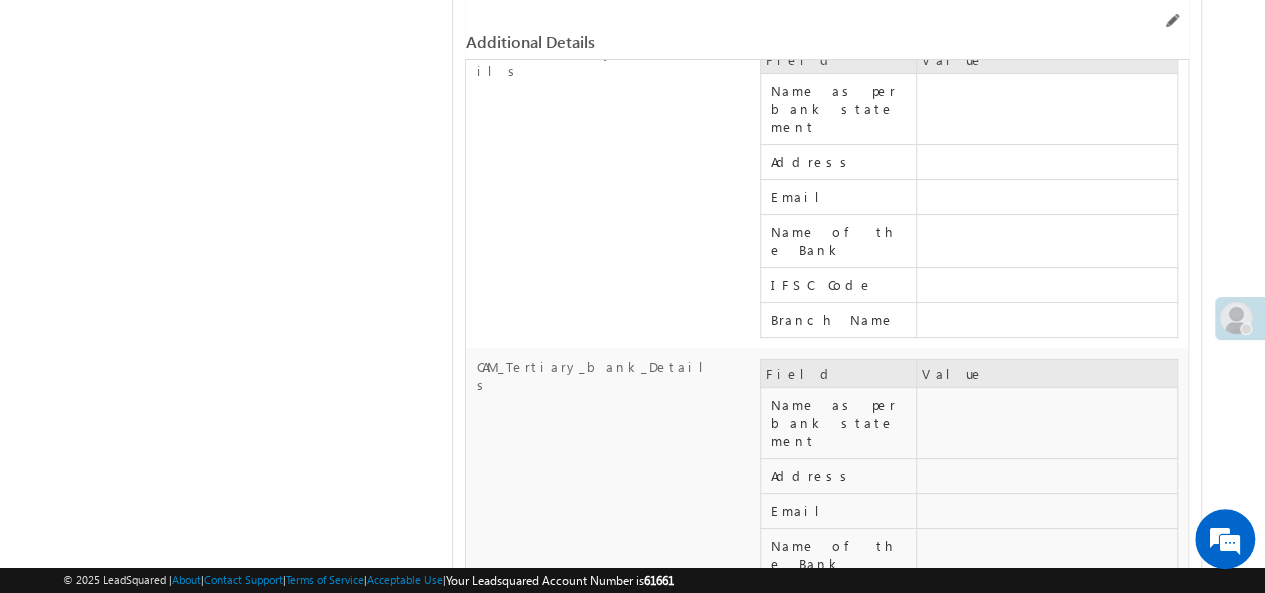 click on "[TITLE] [FIRST] [LAST], Department of Deep Space Communication and Extraterrestrial Linguistics, Center for Intergalactic Research and Universal Language Decoding, Office No. 2214-B, Tower 7, Level 12, The Astroscience and Hyperdimensi" at bounding box center [971, 1884] 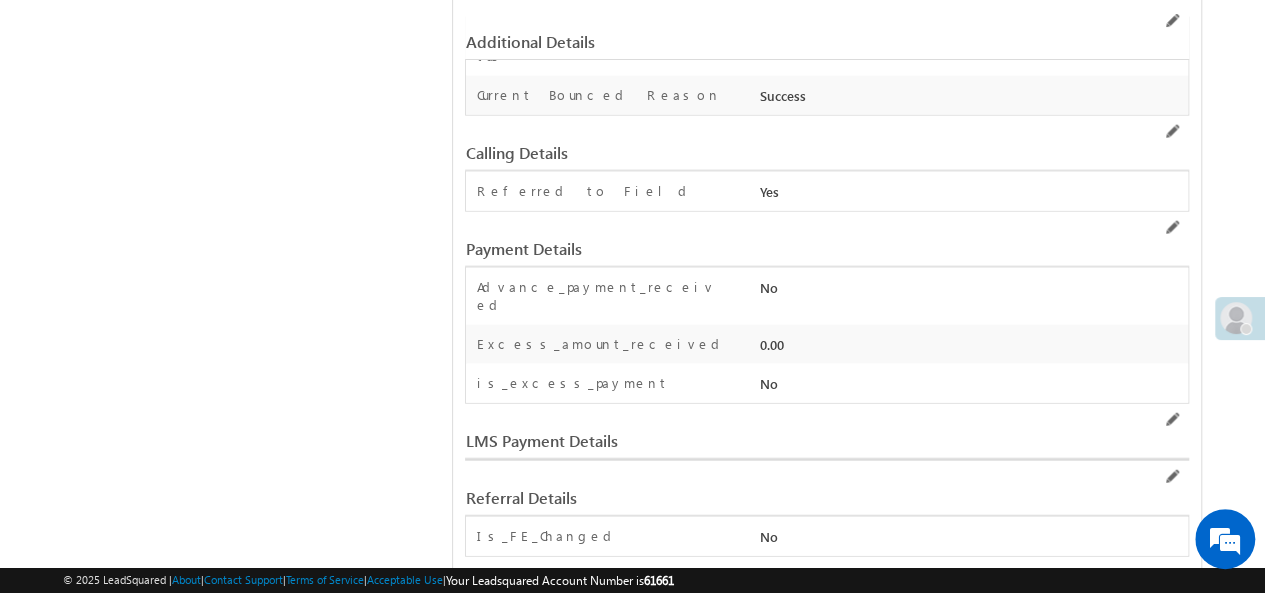 scroll, scrollTop: 6084, scrollLeft: 0, axis: vertical 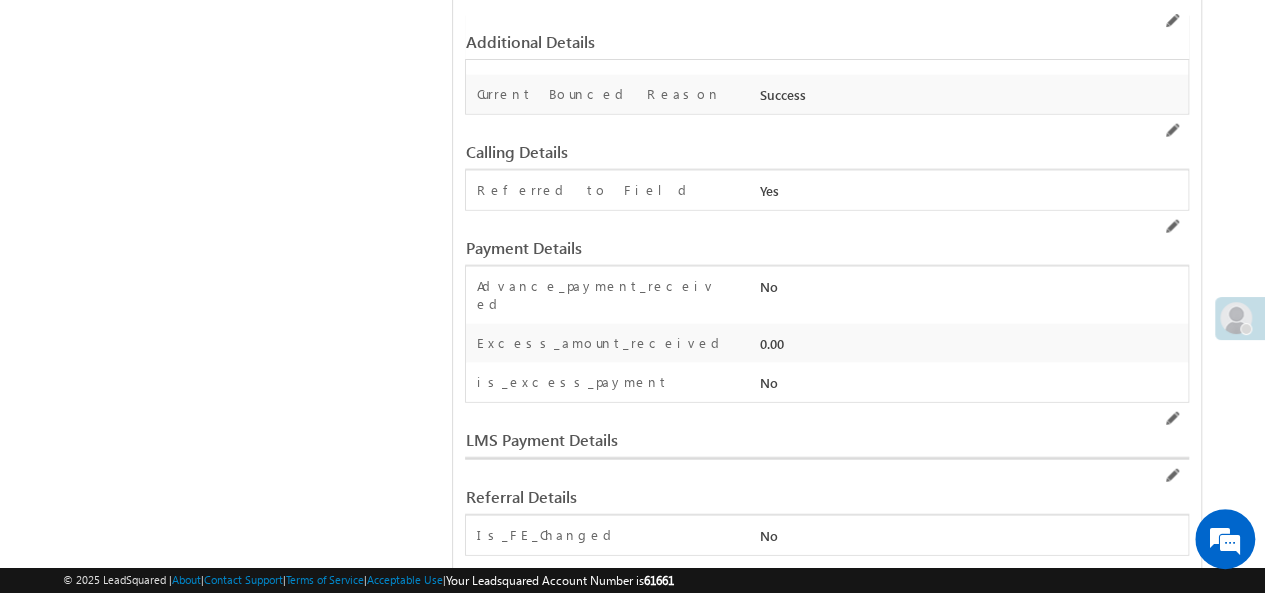 click on "Guarantor Alternate Addresses" at bounding box center [601, 940] 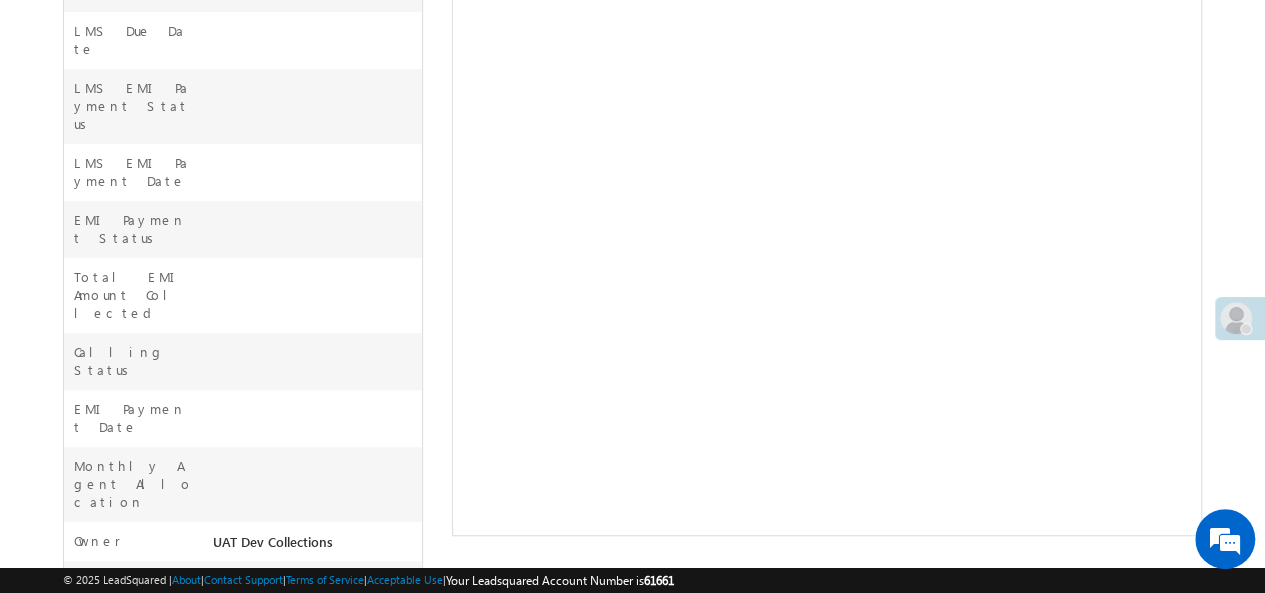 scroll, scrollTop: 0, scrollLeft: 0, axis: both 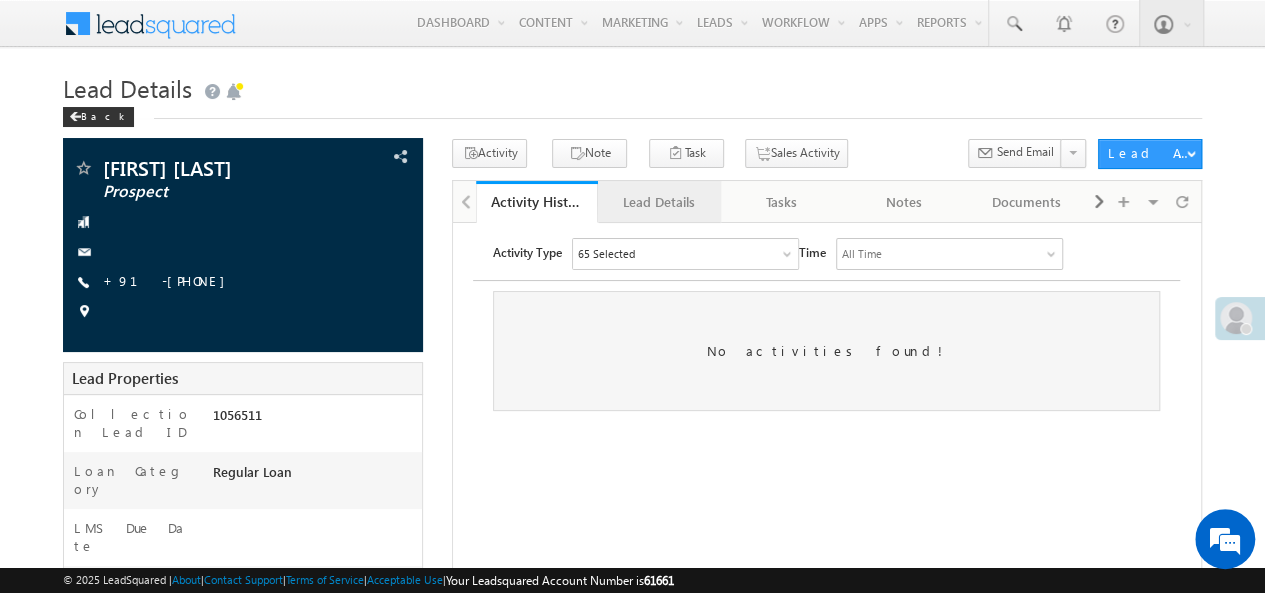 click on "Lead Details" at bounding box center [658, 202] 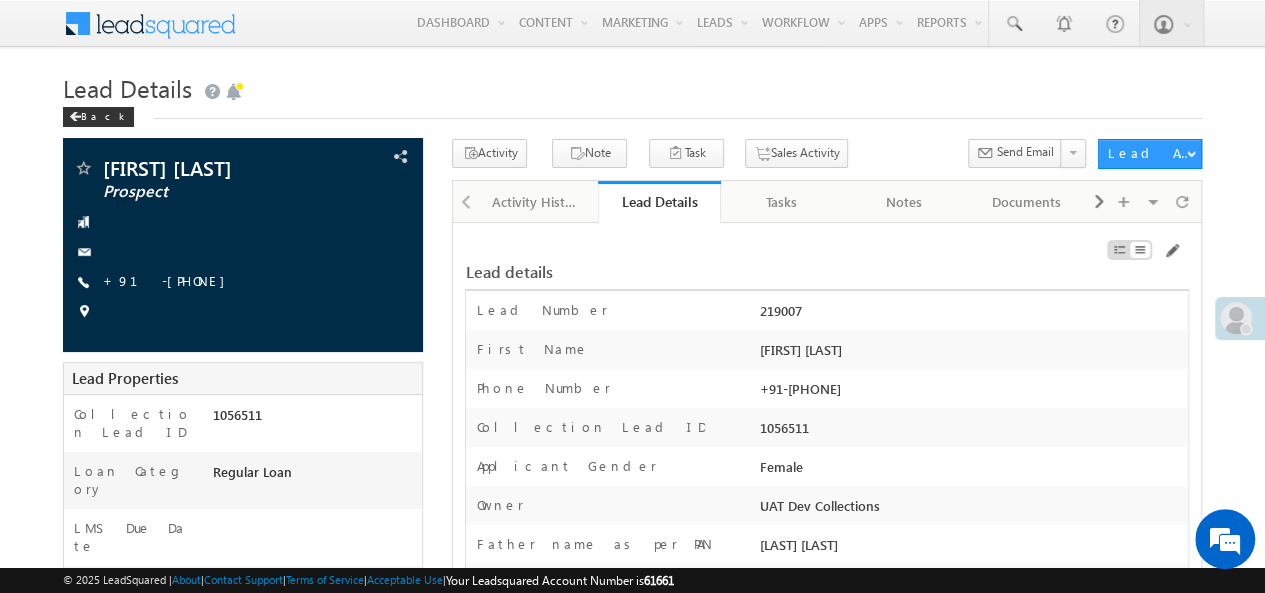 scroll, scrollTop: 0, scrollLeft: 0, axis: both 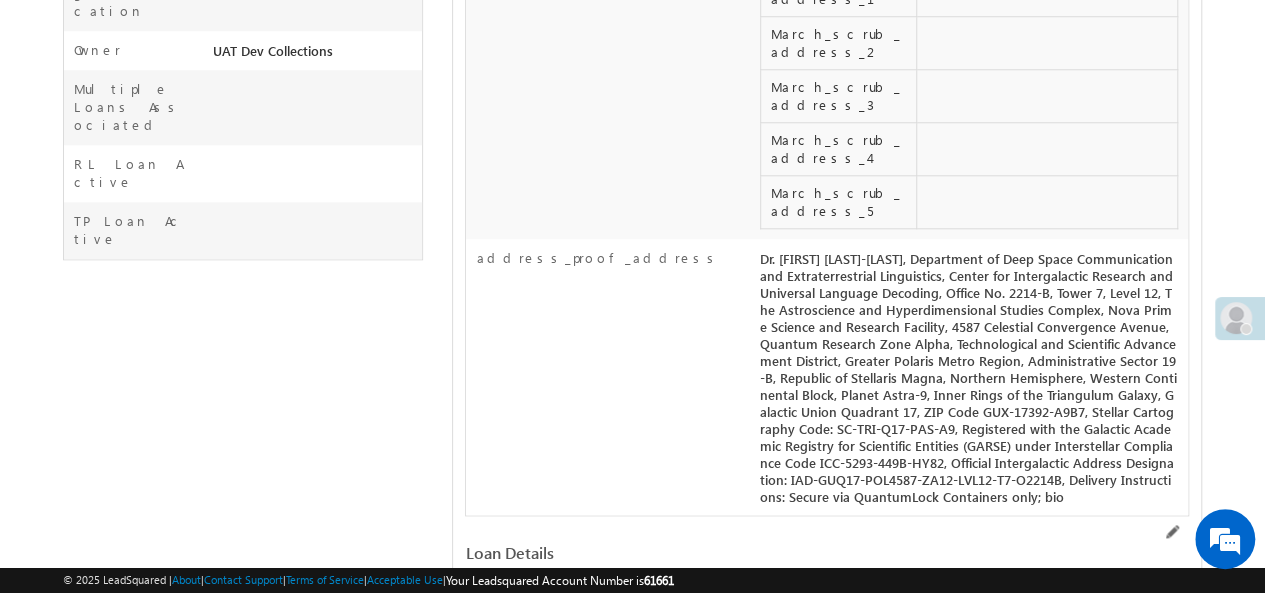 drag, startPoint x: 762, startPoint y: 129, endPoint x: 1020, endPoint y: 365, distance: 349.65698 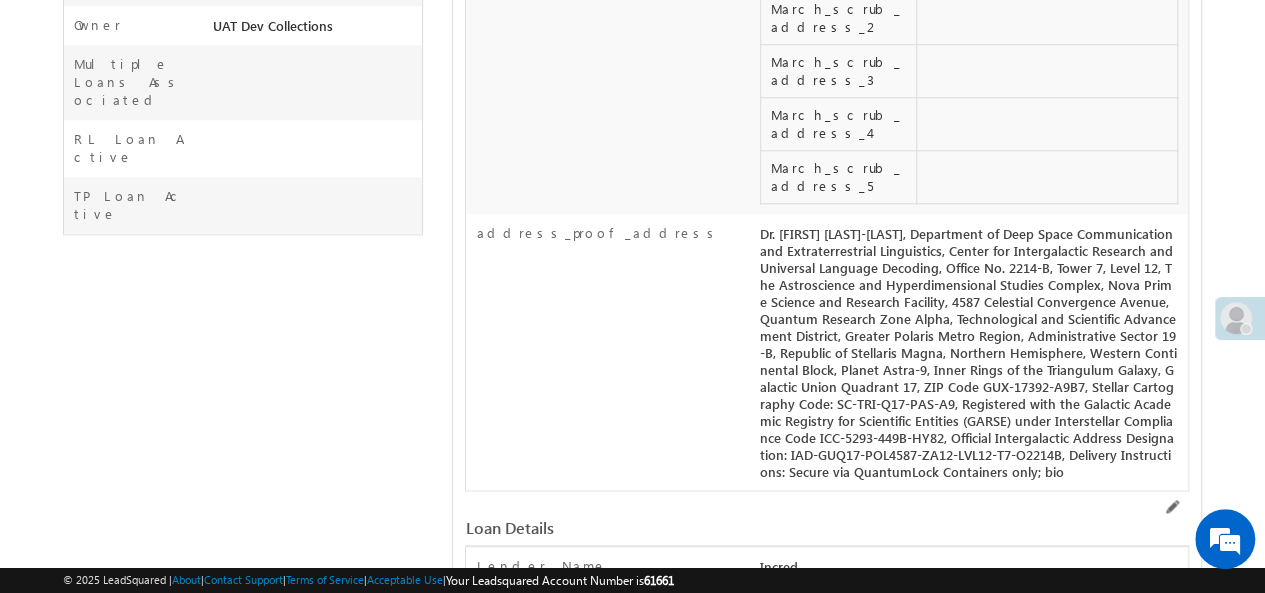 scroll, scrollTop: 2165, scrollLeft: 0, axis: vertical 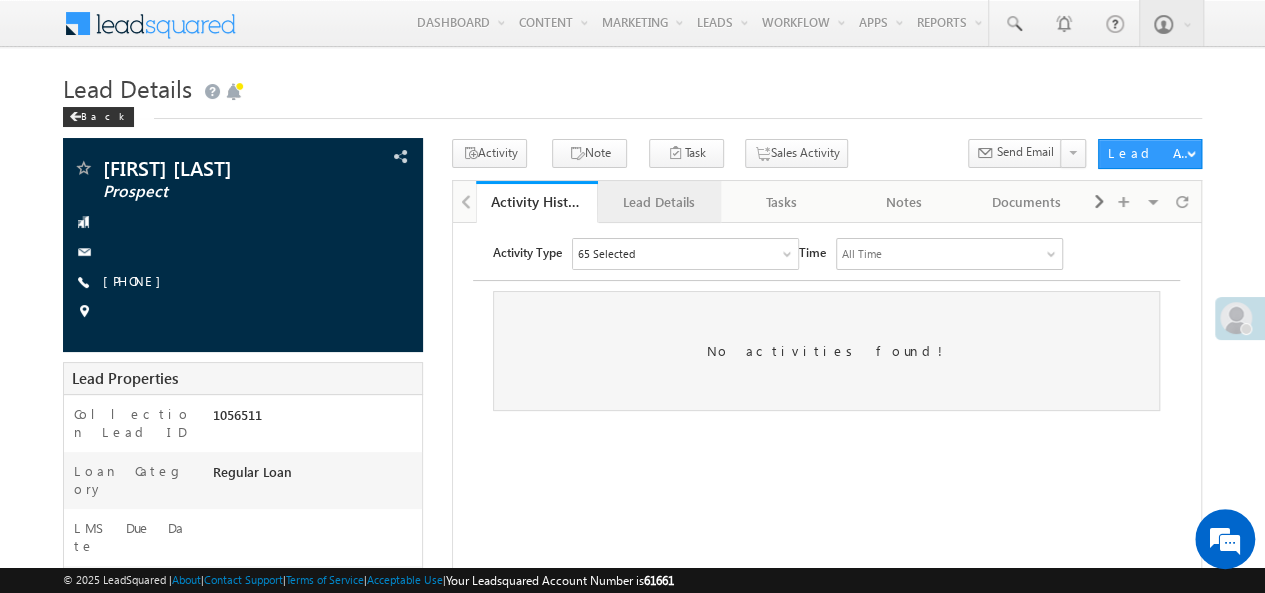 click on "Lead Details" at bounding box center (658, 202) 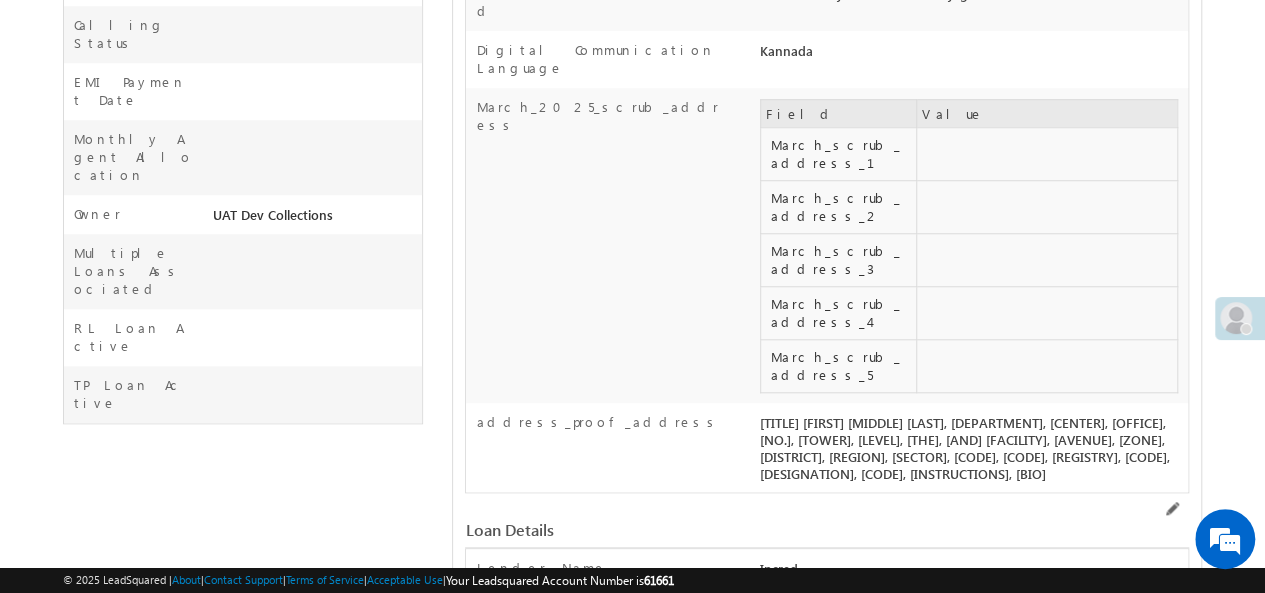 scroll, scrollTop: 826, scrollLeft: 0, axis: vertical 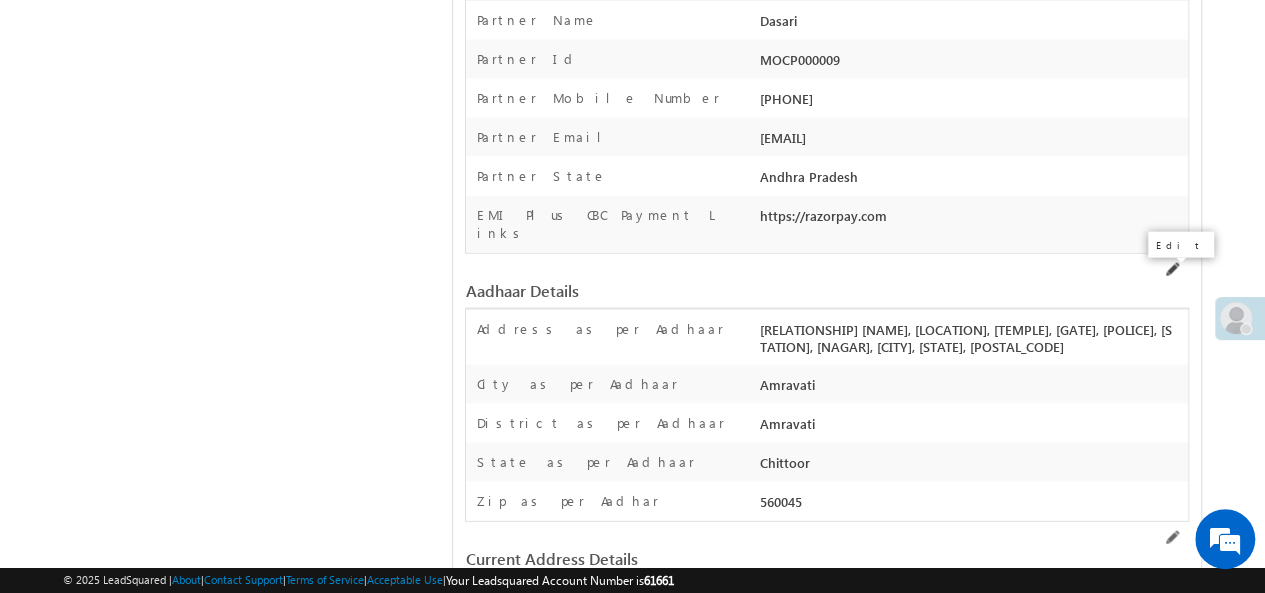 click at bounding box center [1171, 270] 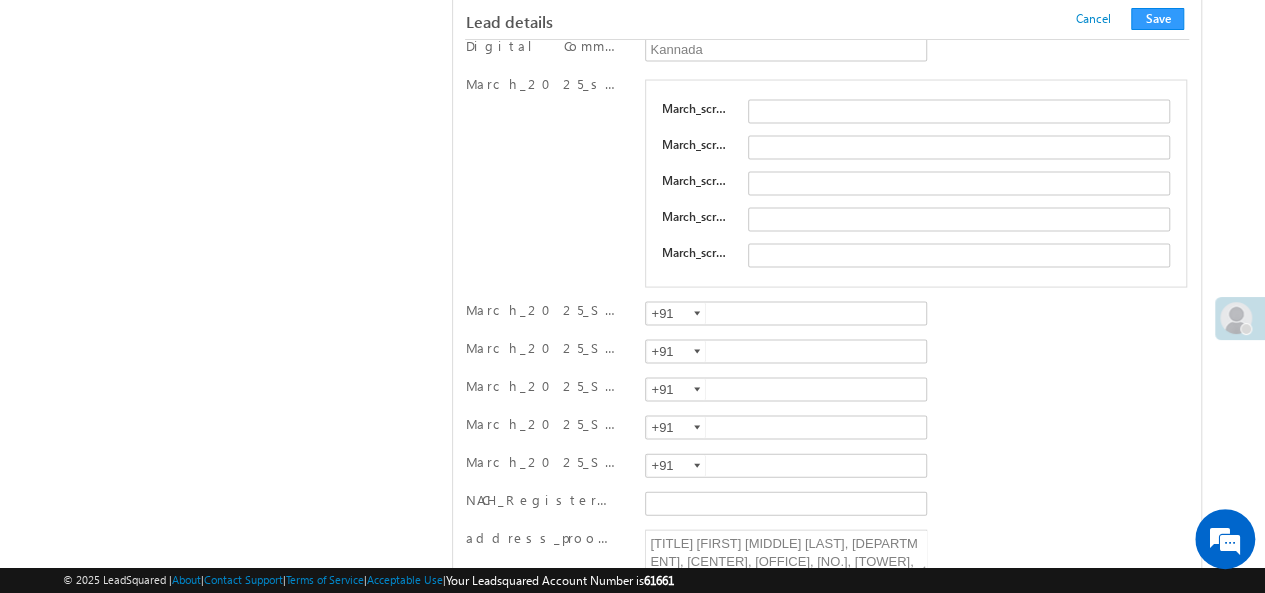 scroll, scrollTop: 1916, scrollLeft: 0, axis: vertical 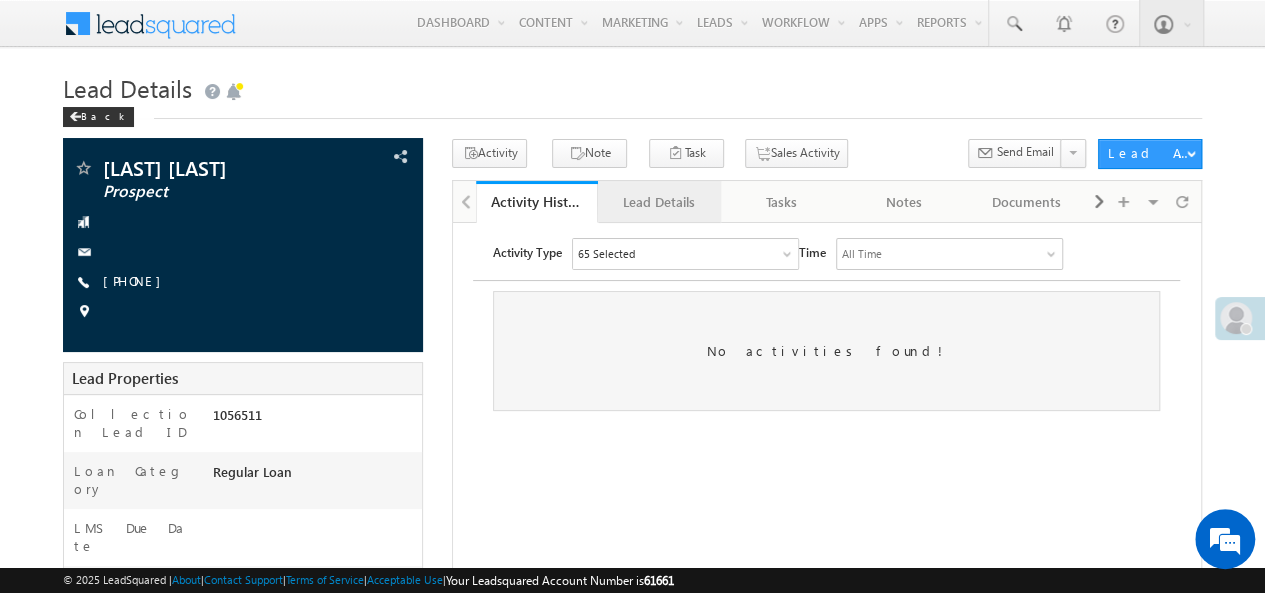 click on "Lead Details" at bounding box center [659, 202] 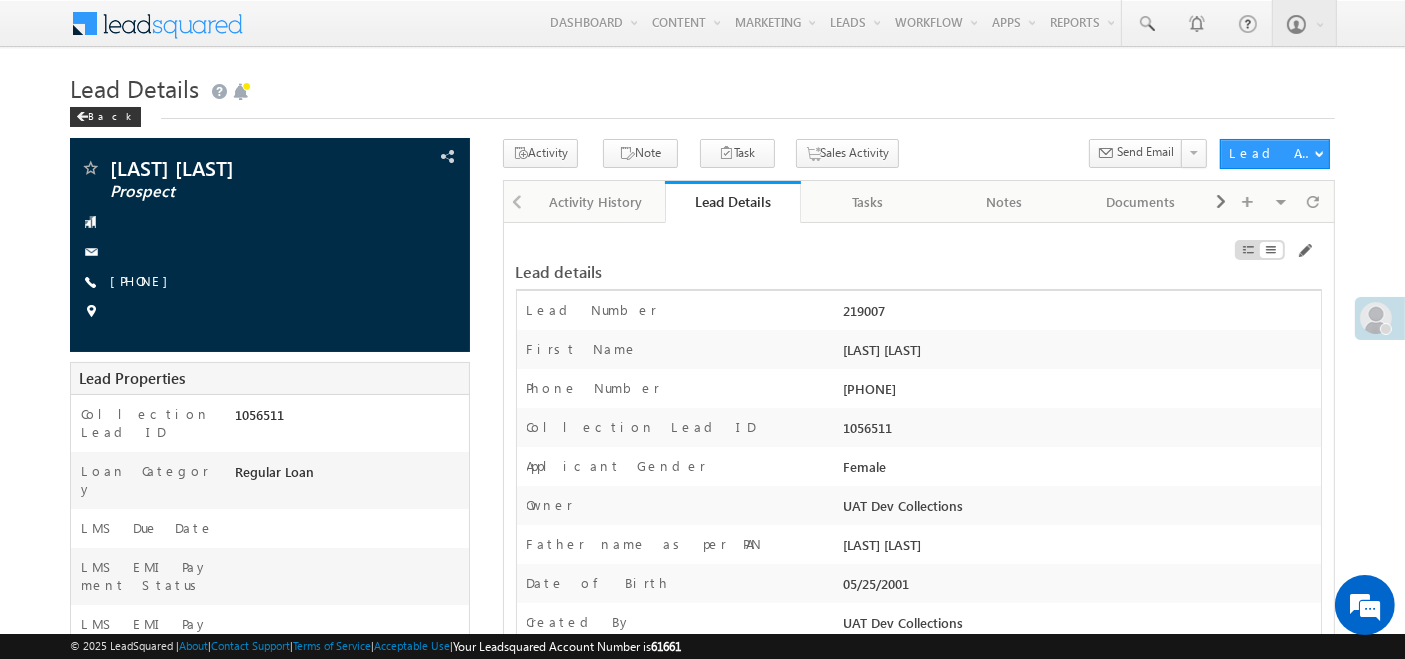 scroll, scrollTop: 0, scrollLeft: 0, axis: both 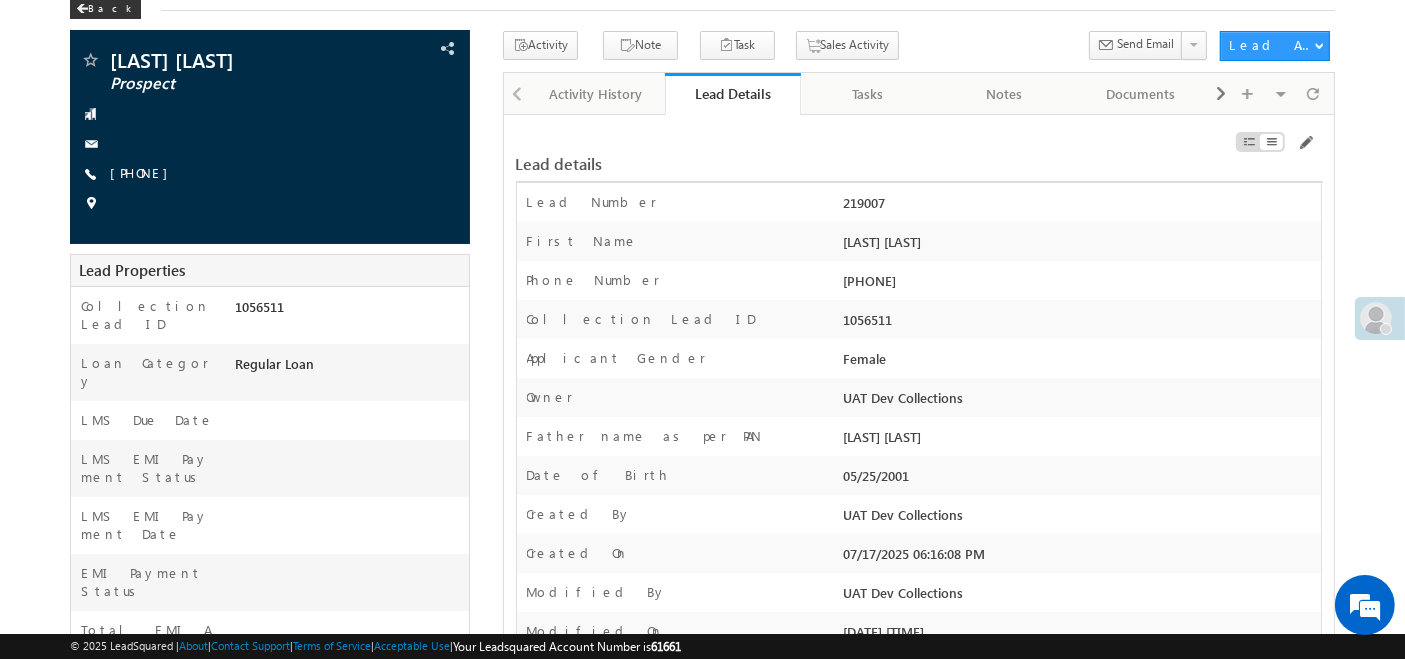 drag, startPoint x: 1278, startPoint y: 1, endPoint x: 938, endPoint y: 405, distance: 528.0303 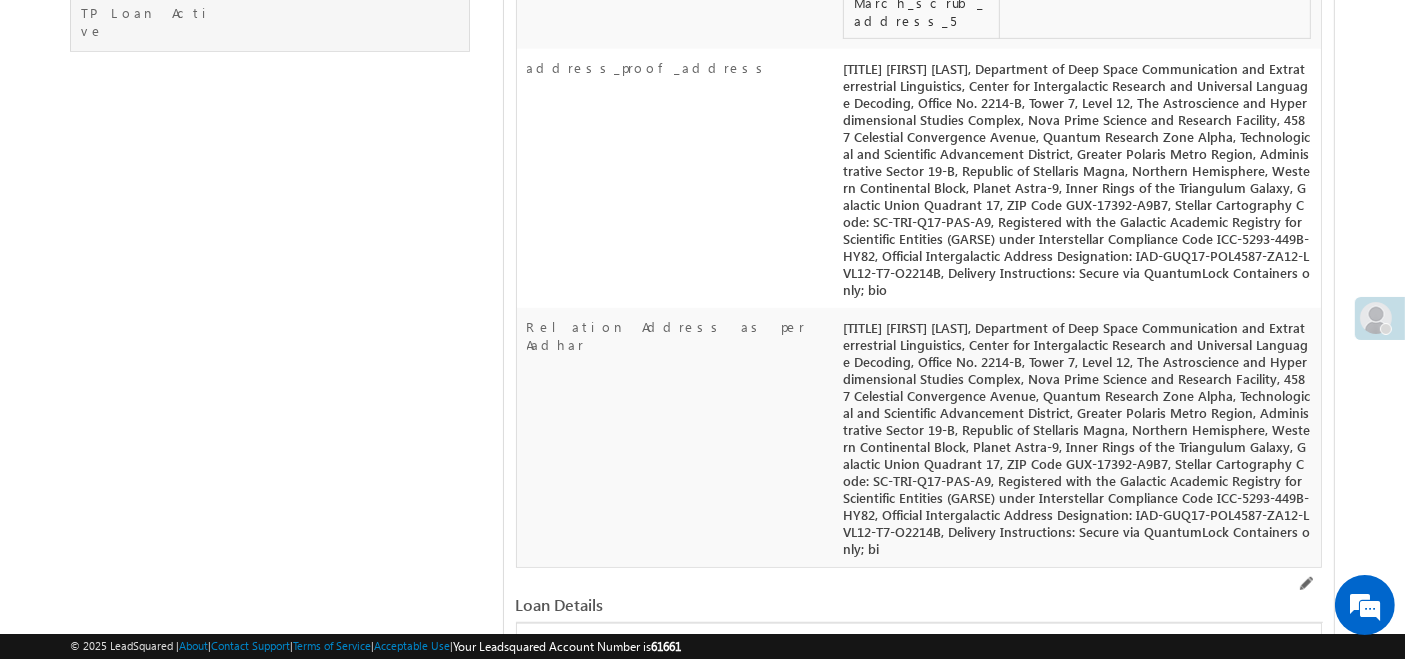 scroll, scrollTop: 1123, scrollLeft: 0, axis: vertical 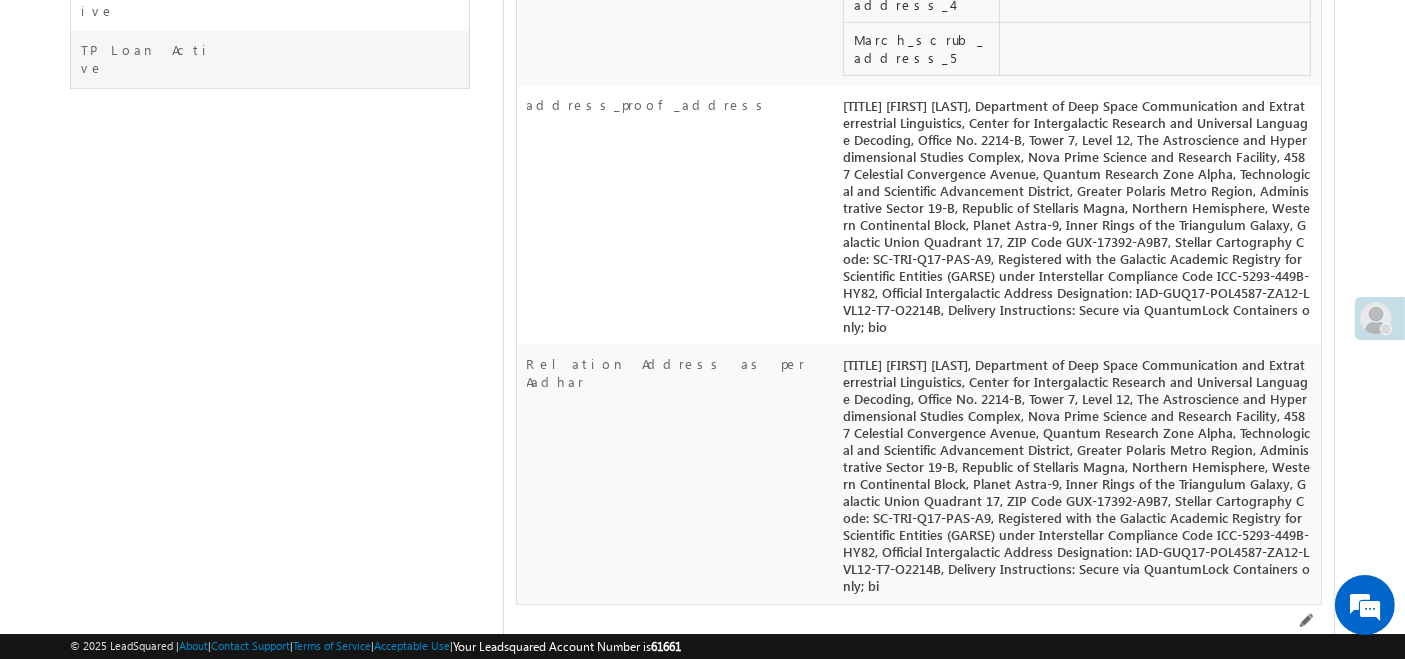 drag, startPoint x: 534, startPoint y: 257, endPoint x: 1280, endPoint y: 470, distance: 775.8125 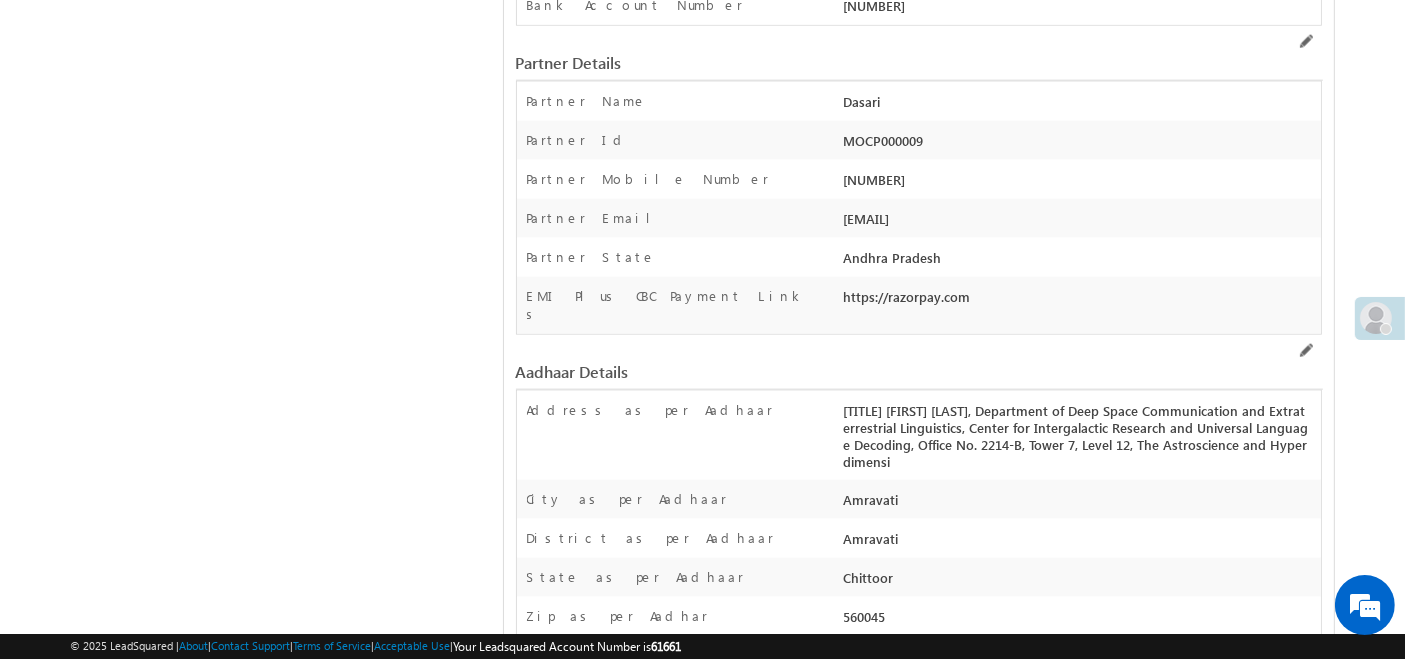 scroll, scrollTop: 2425, scrollLeft: 0, axis: vertical 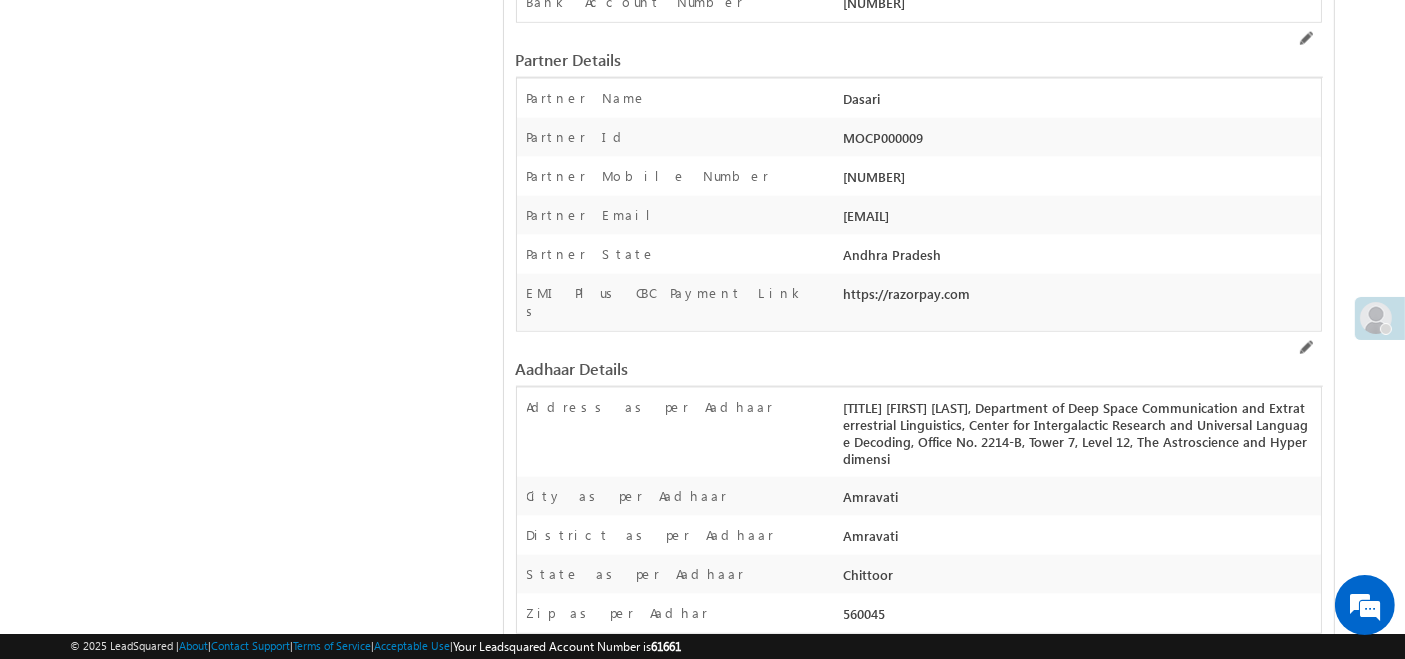 click on "Address as per Aadhaar" at bounding box center (650, 407) 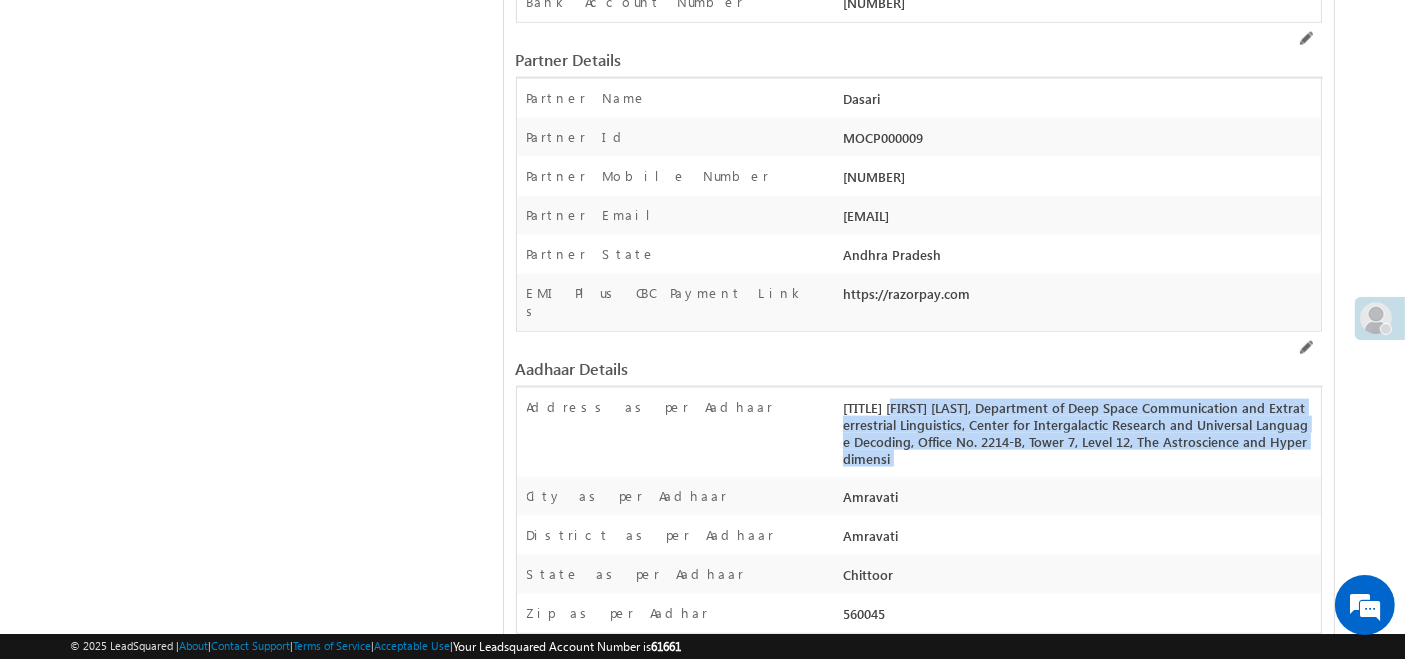 click on "Dr. Elias Montgomery Harrington-Wells, Department of Deep Space Communication and Extraterrestrial Linguistics, Center for Intergalactic Research and Universal Language Decoding, Office No. 2214-B, Tower 7, Level 12, The Astroscience and Hyperdimensi" at bounding box center (1079, 437) 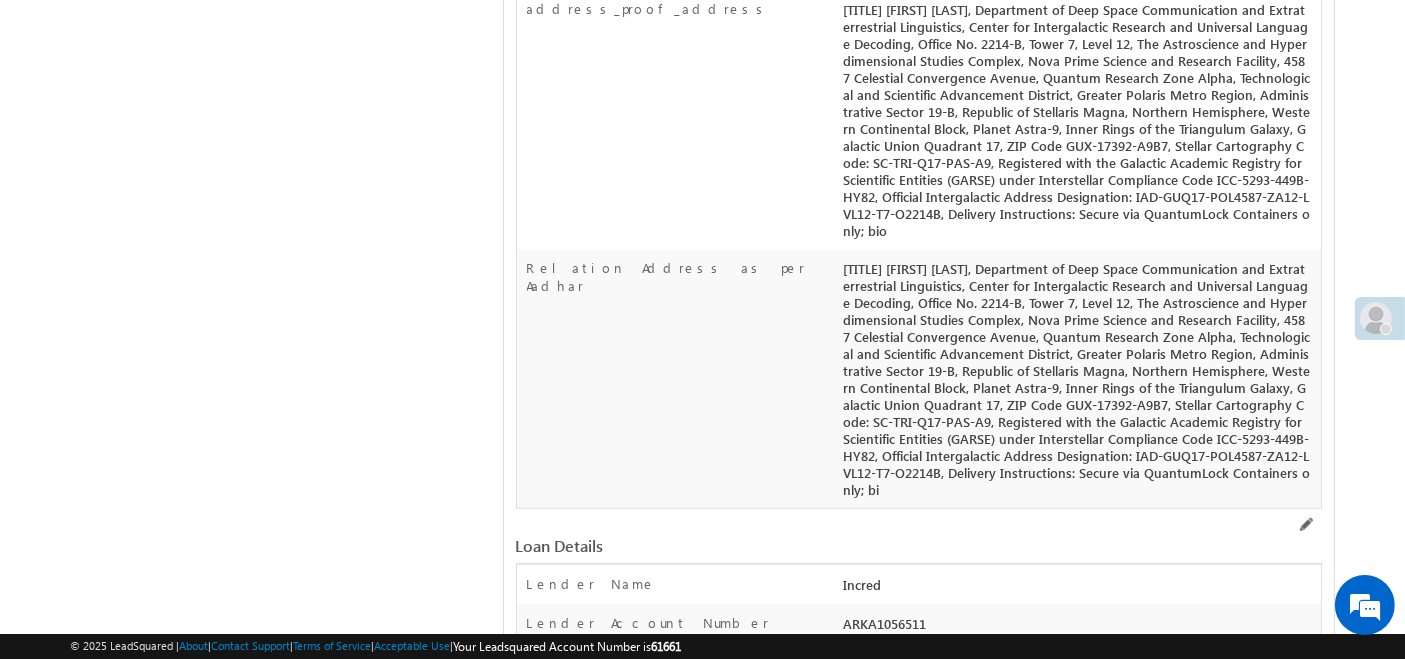 scroll, scrollTop: 2370, scrollLeft: 0, axis: vertical 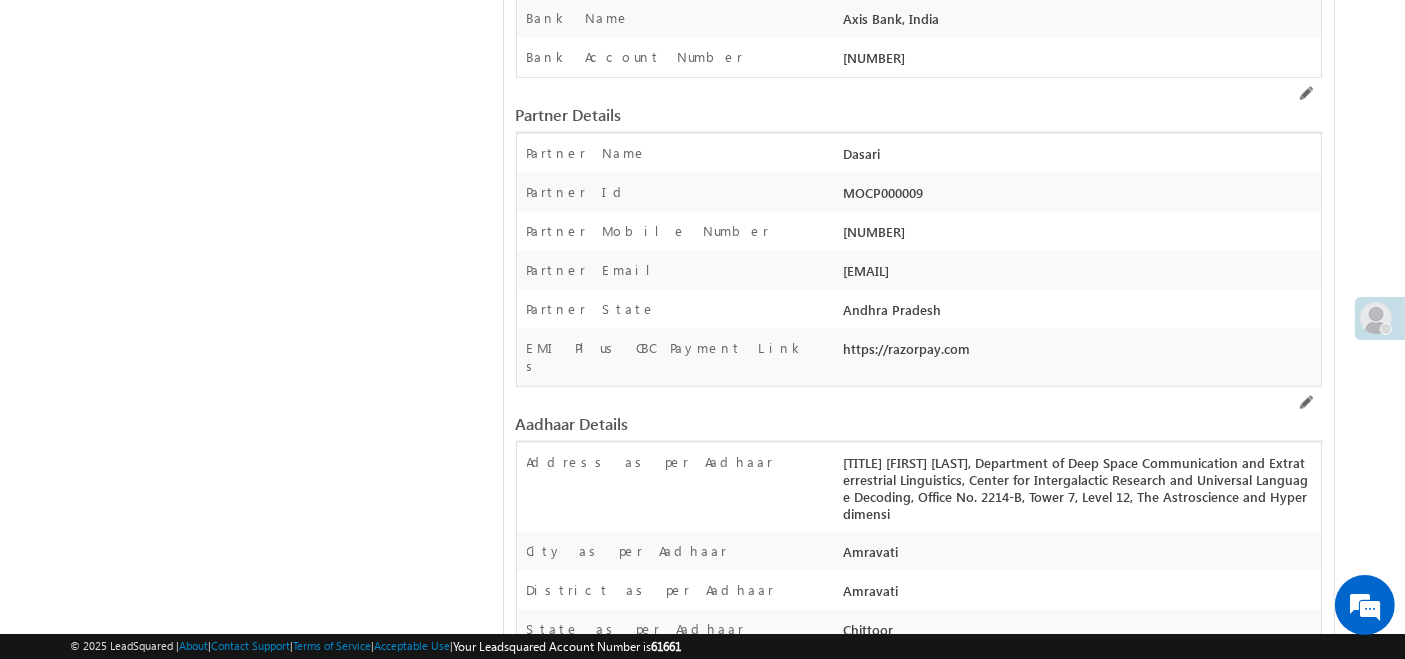click on "Address as per Aadhaar" at bounding box center (650, 462) 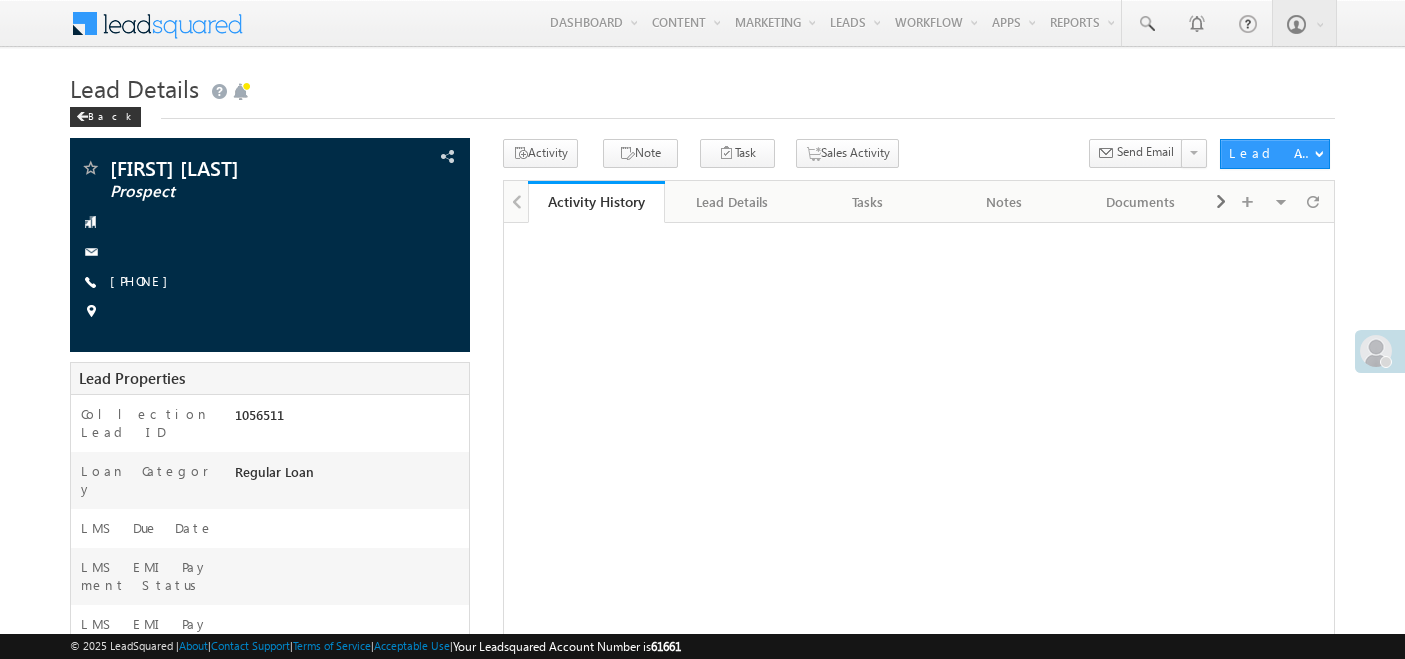 scroll, scrollTop: 0, scrollLeft: 0, axis: both 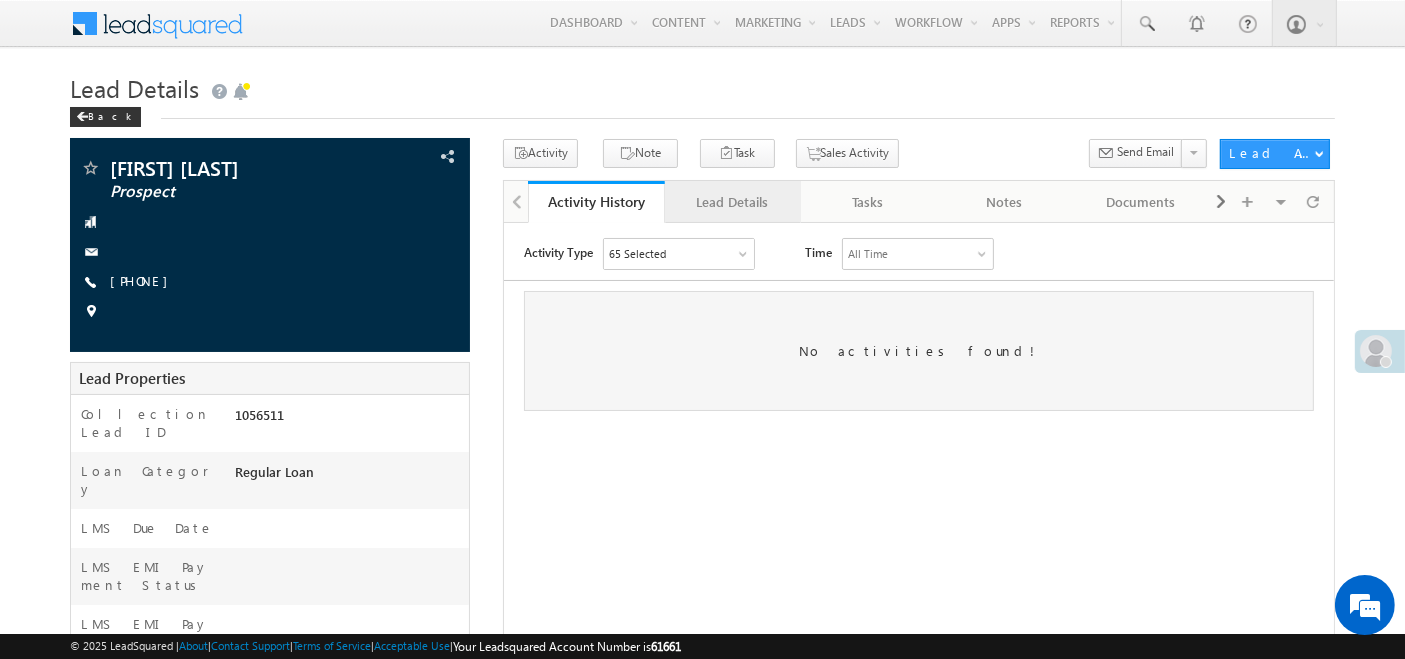 click on "Lead Details" at bounding box center (732, 202) 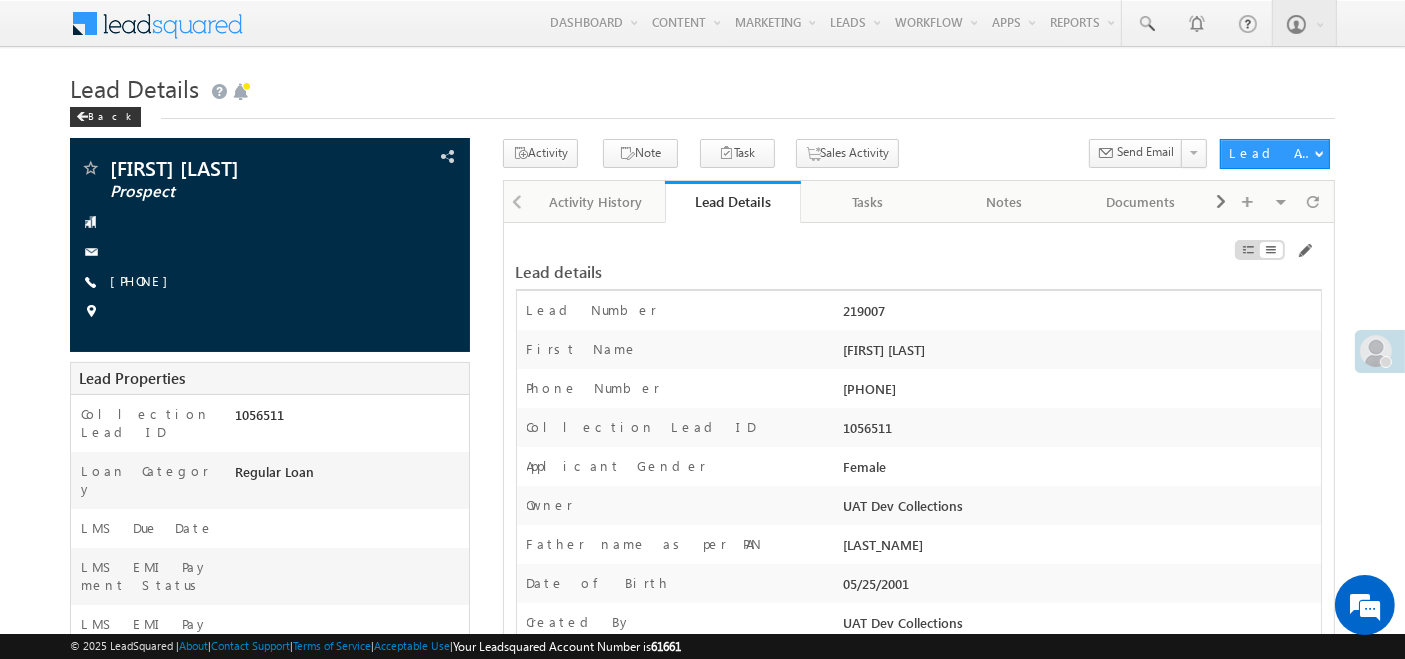 scroll, scrollTop: 0, scrollLeft: 0, axis: both 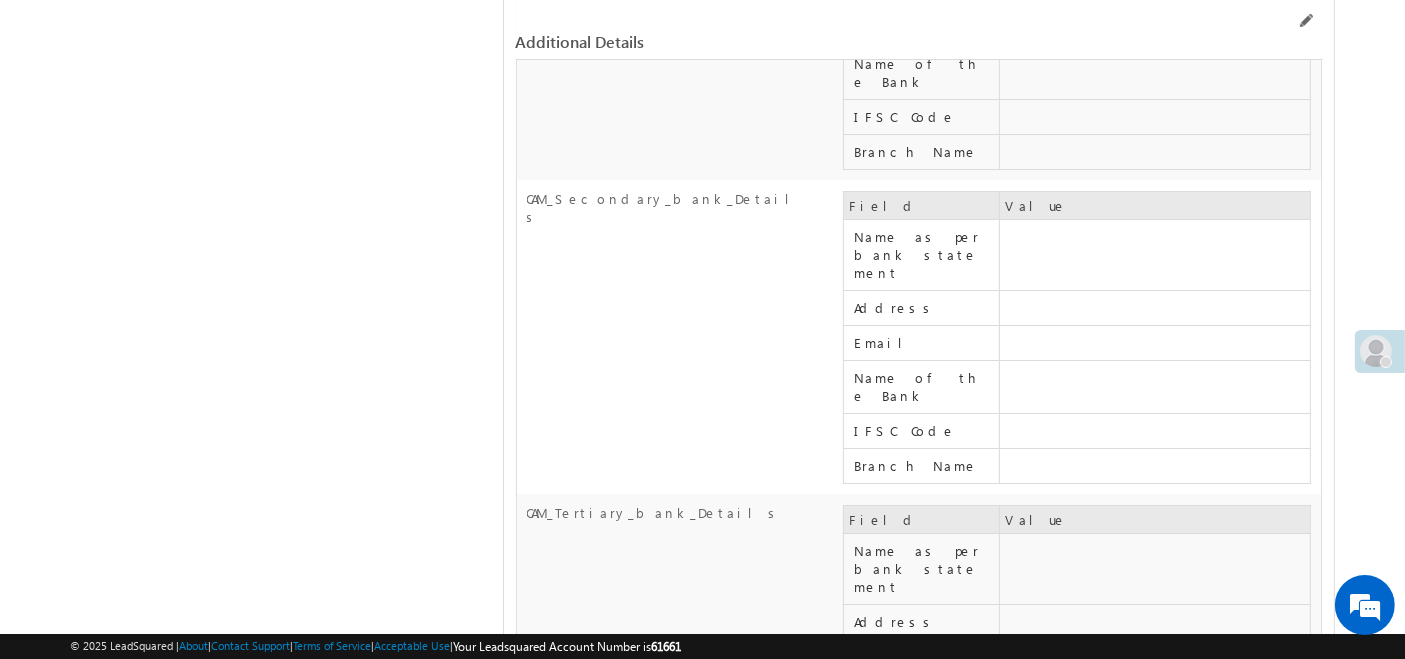 click at bounding box center [1155, 621] 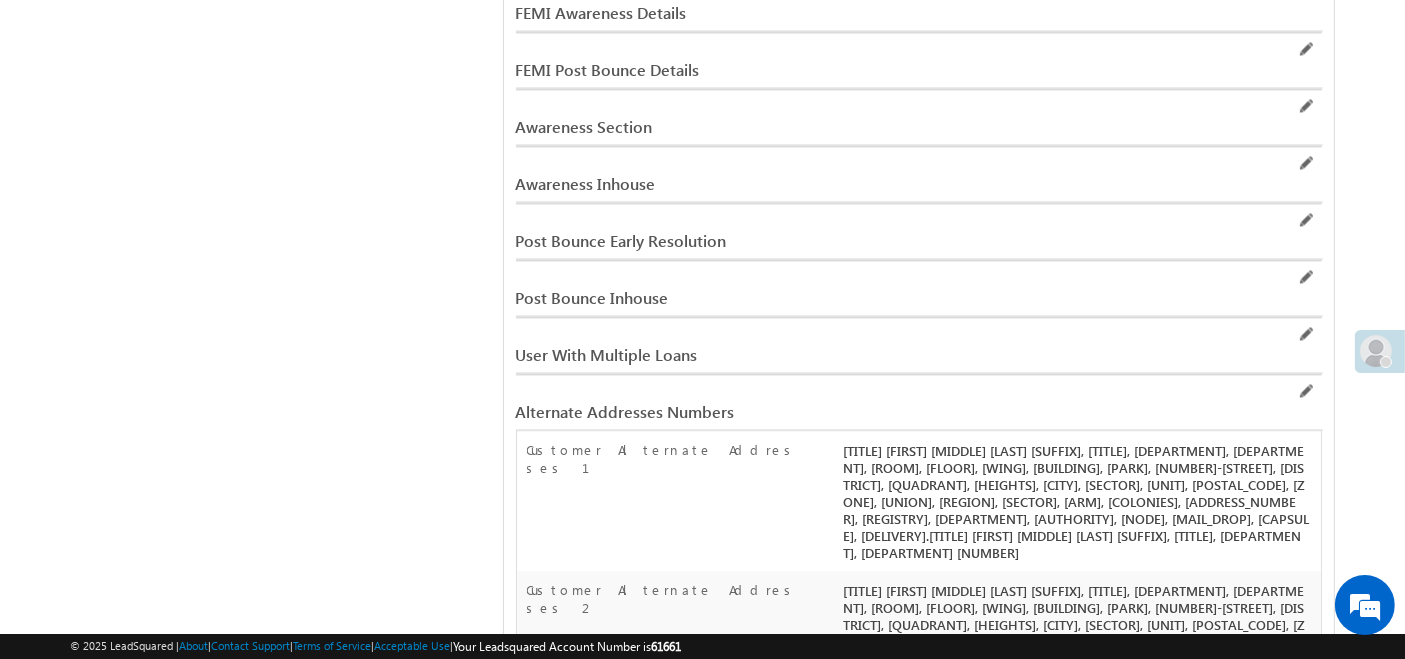 scroll, scrollTop: 0, scrollLeft: 0, axis: both 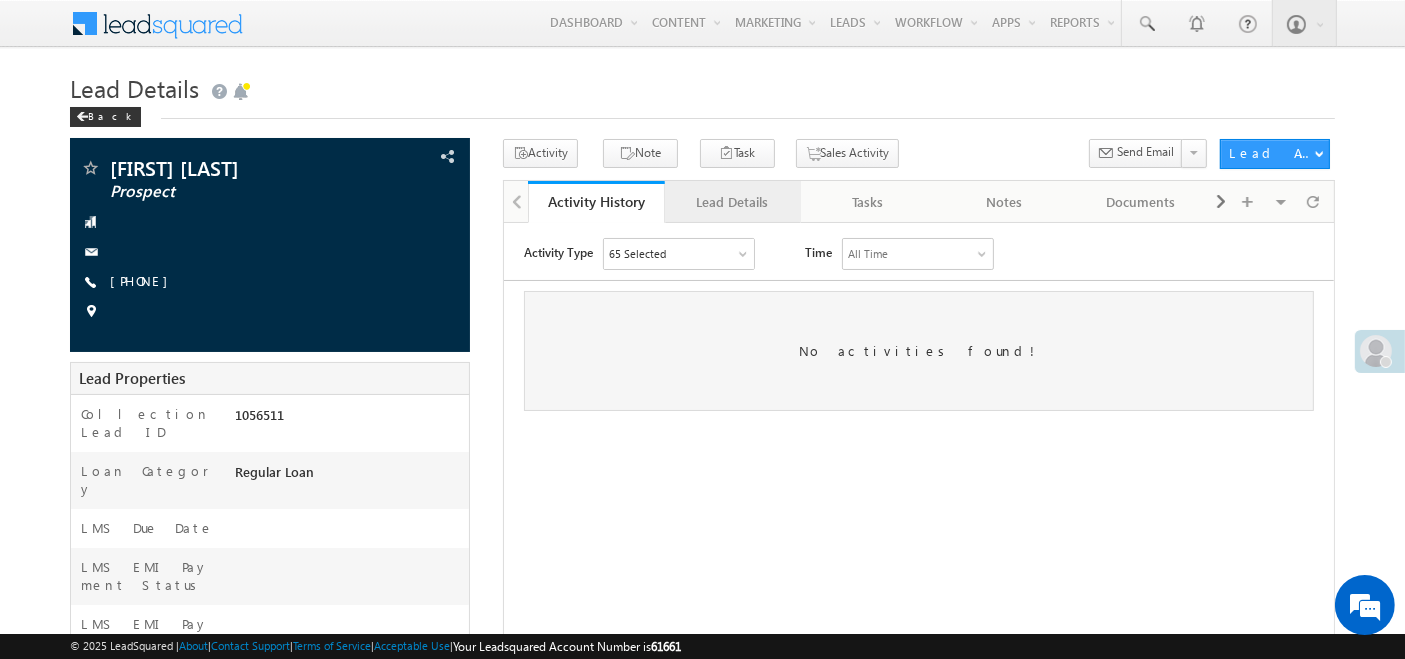 click on "Lead Details" at bounding box center [732, 202] 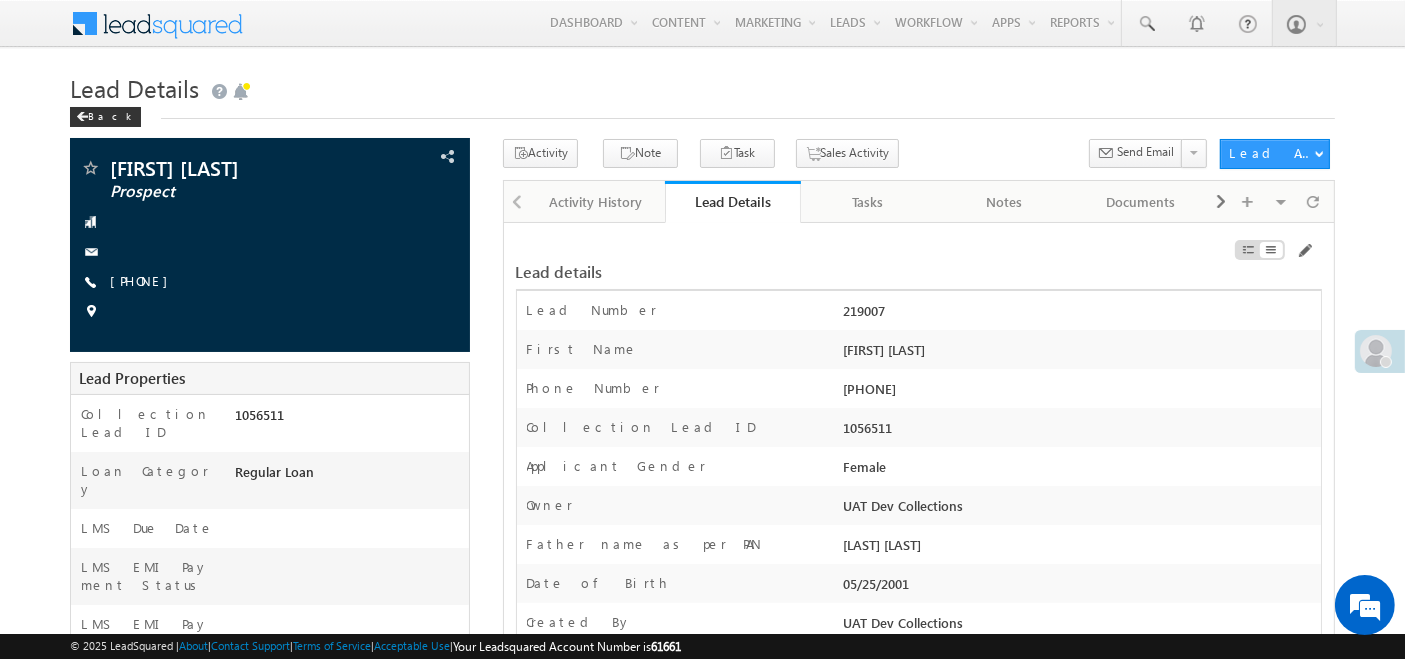 scroll, scrollTop: 0, scrollLeft: 0, axis: both 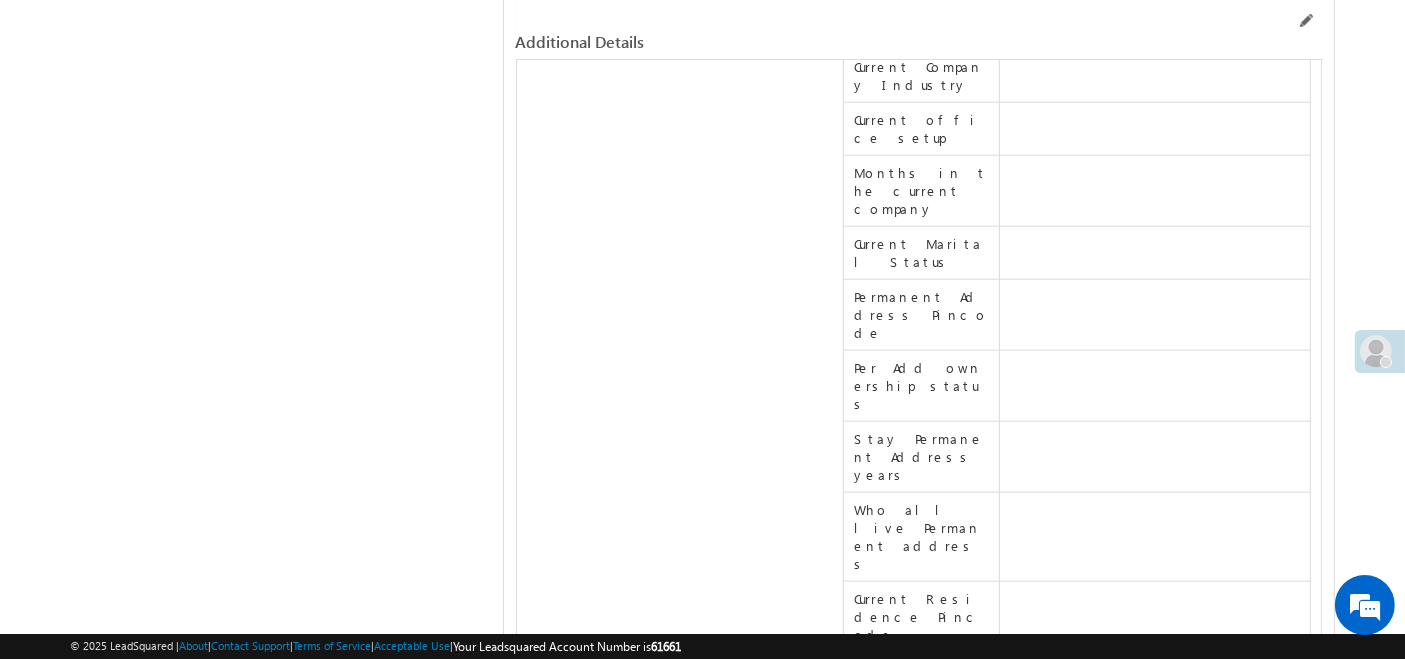 drag, startPoint x: 843, startPoint y: 243, endPoint x: 881, endPoint y: 465, distance: 225.22878 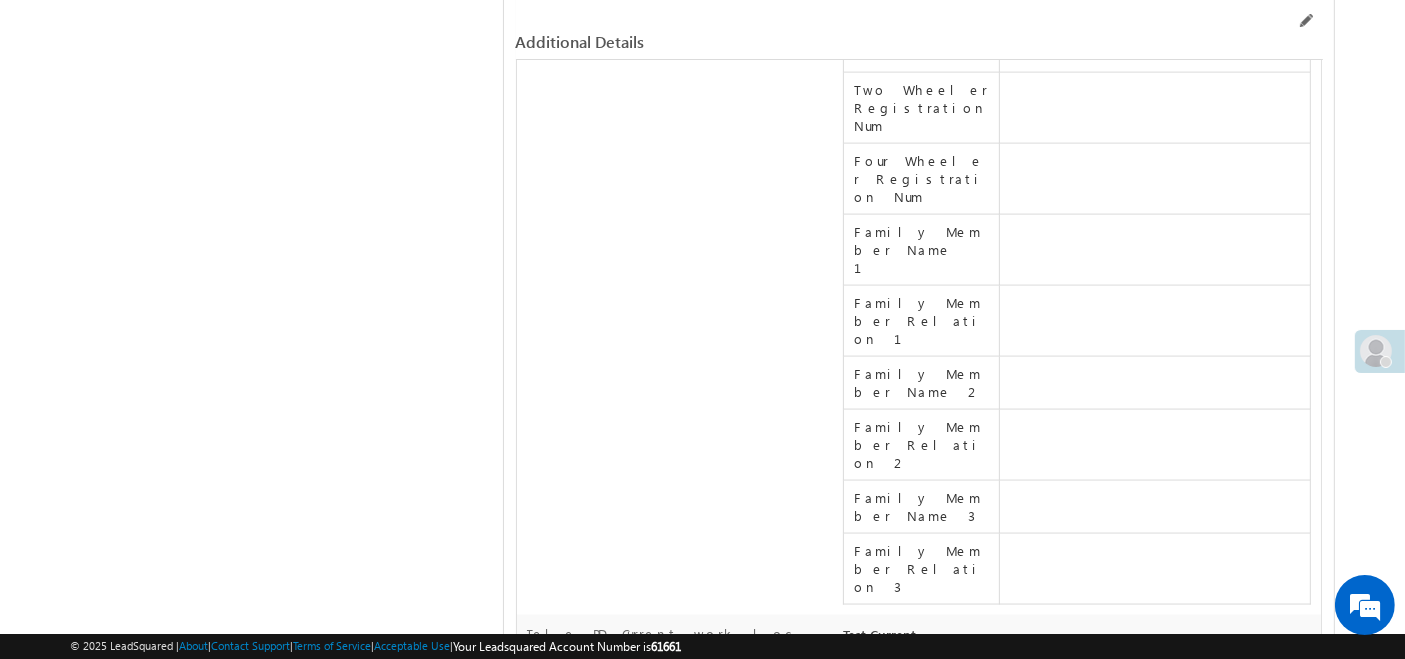 scroll, scrollTop: 10465, scrollLeft: 0, axis: vertical 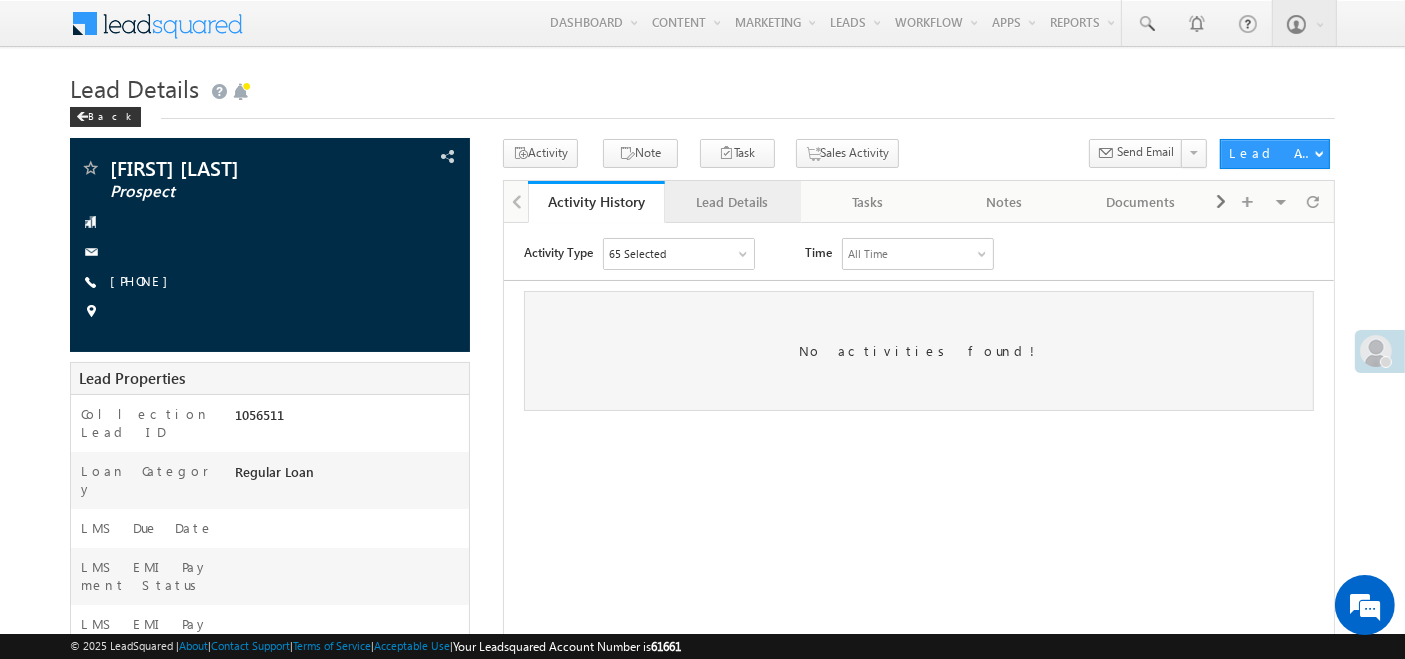 click on "Lead Details" at bounding box center [732, 202] 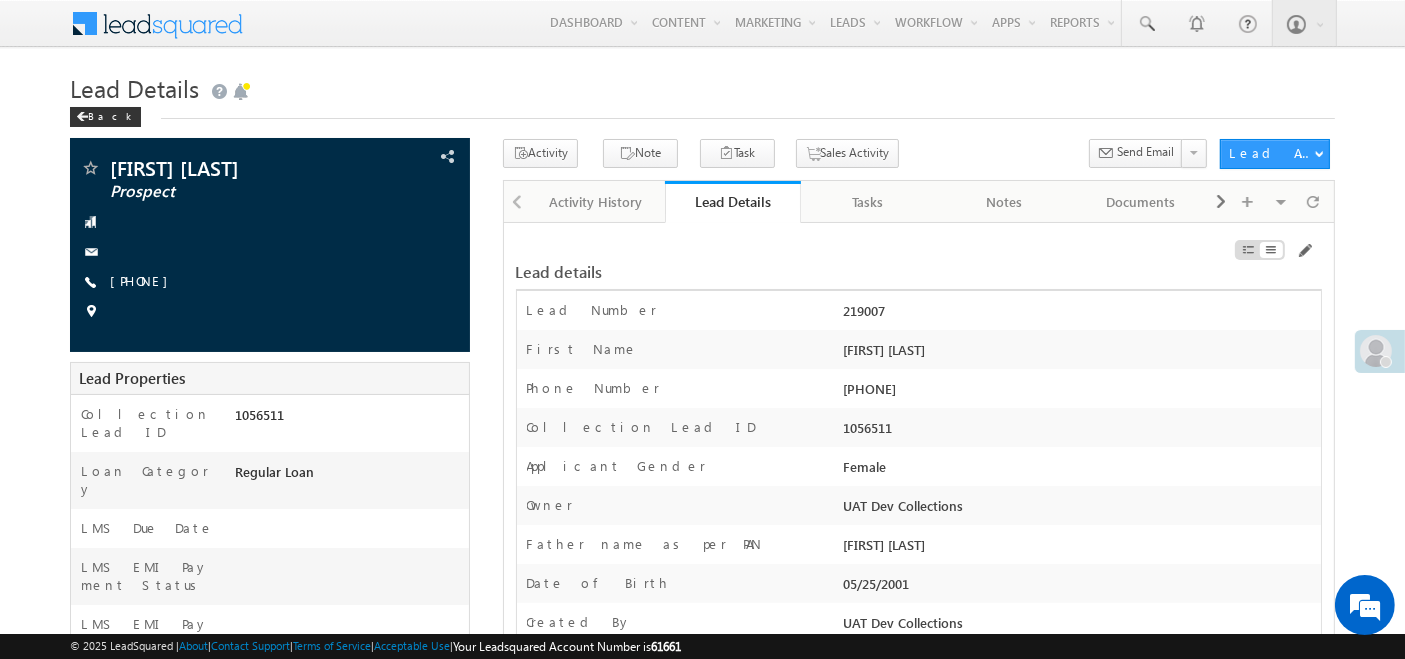 scroll, scrollTop: 0, scrollLeft: 0, axis: both 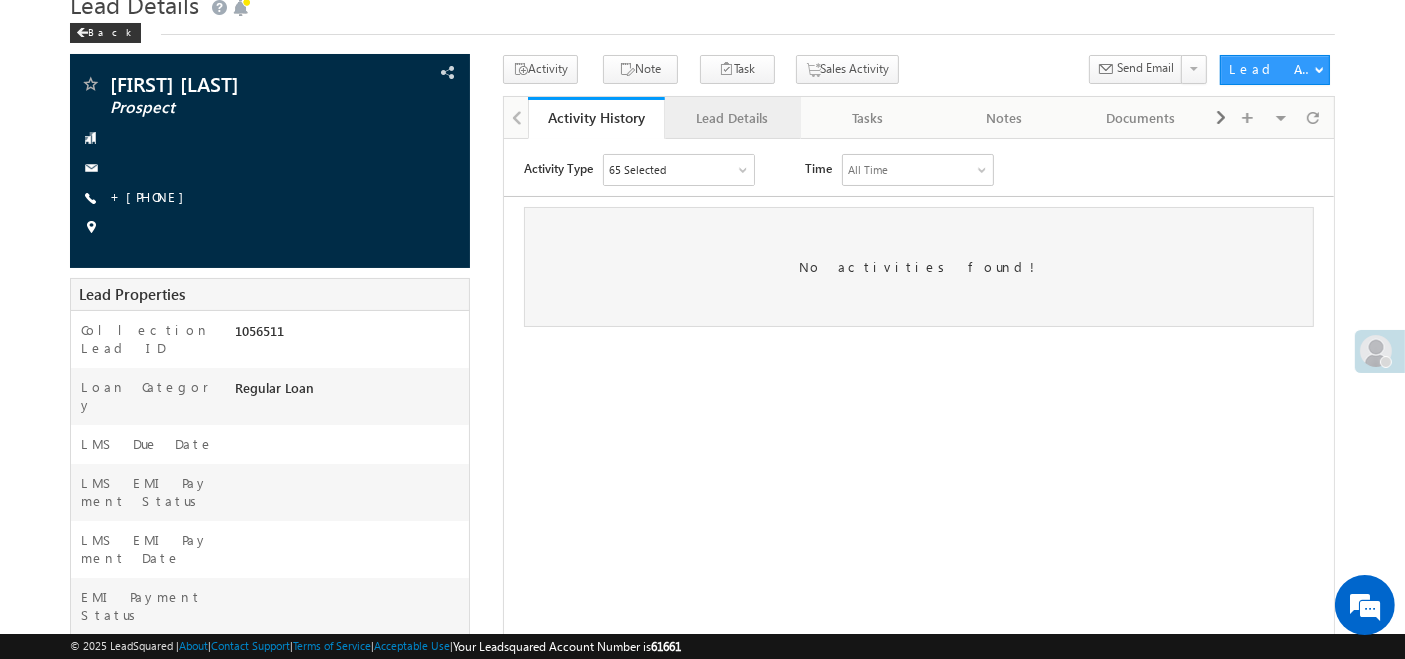 click on "Lead Details" at bounding box center (733, 118) 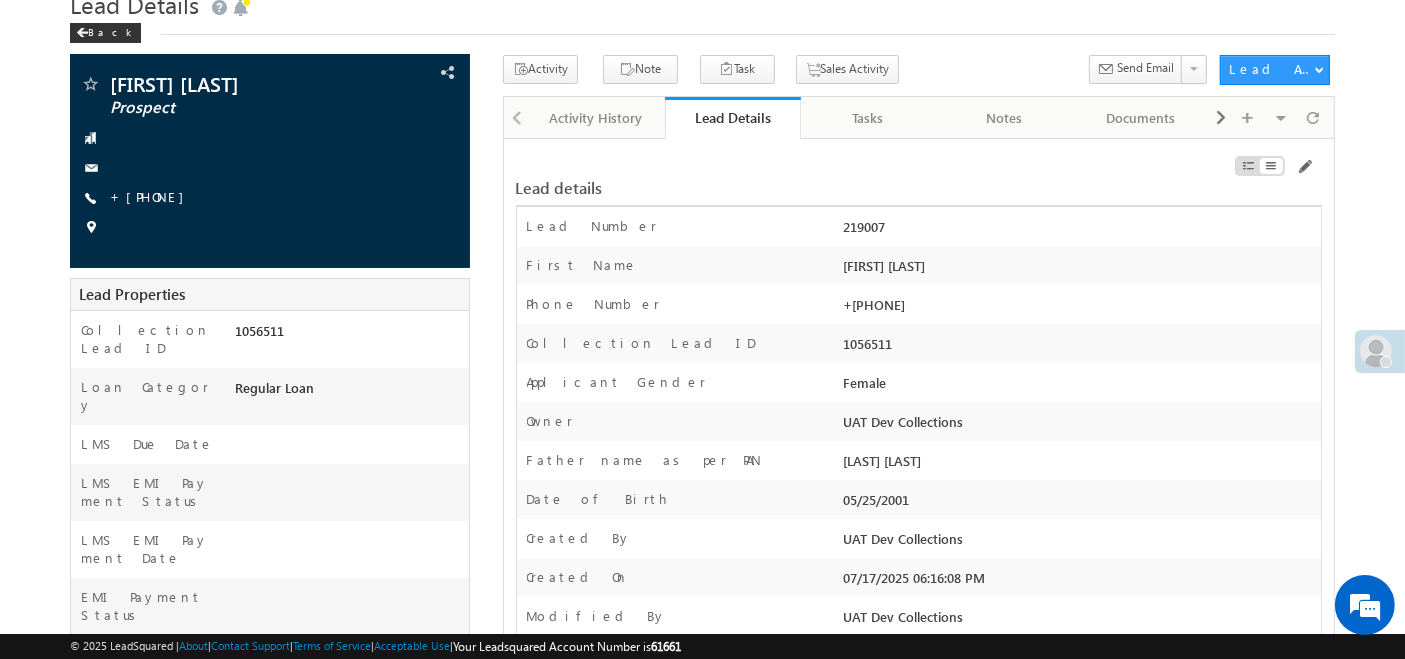 scroll, scrollTop: 0, scrollLeft: 0, axis: both 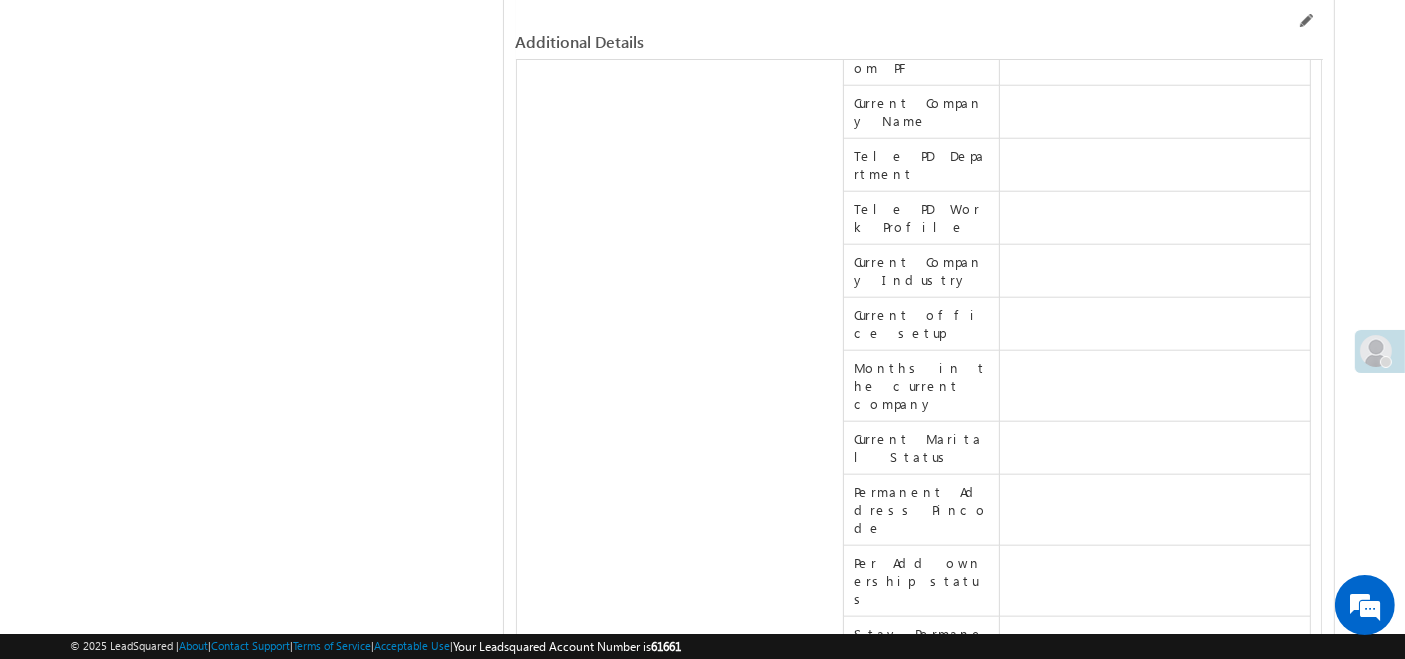 drag, startPoint x: 847, startPoint y: 318, endPoint x: 882, endPoint y: 544, distance: 228.69412 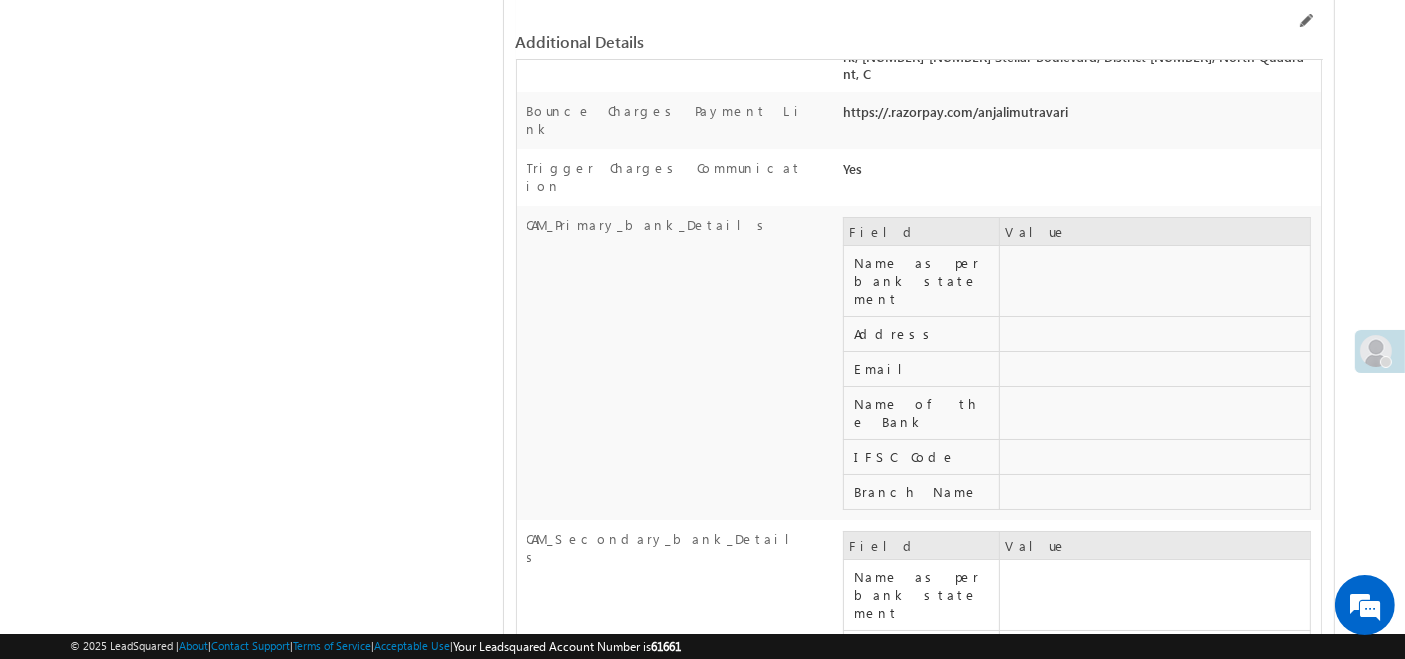 scroll, scrollTop: 7763, scrollLeft: 0, axis: vertical 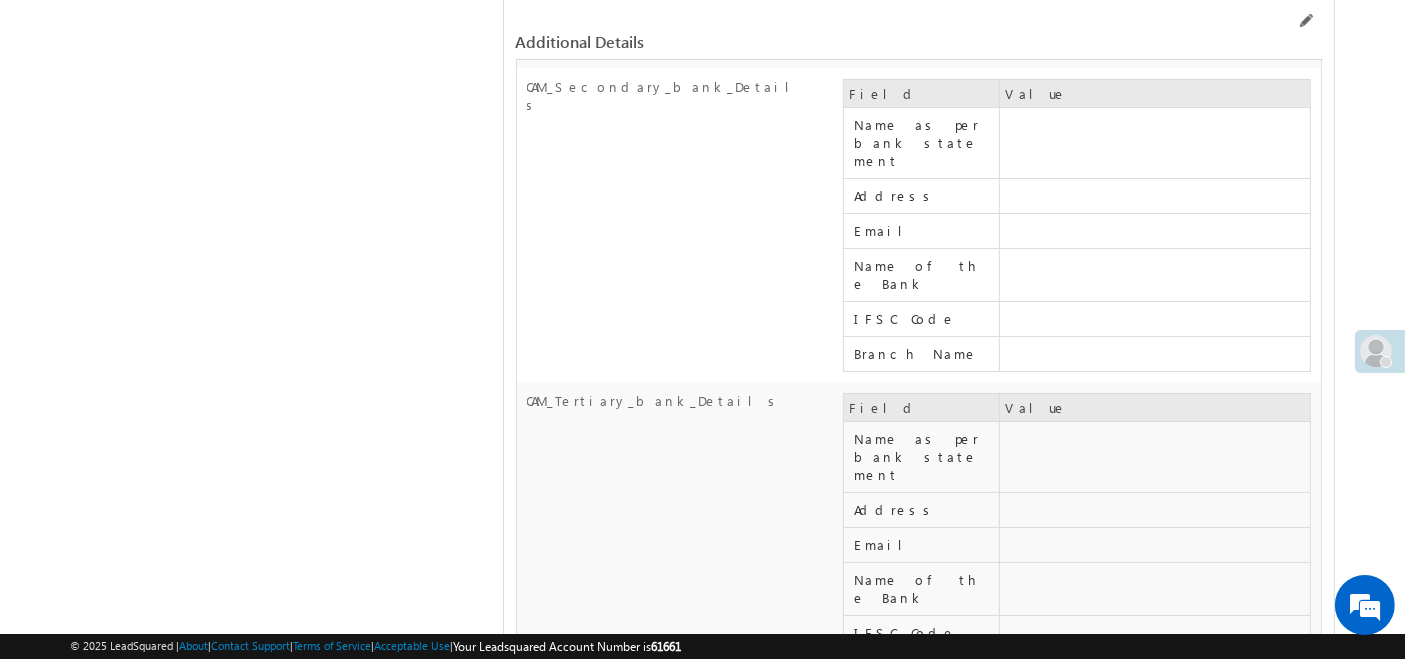 drag, startPoint x: 525, startPoint y: 328, endPoint x: 633, endPoint y: 336, distance: 108.29589 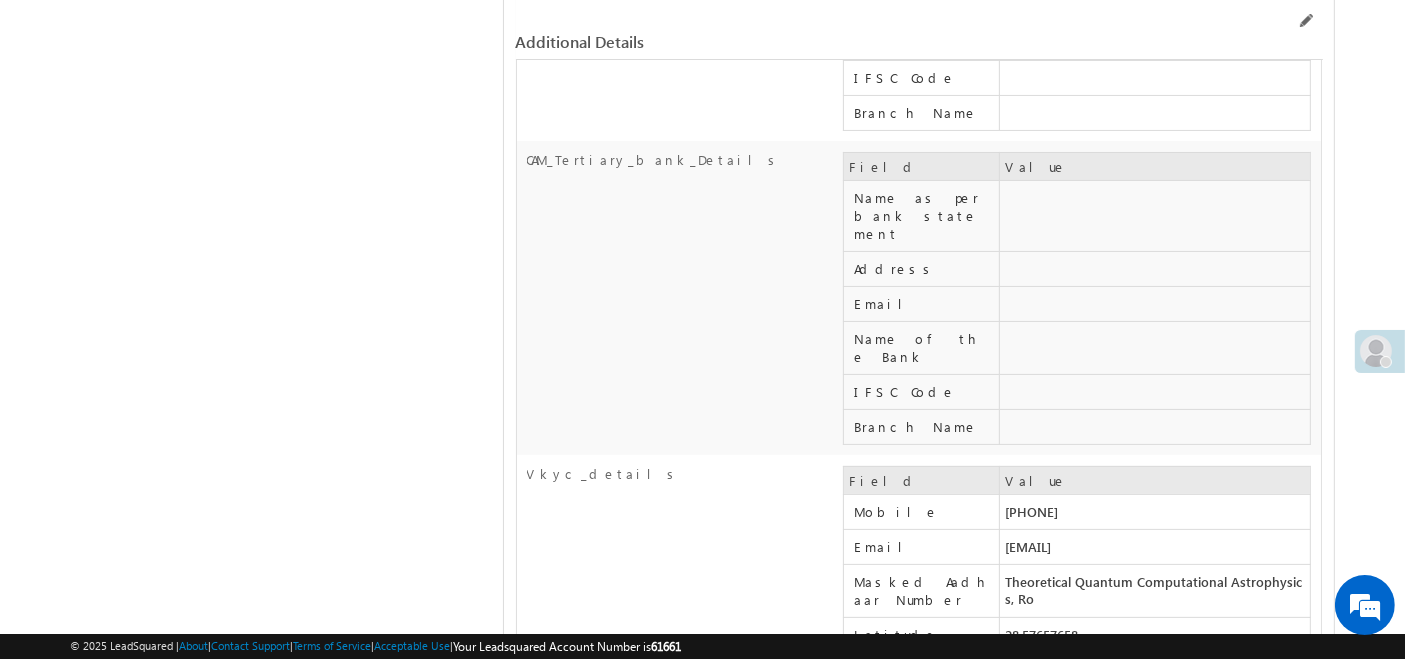 scroll, scrollTop: 8006, scrollLeft: 0, axis: vertical 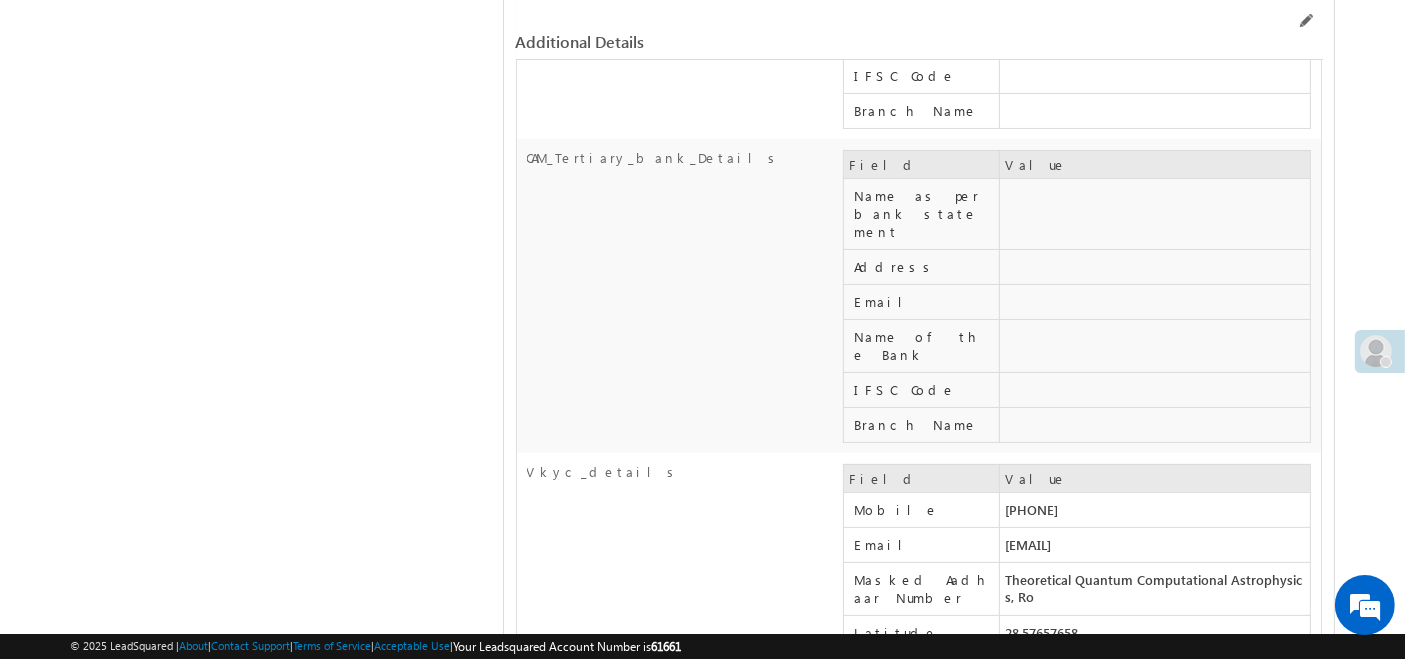 drag, startPoint x: 525, startPoint y: 268, endPoint x: 694, endPoint y: 272, distance: 169.04733 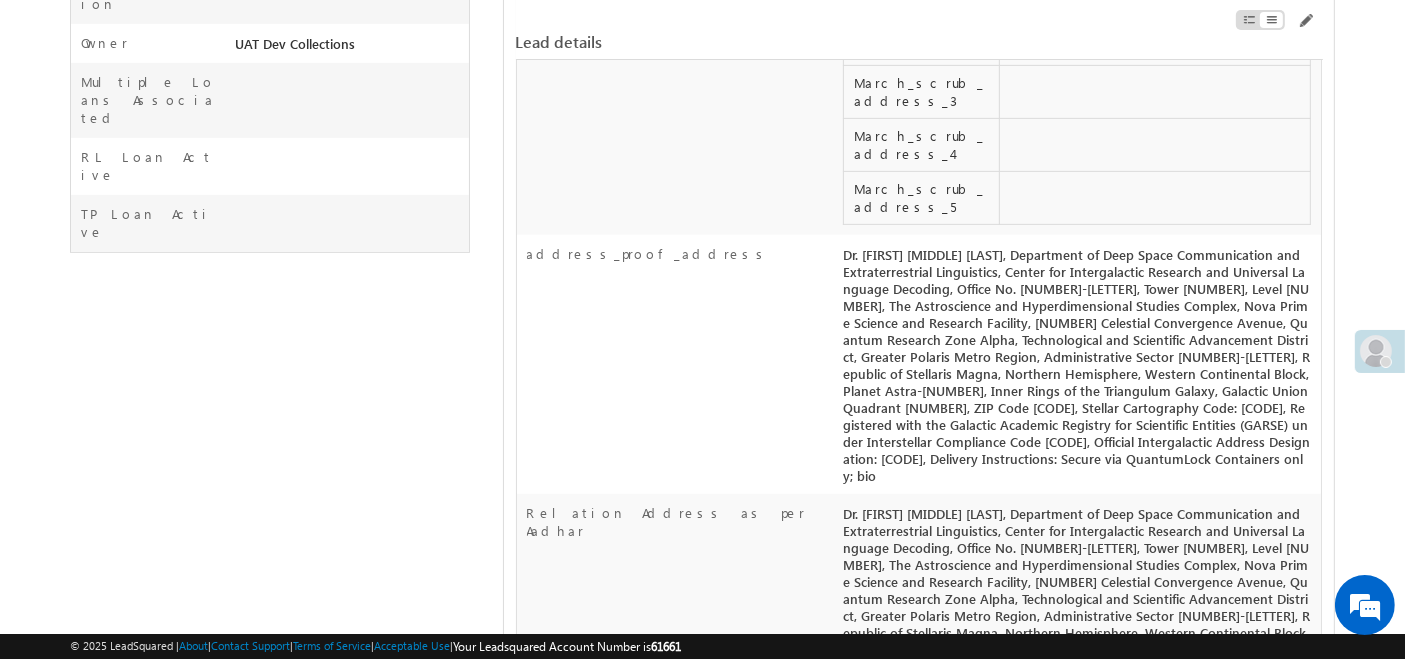 scroll, scrollTop: 968, scrollLeft: 0, axis: vertical 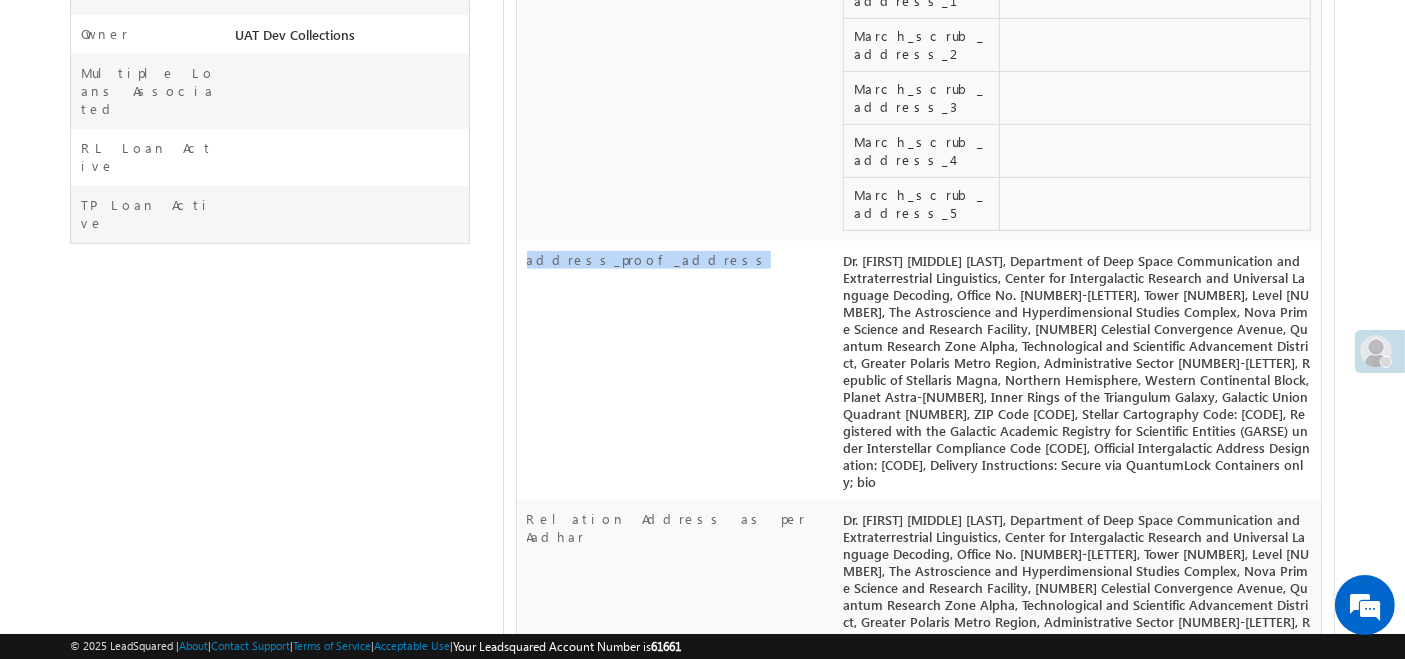 drag, startPoint x: 525, startPoint y: 146, endPoint x: 653, endPoint y: 149, distance: 128.03516 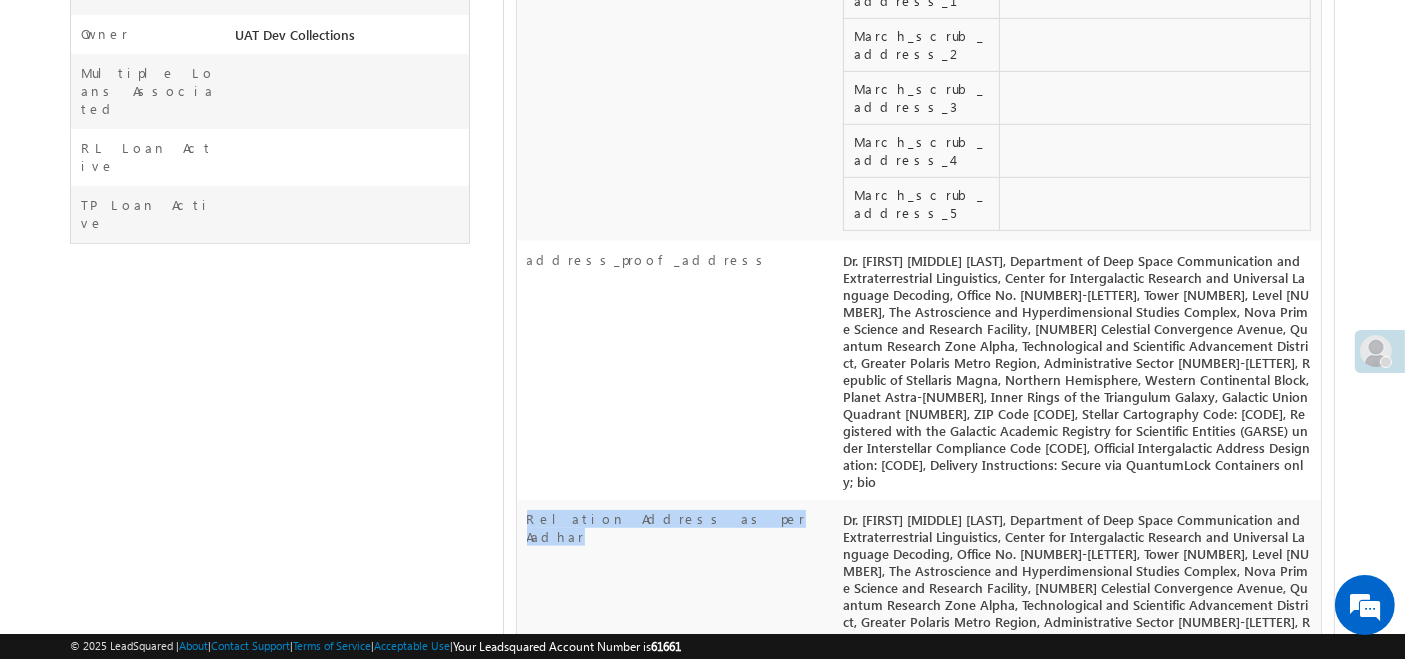 drag, startPoint x: 529, startPoint y: 407, endPoint x: 702, endPoint y: 408, distance: 173.00288 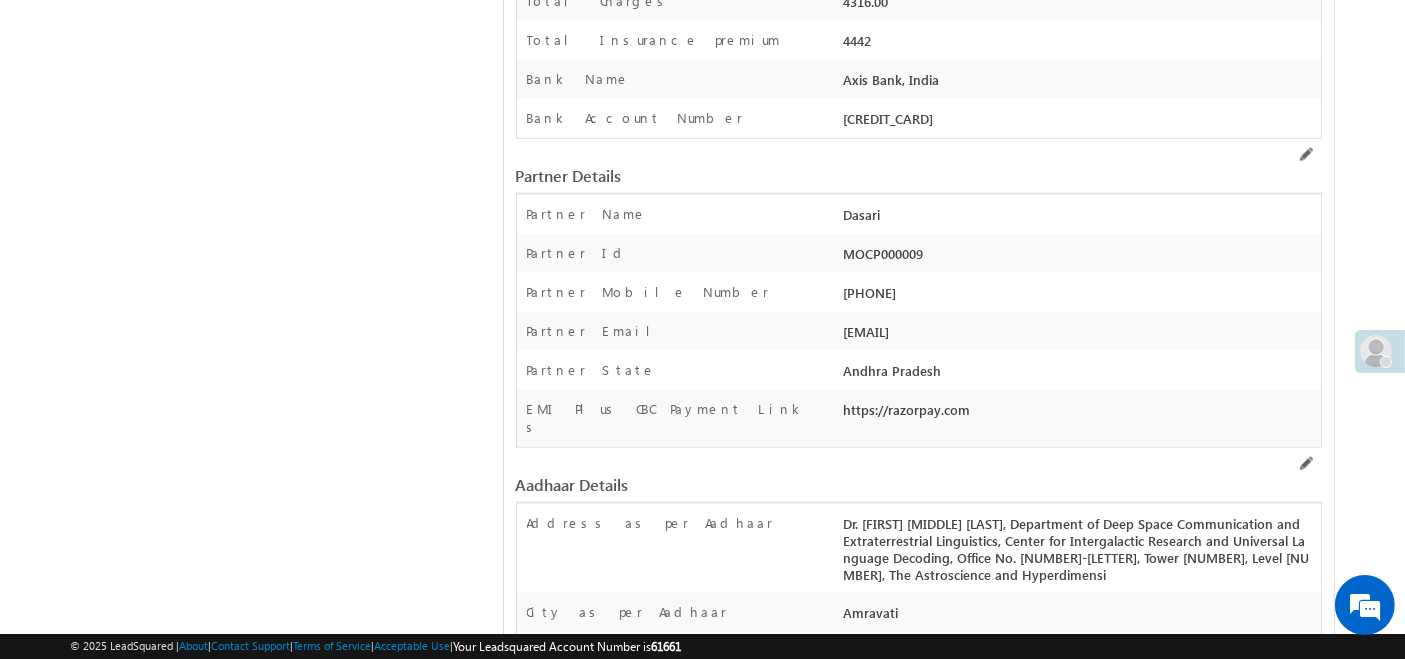 scroll, scrollTop: 2312, scrollLeft: 0, axis: vertical 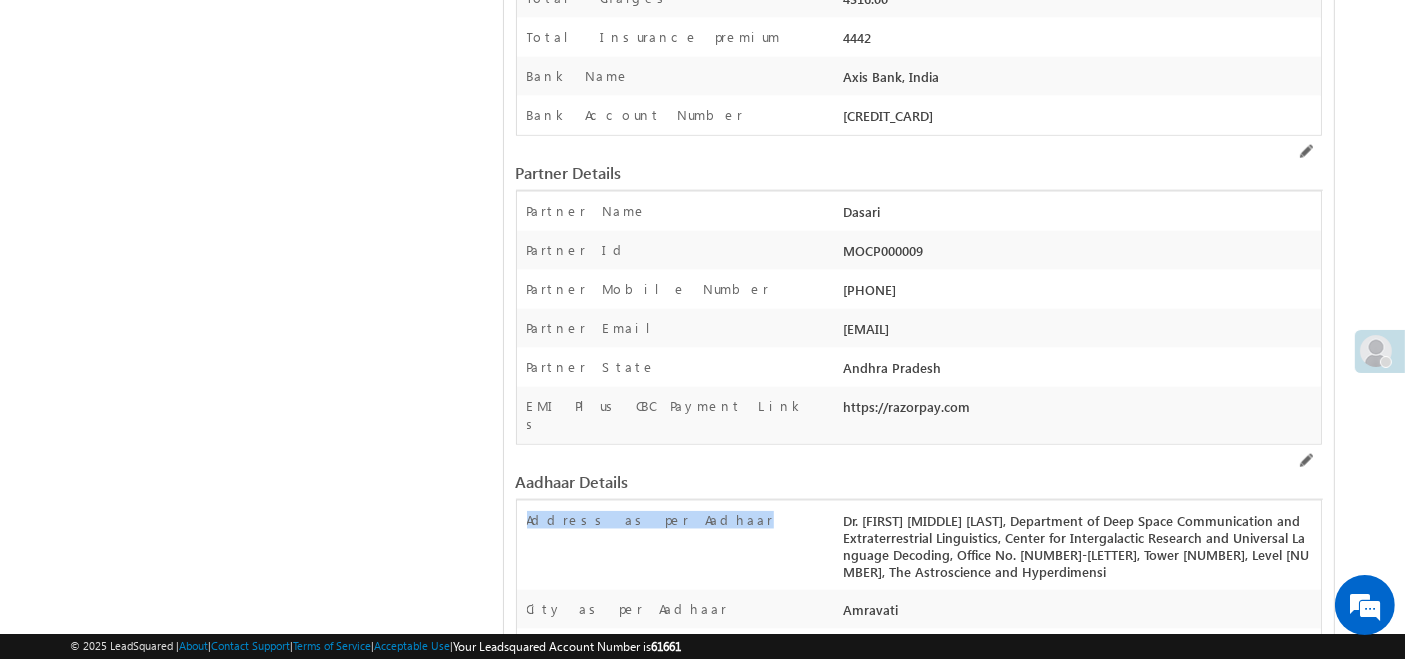 drag, startPoint x: 527, startPoint y: 387, endPoint x: 659, endPoint y: 395, distance: 132.2422 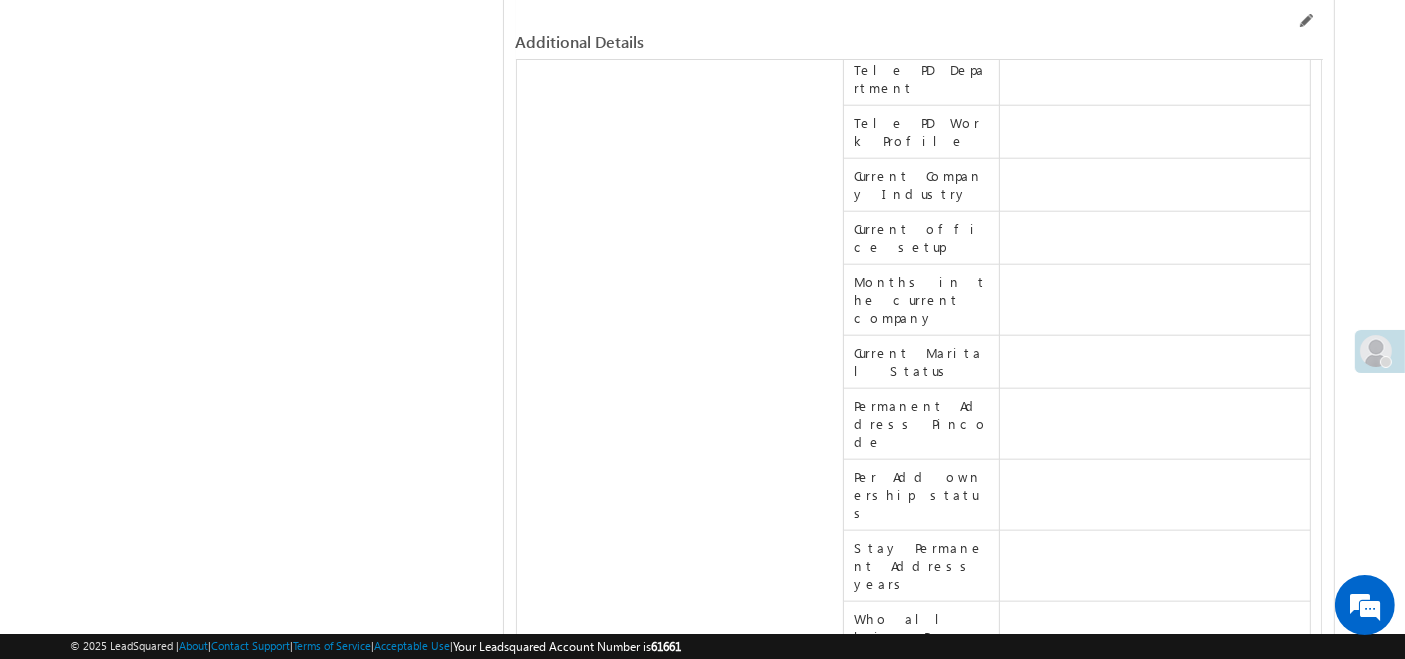 scroll, scrollTop: 9749, scrollLeft: 0, axis: vertical 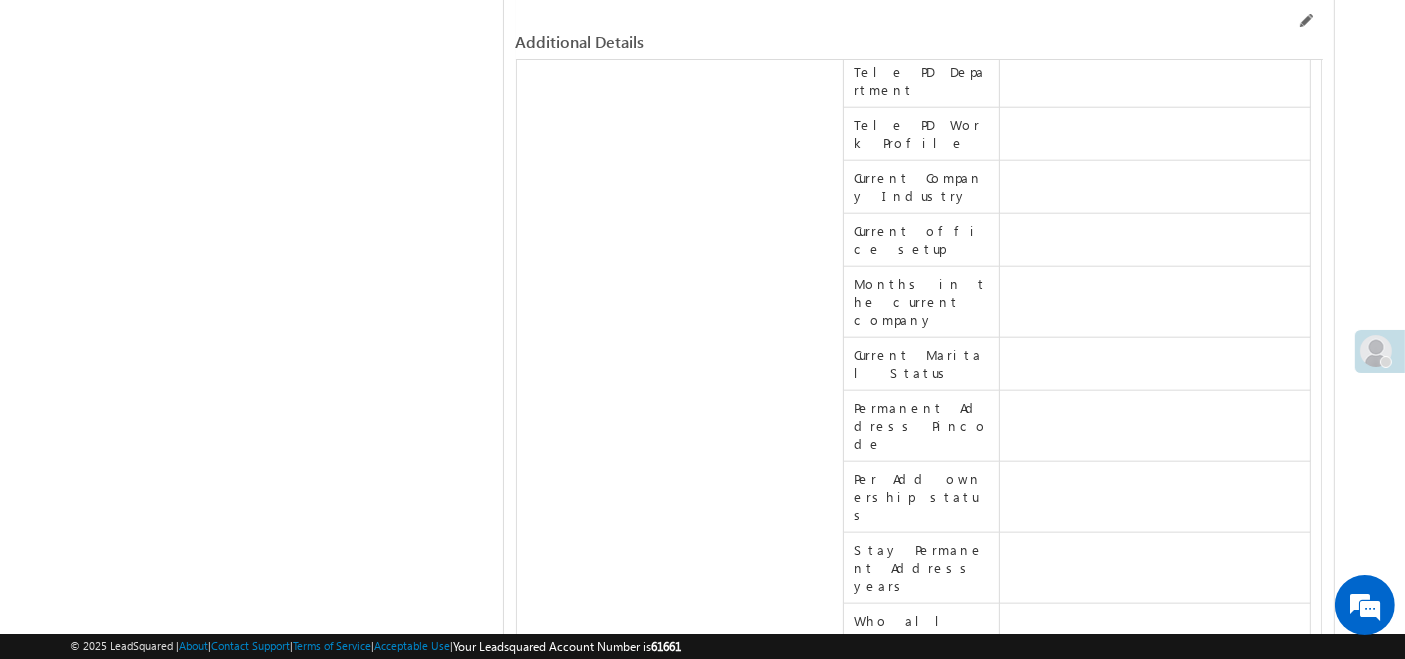 drag, startPoint x: 525, startPoint y: 230, endPoint x: 620, endPoint y: 242, distance: 95.7549 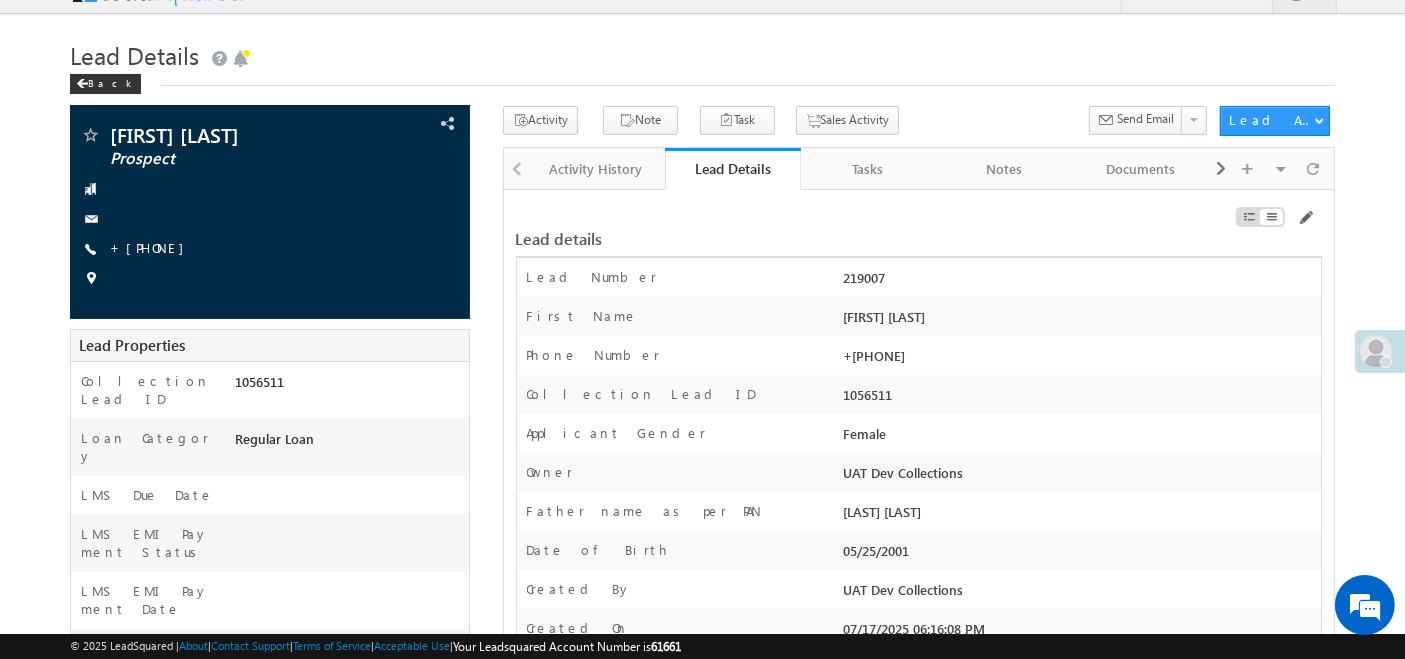 scroll, scrollTop: 0, scrollLeft: 0, axis: both 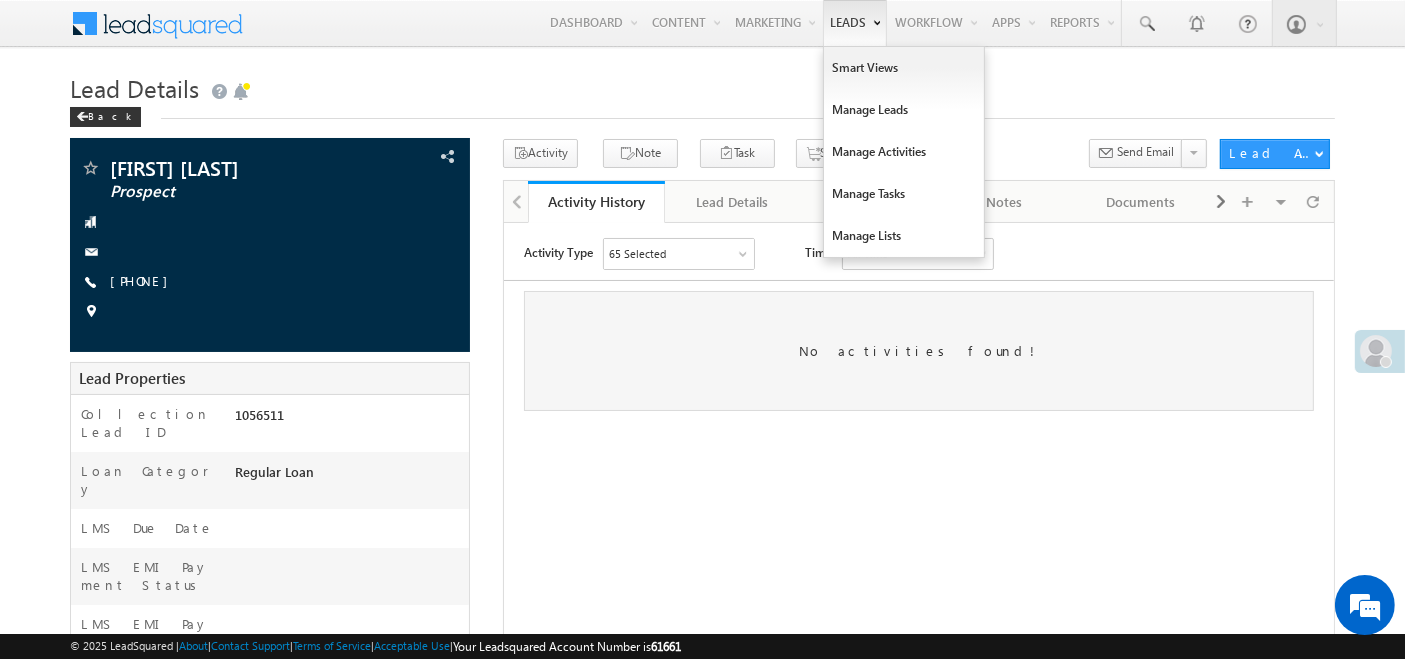click on "Leads" at bounding box center (855, 23) 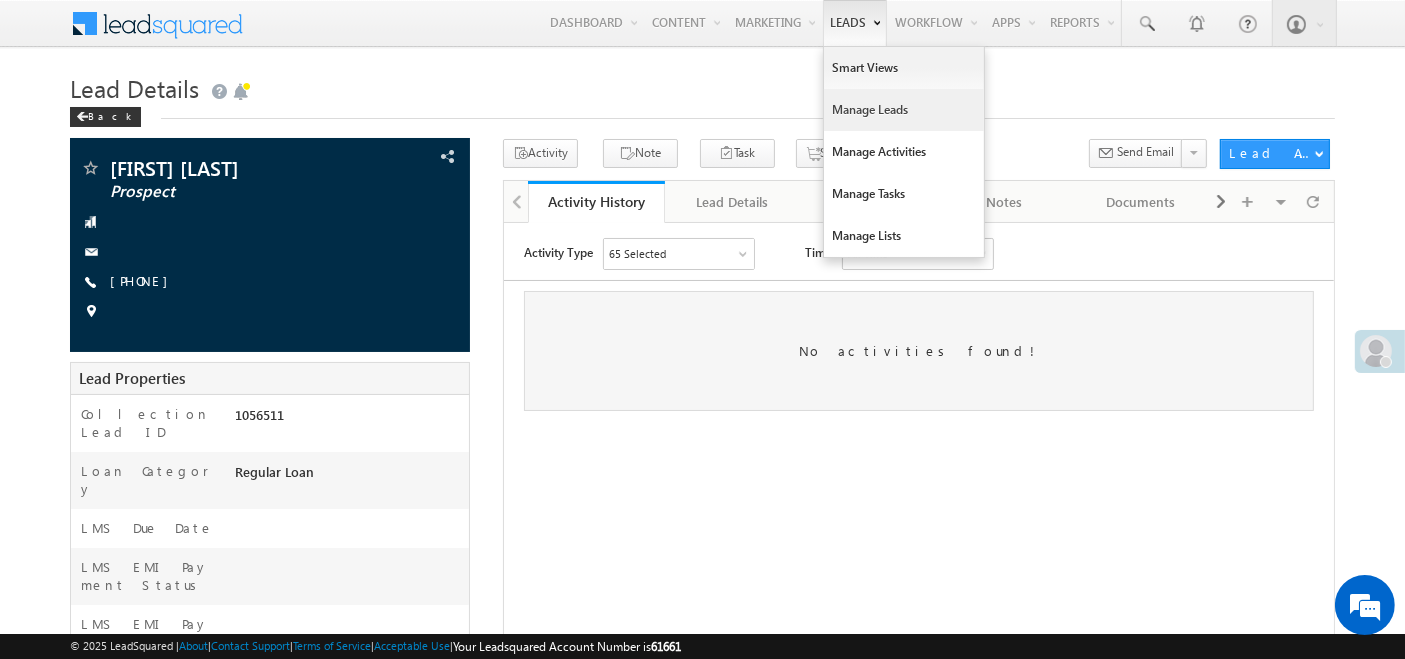 scroll, scrollTop: 0, scrollLeft: 0, axis: both 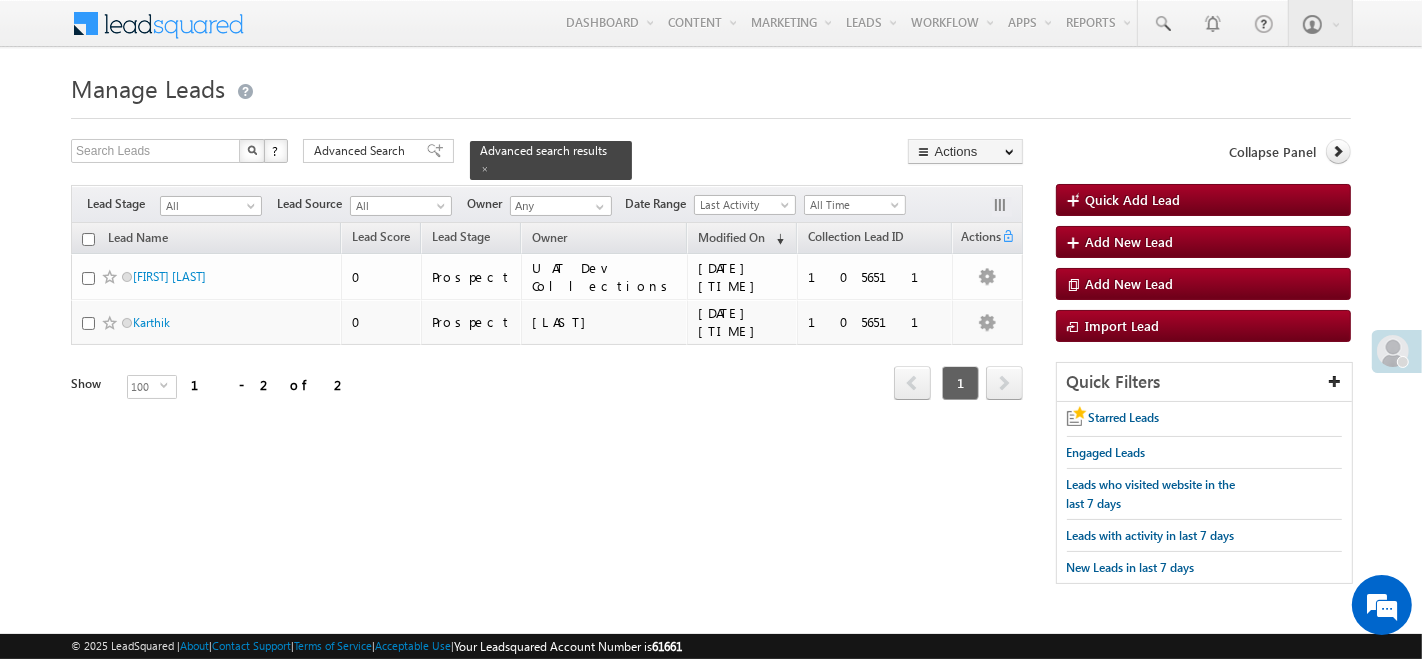 click at bounding box center (252, 150) 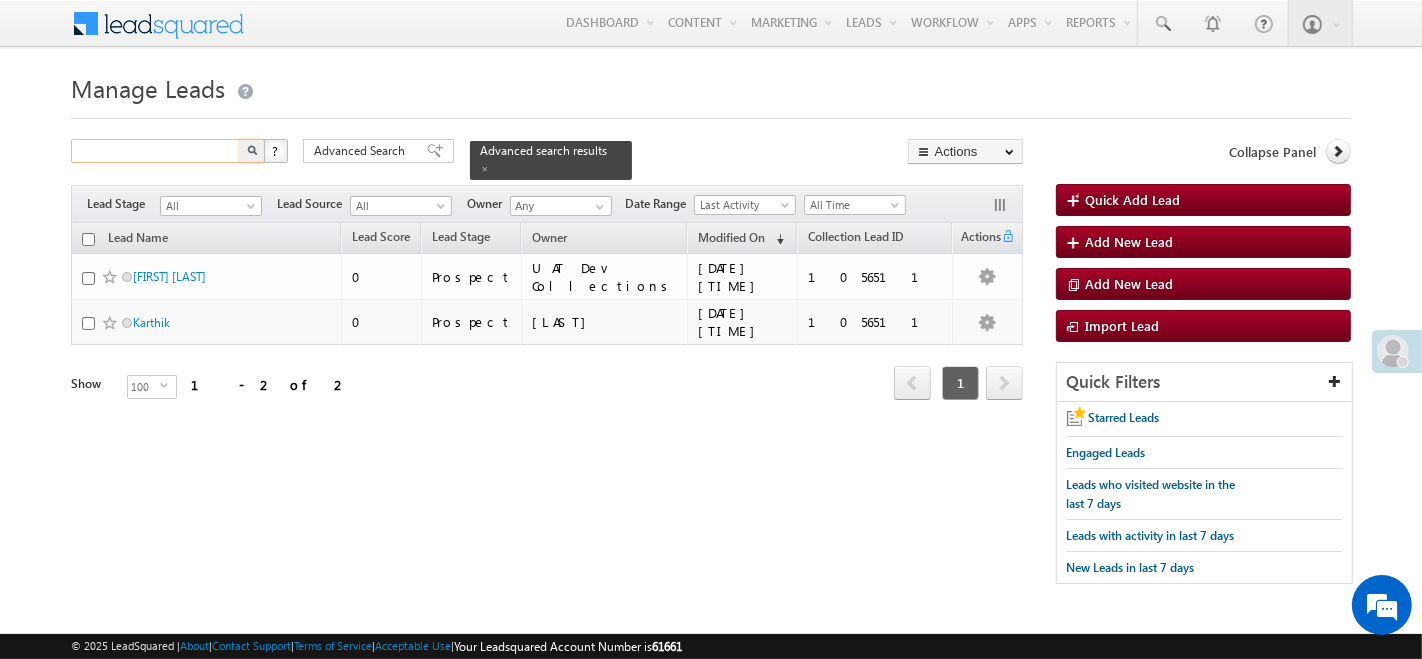 scroll, scrollTop: 0, scrollLeft: 0, axis: both 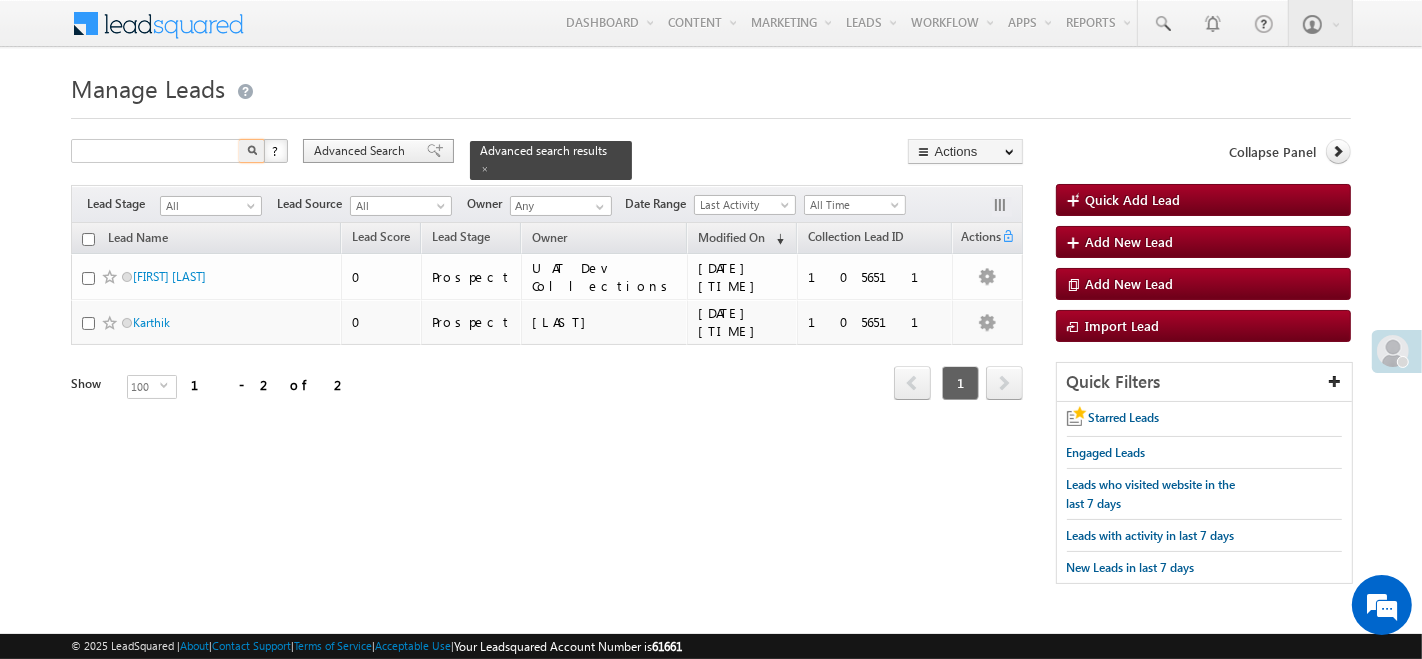 type on "Search Leads" 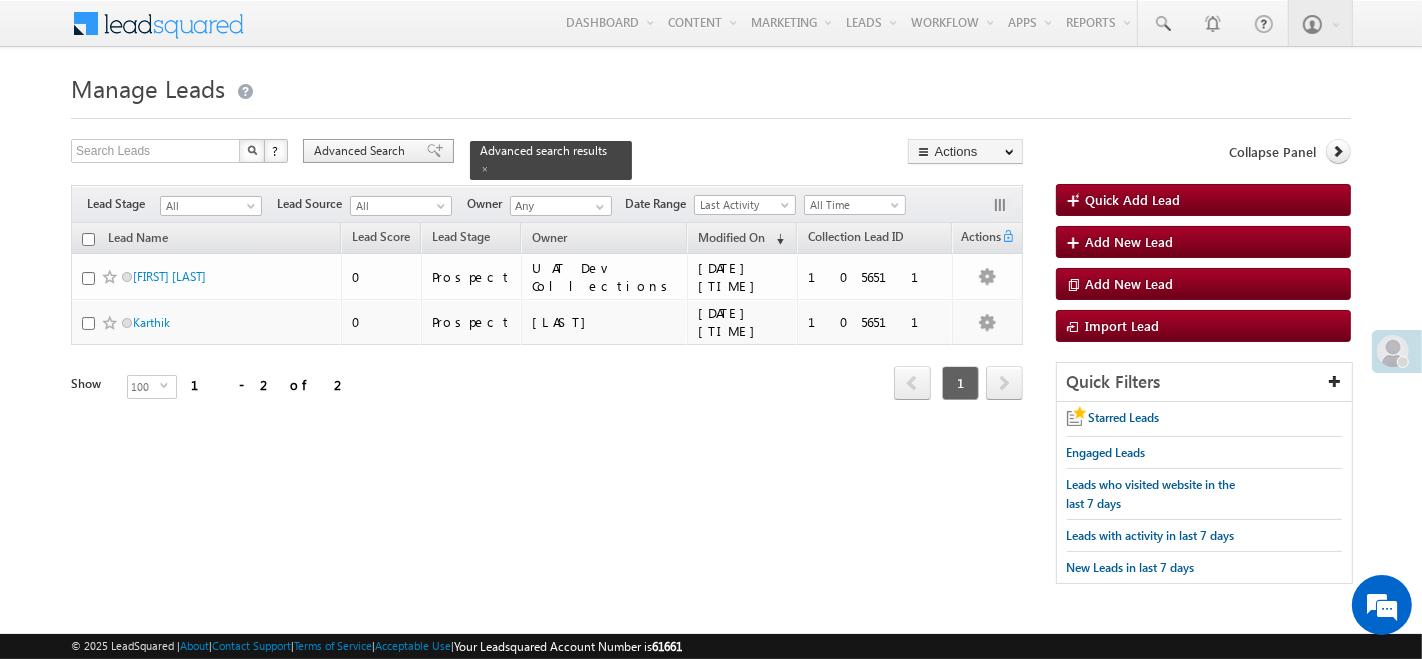 click on "Advanced Search" at bounding box center [362, 151] 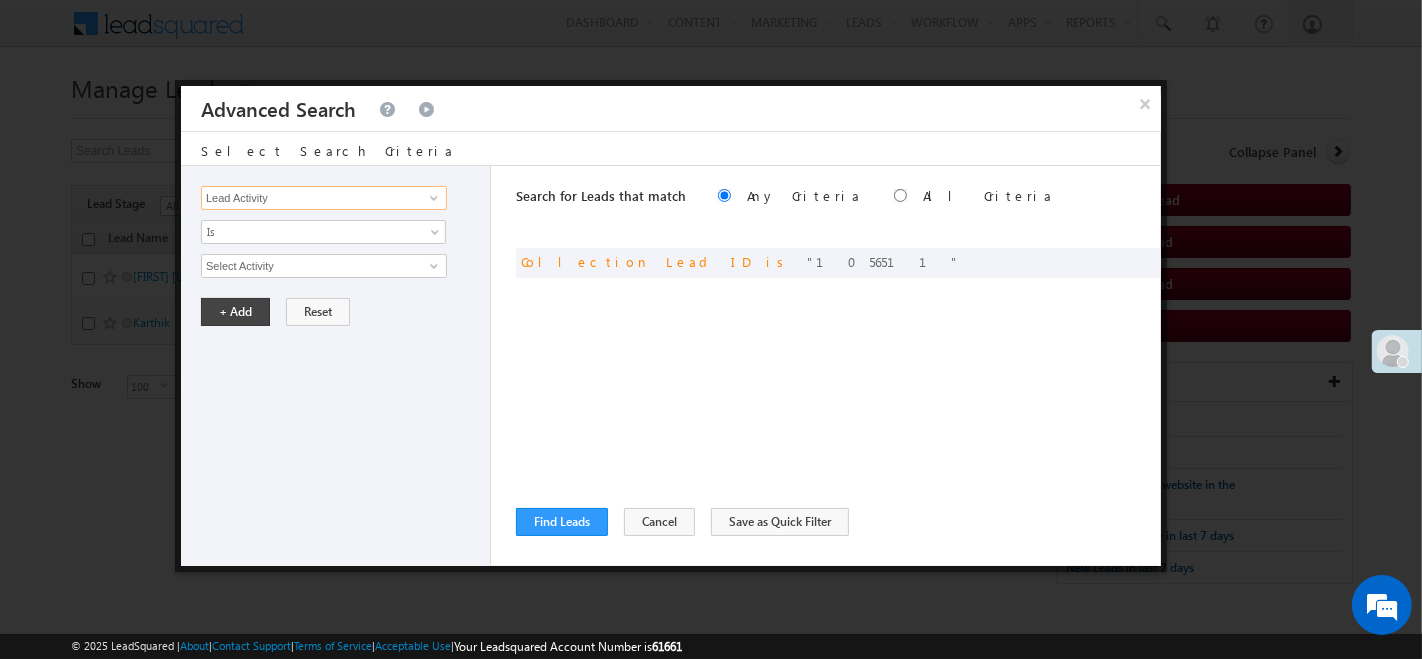 click on "Lead Activity" at bounding box center [324, 198] 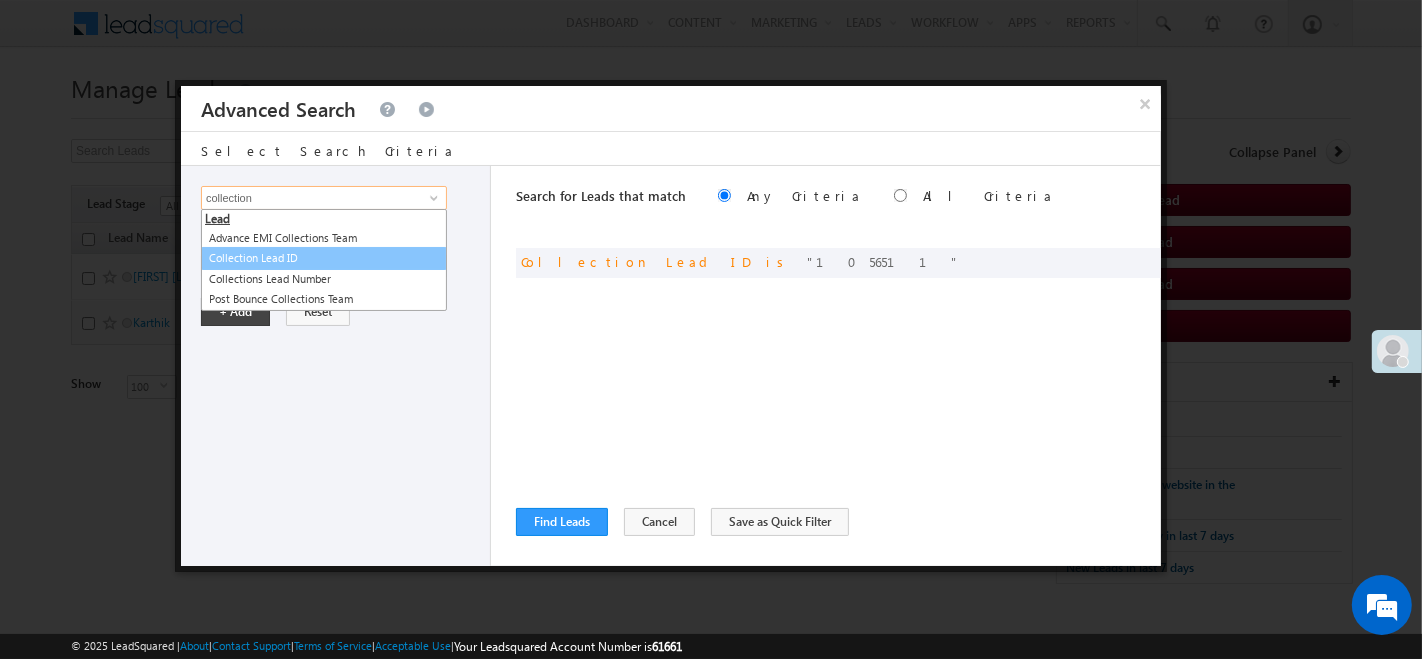 click on "Collection Lead ID" at bounding box center (324, 258) 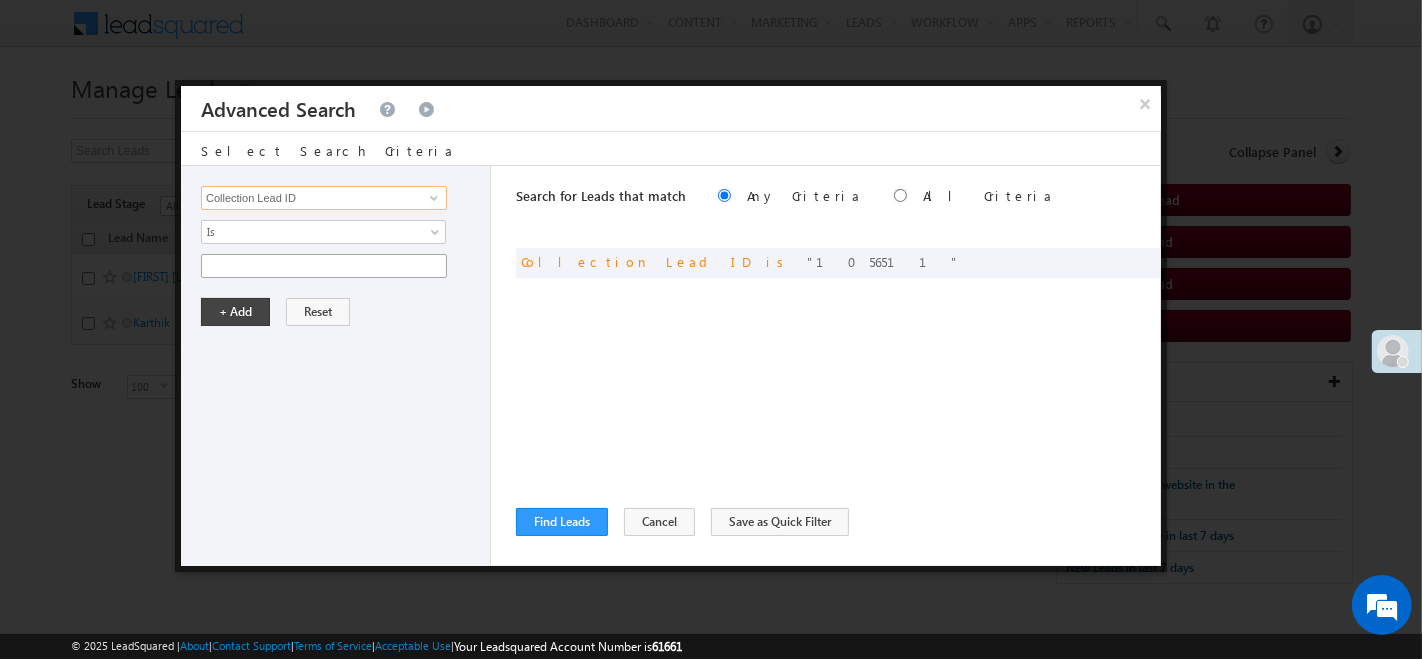 type on "Collection Lead ID" 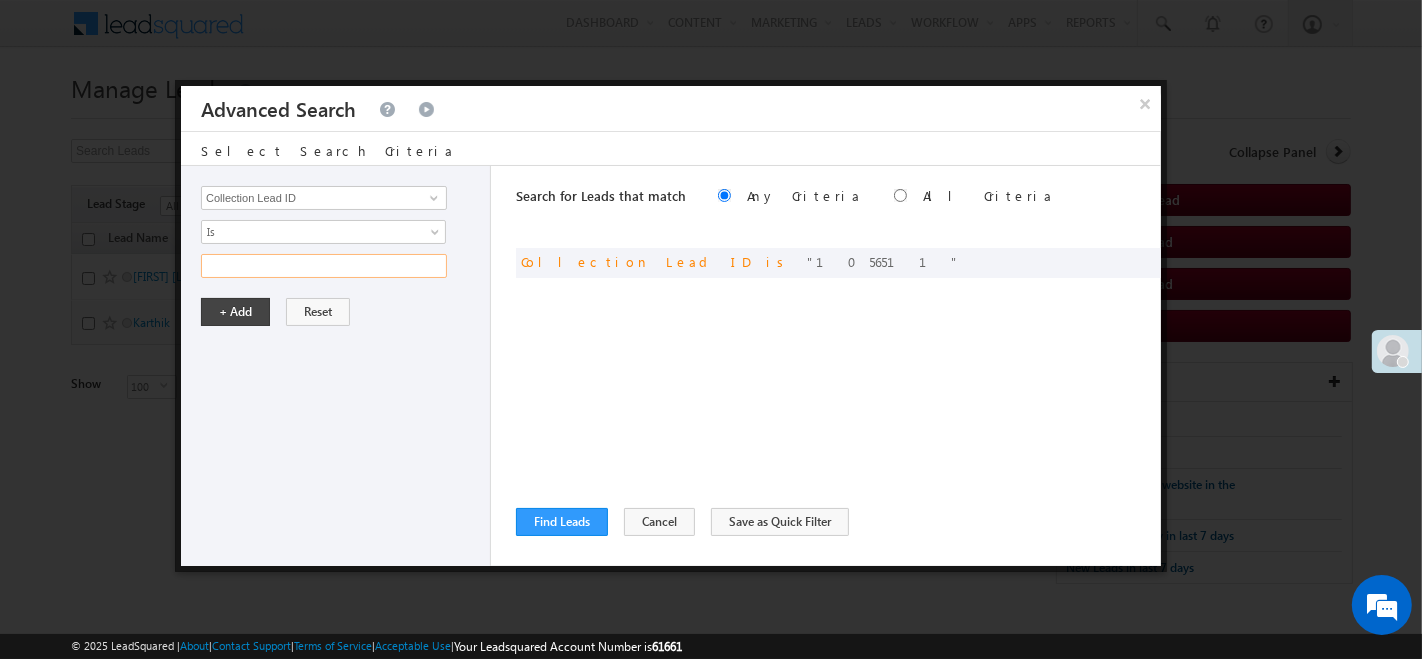 click at bounding box center (324, 266) 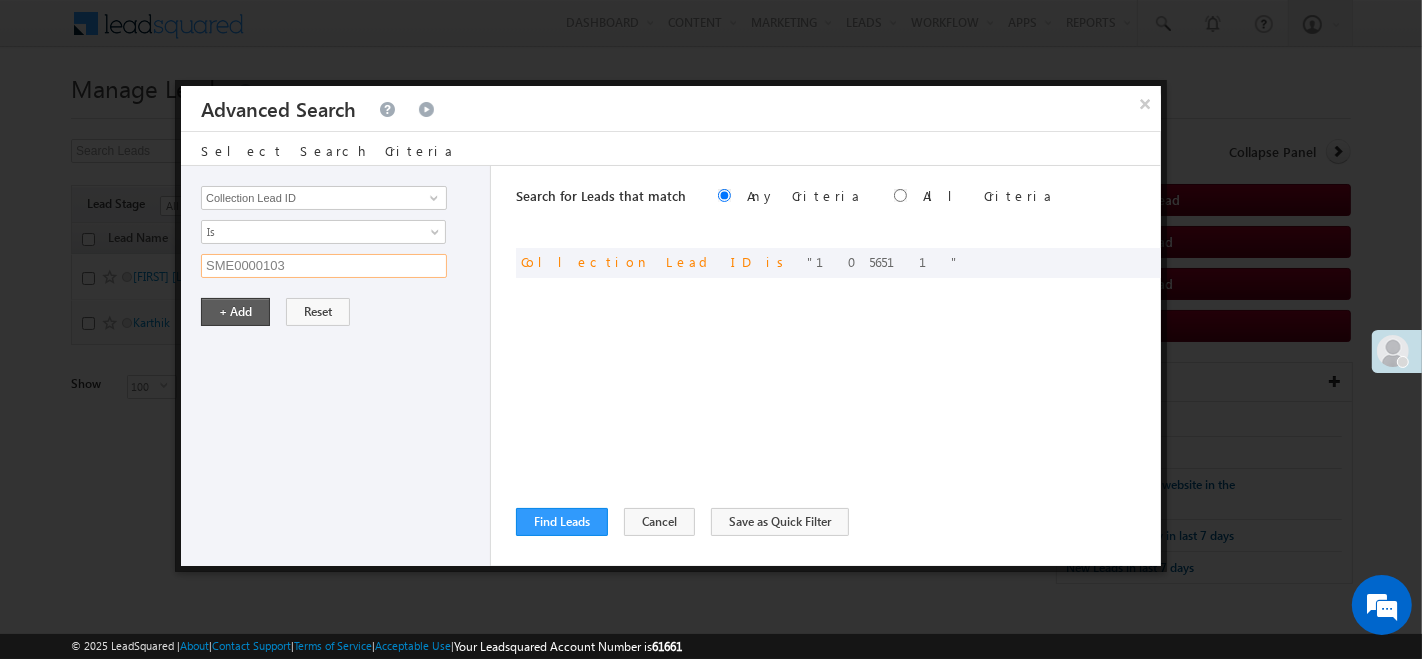 type on "SME0000103" 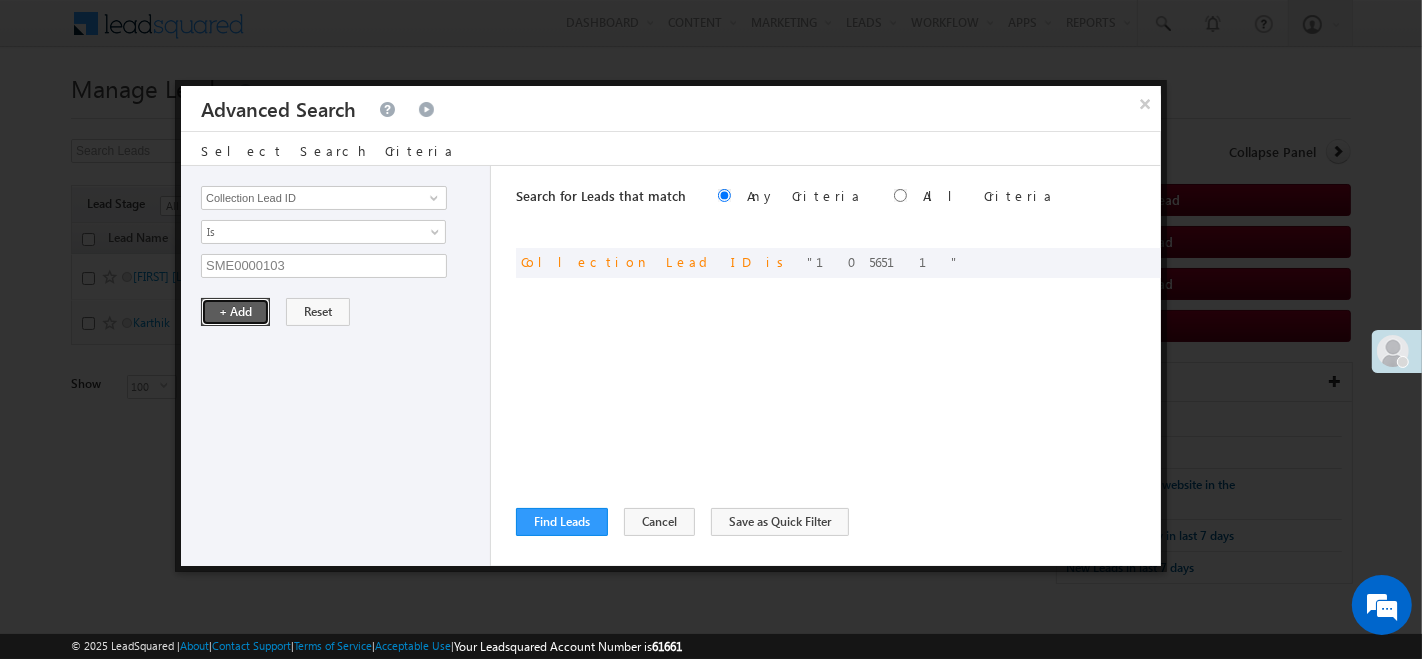 click on "+ Add" at bounding box center [235, 312] 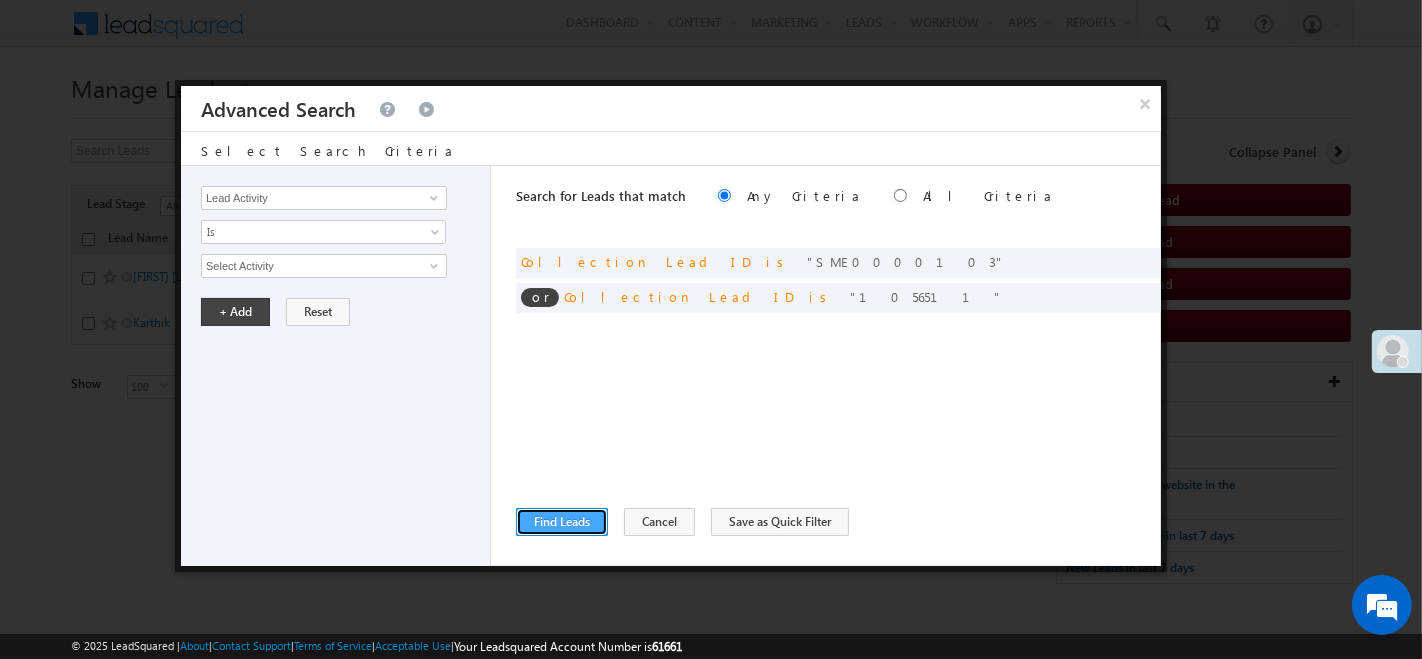 click on "Find Leads" at bounding box center (562, 522) 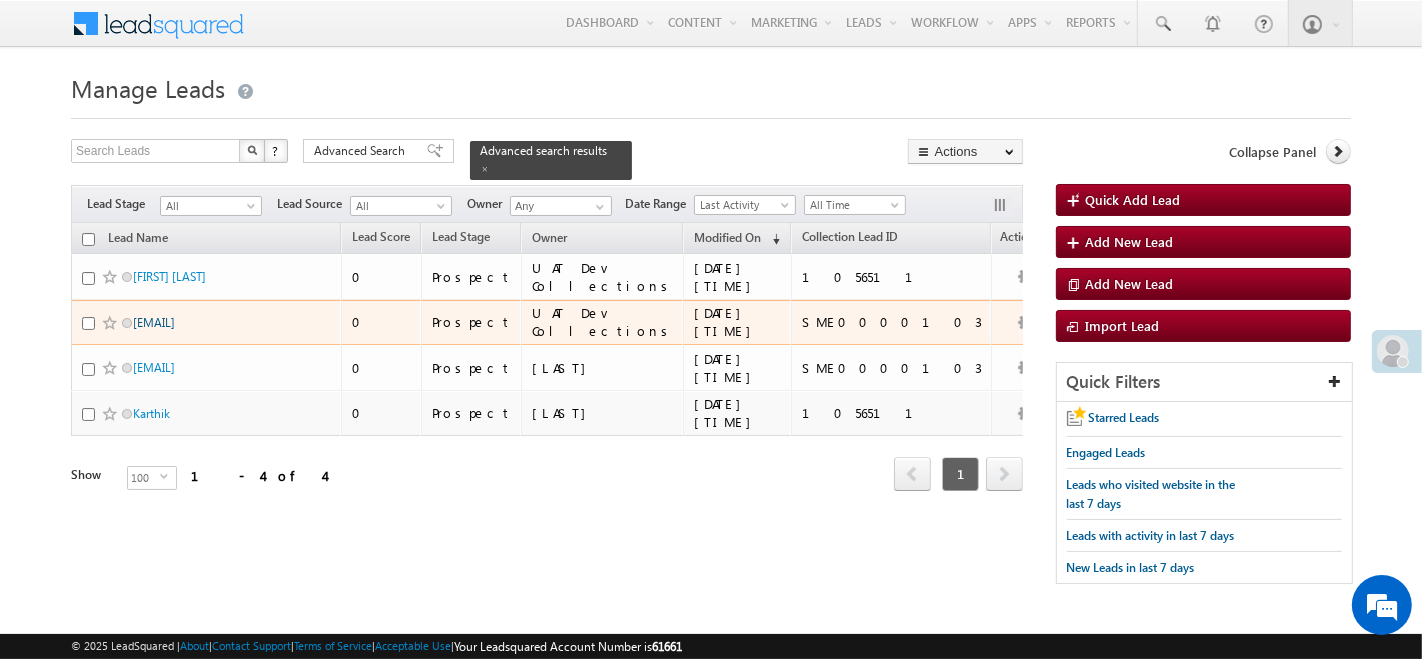 click on "[EMAIL]" at bounding box center [154, 322] 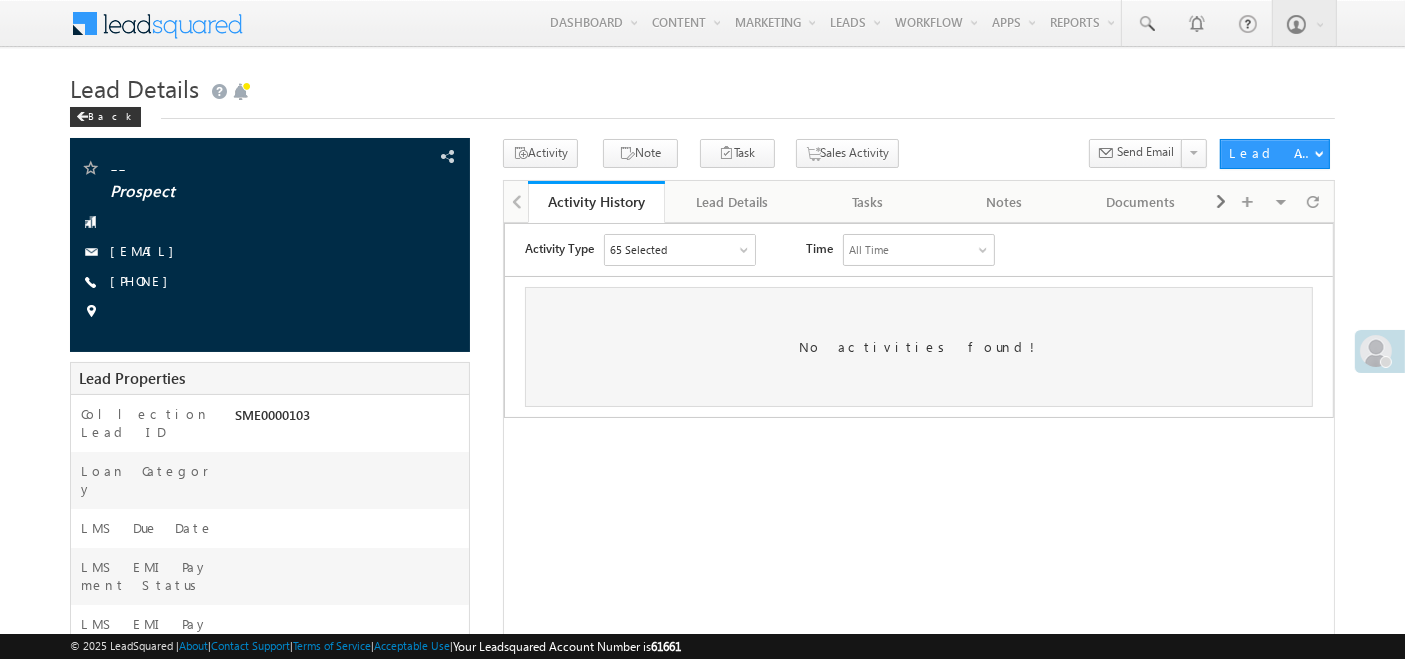 scroll, scrollTop: 0, scrollLeft: 0, axis: both 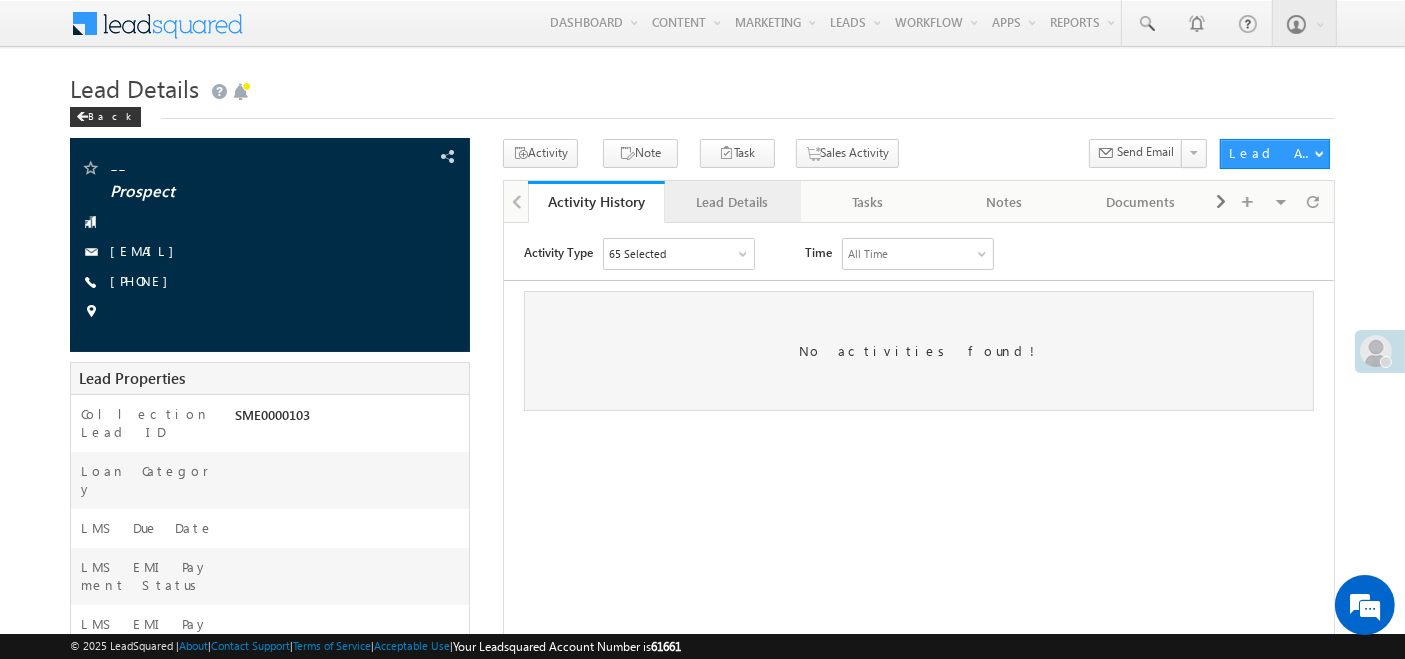 click on "Lead Details" at bounding box center (732, 202) 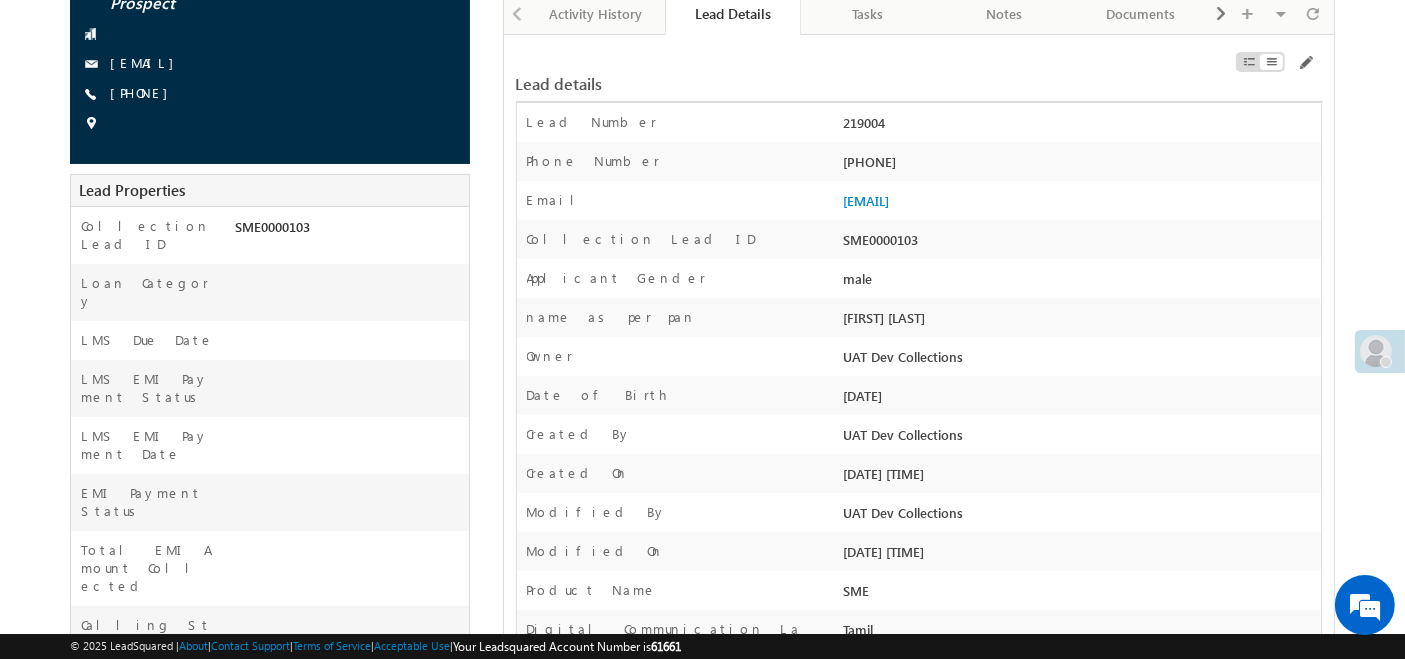 scroll, scrollTop: 213, scrollLeft: 0, axis: vertical 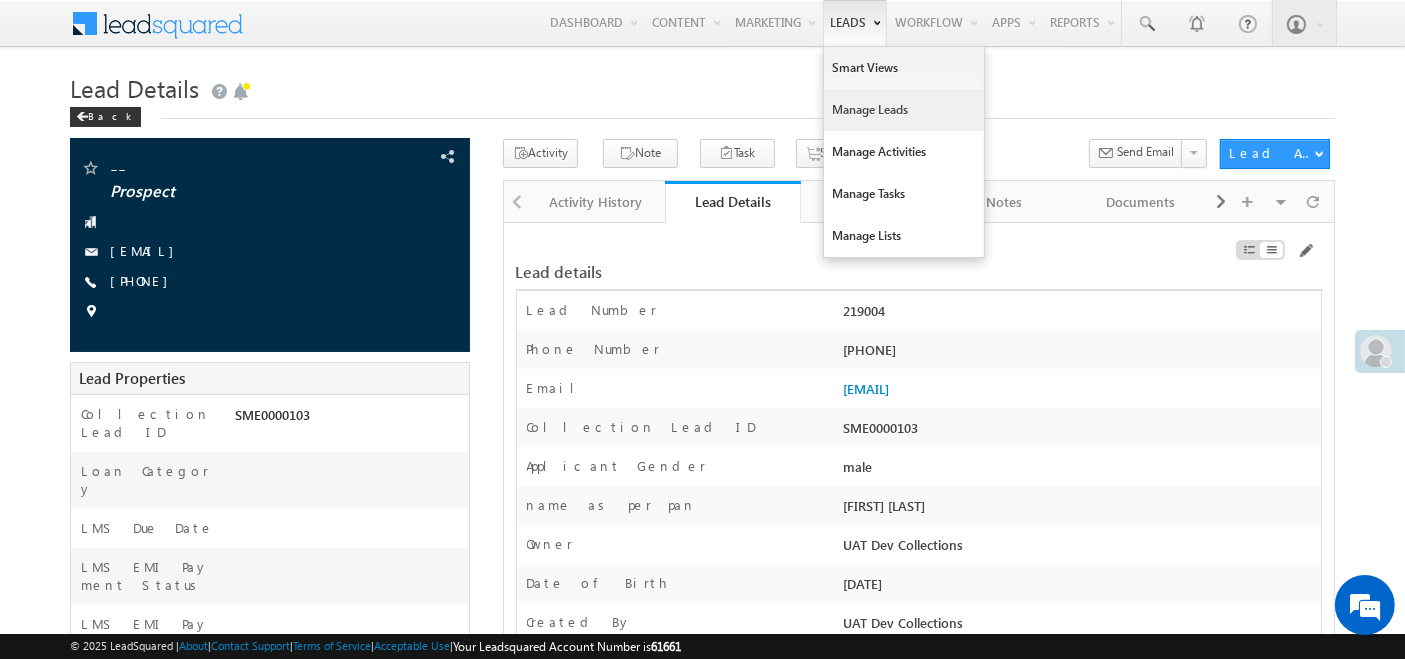 click on "Manage Leads" at bounding box center (904, 110) 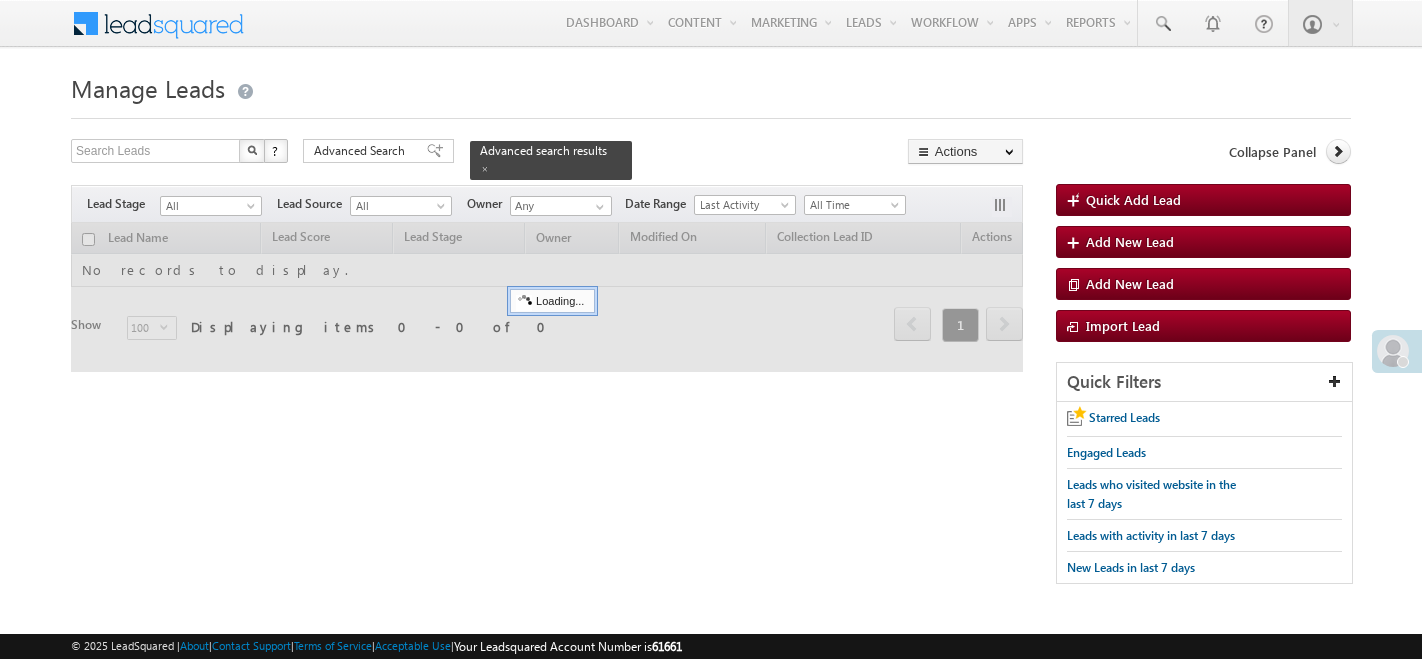 scroll, scrollTop: 0, scrollLeft: 0, axis: both 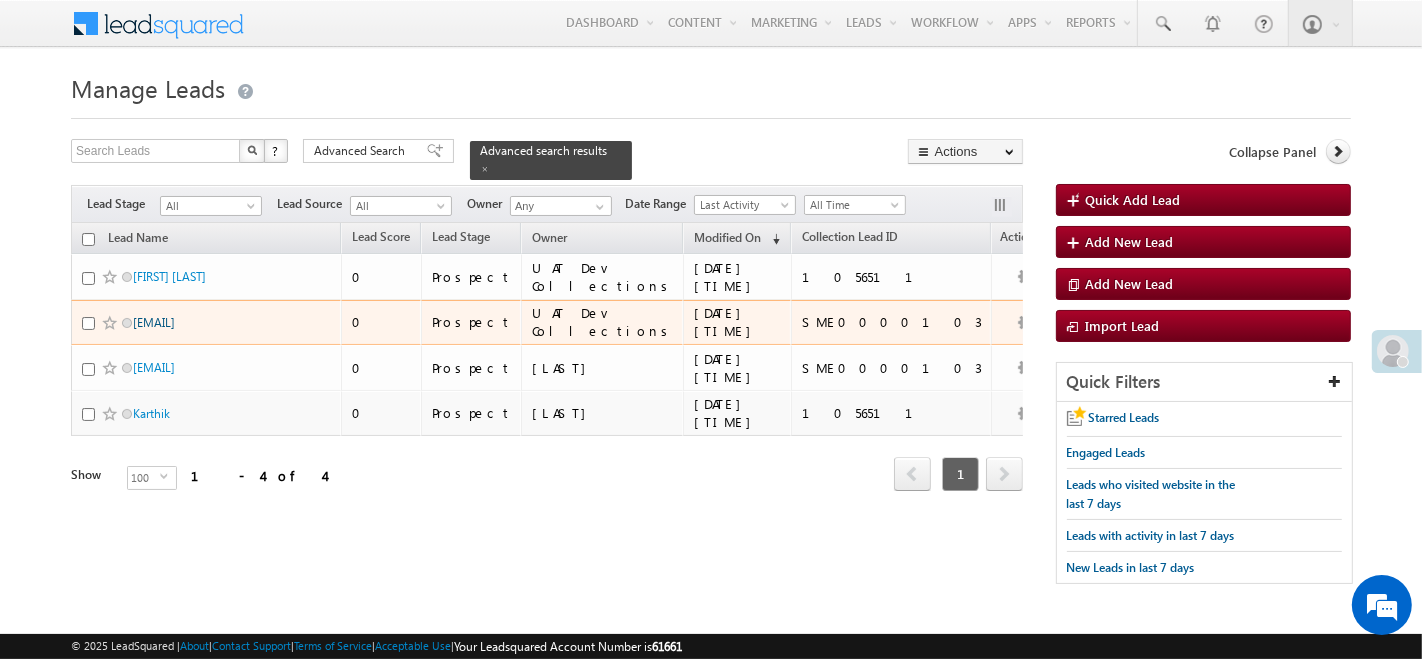 click on "[EMAIL]" at bounding box center (154, 322) 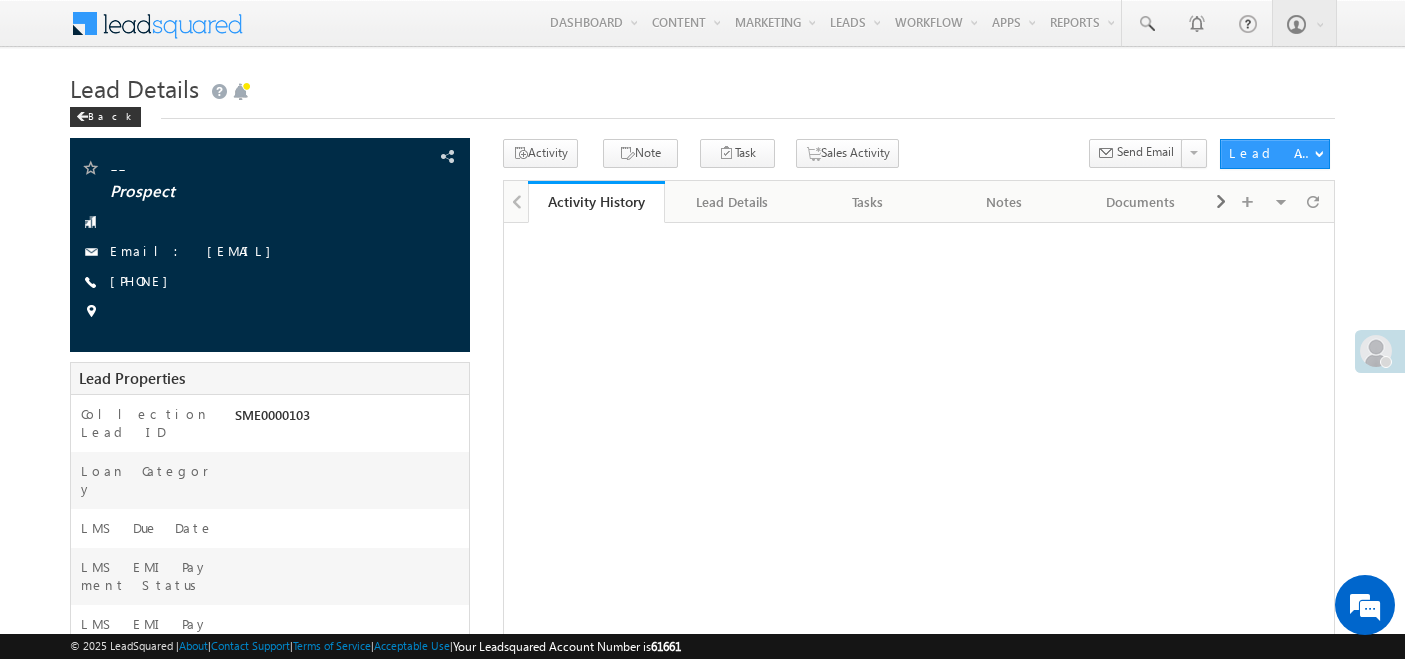 scroll, scrollTop: 0, scrollLeft: 0, axis: both 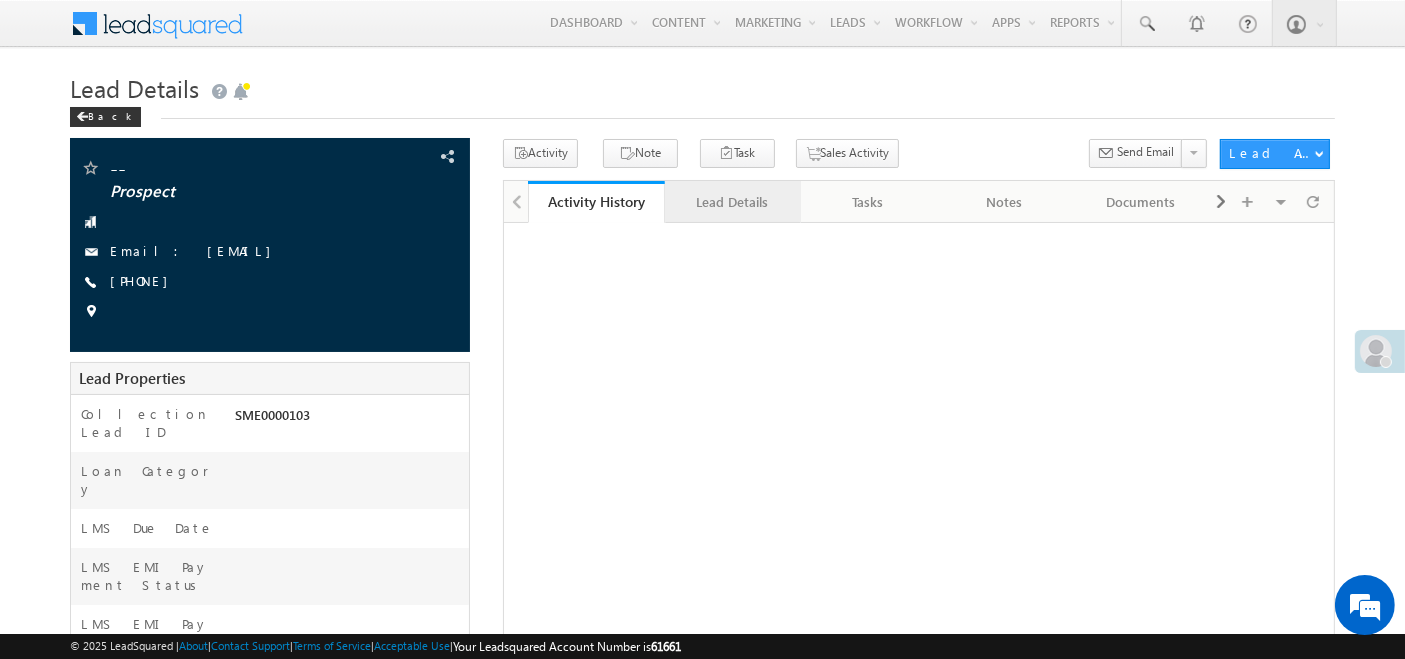 click on "Lead Details" at bounding box center (732, 202) 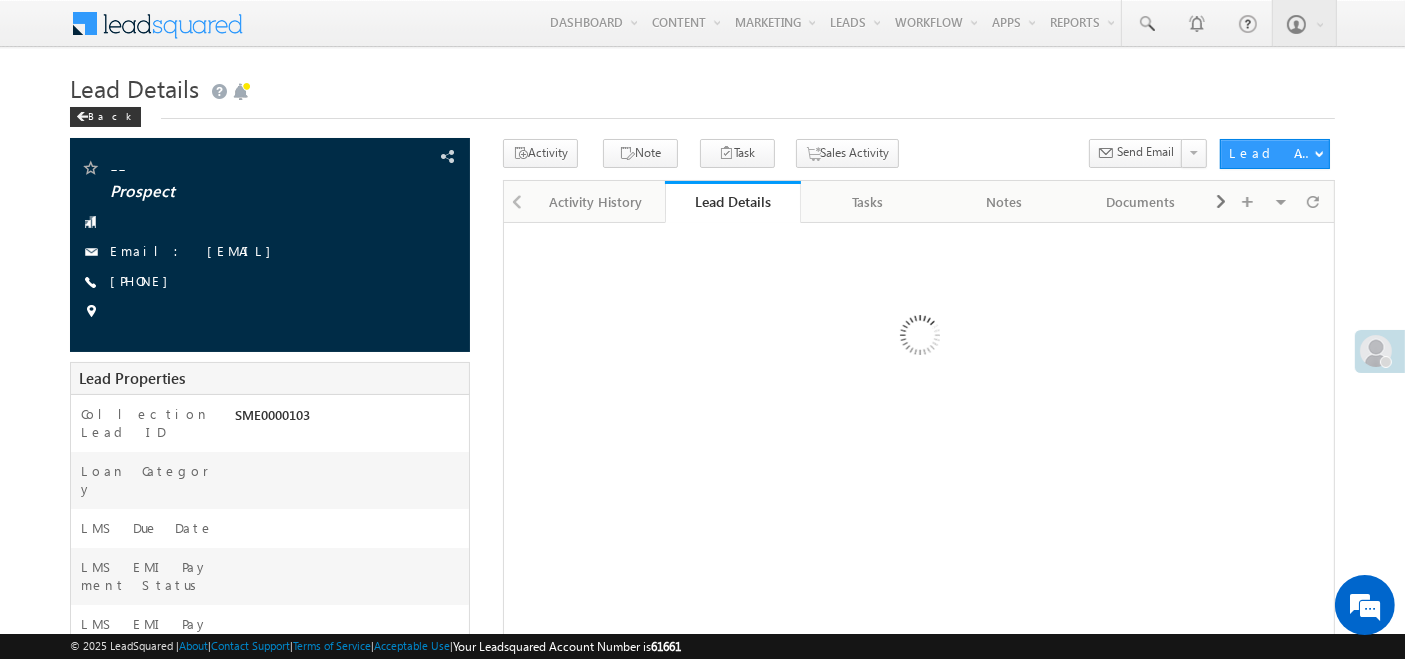 scroll, scrollTop: 0, scrollLeft: 0, axis: both 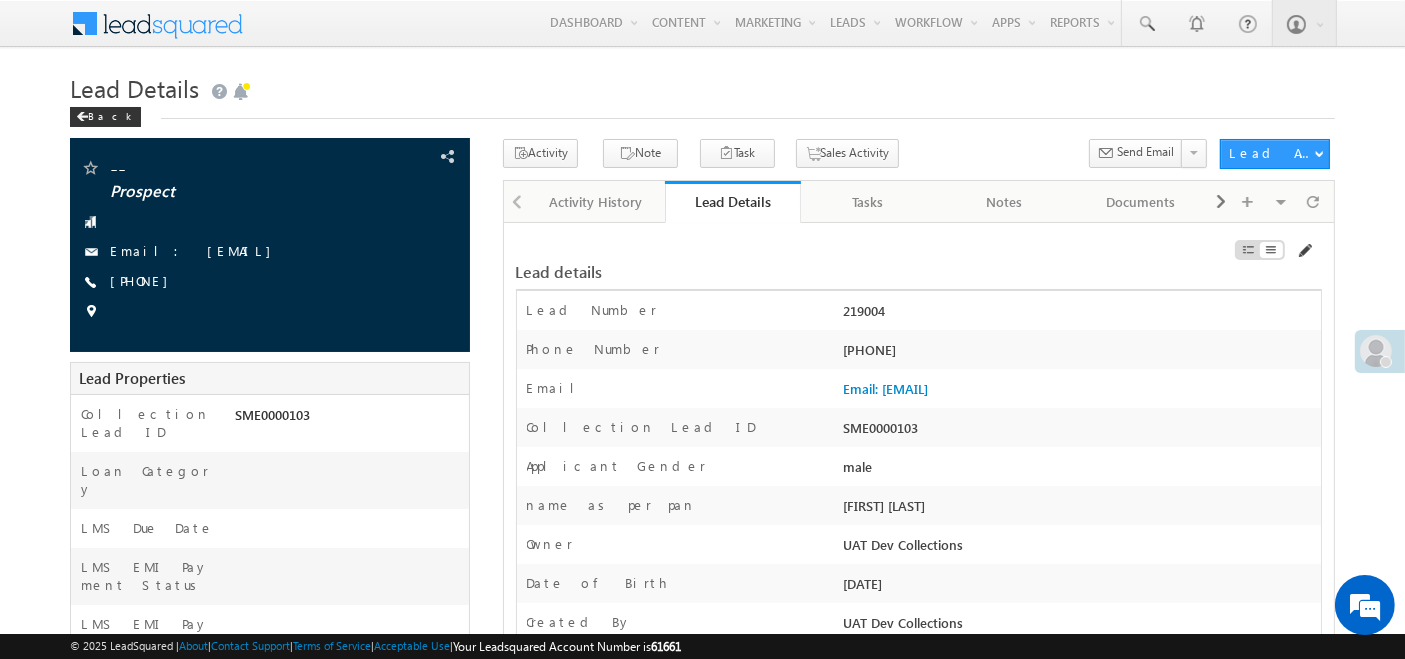 click at bounding box center [1304, 251] 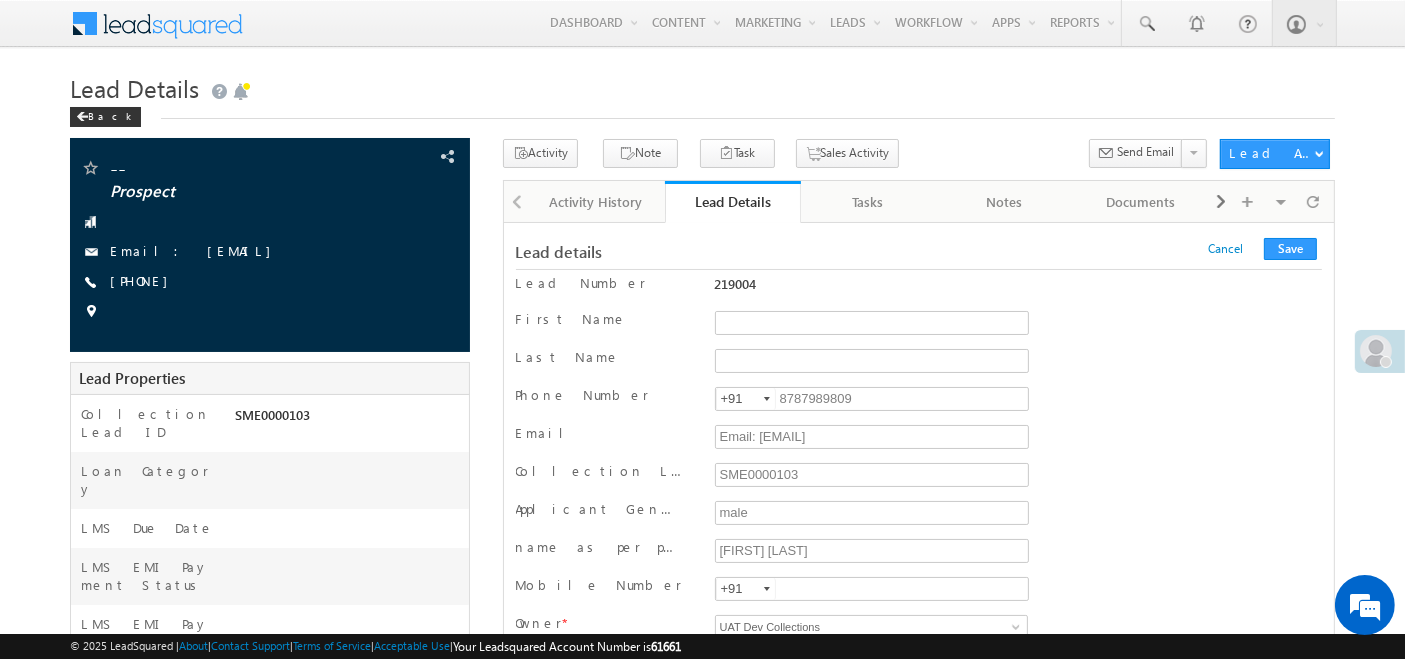 type on "12.91" 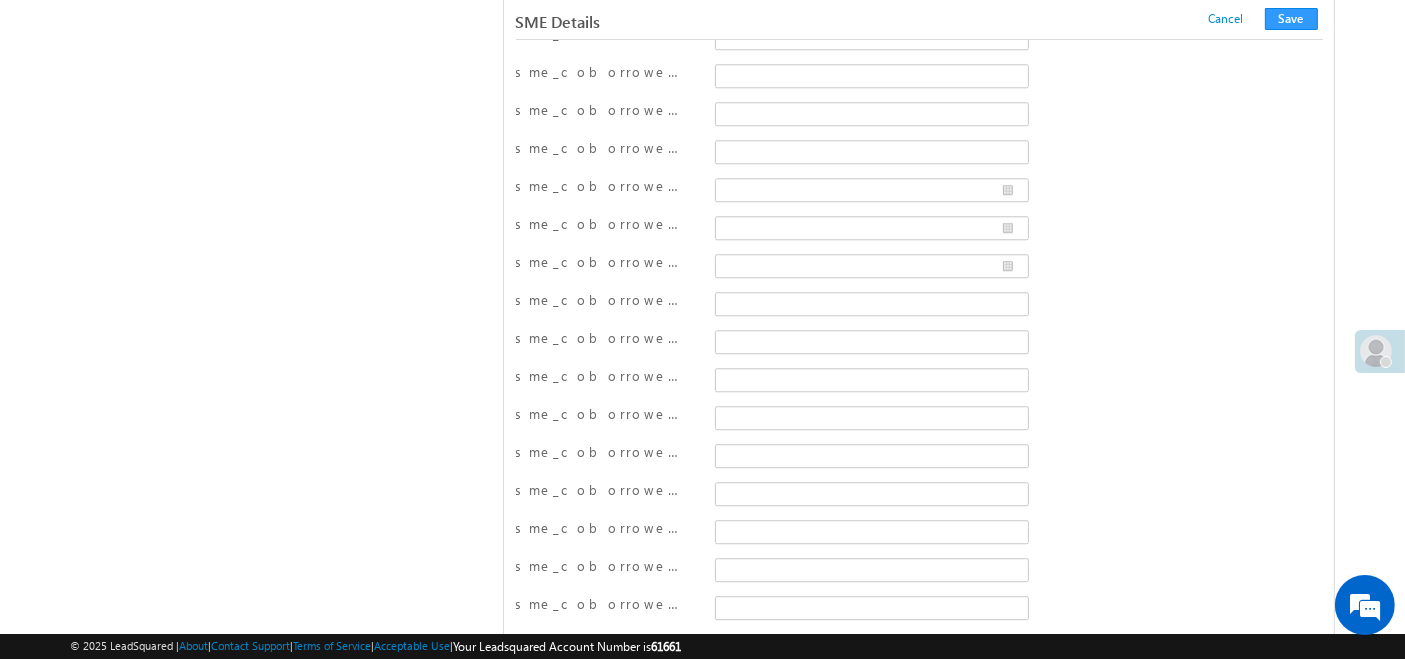 scroll, scrollTop: 5259, scrollLeft: 0, axis: vertical 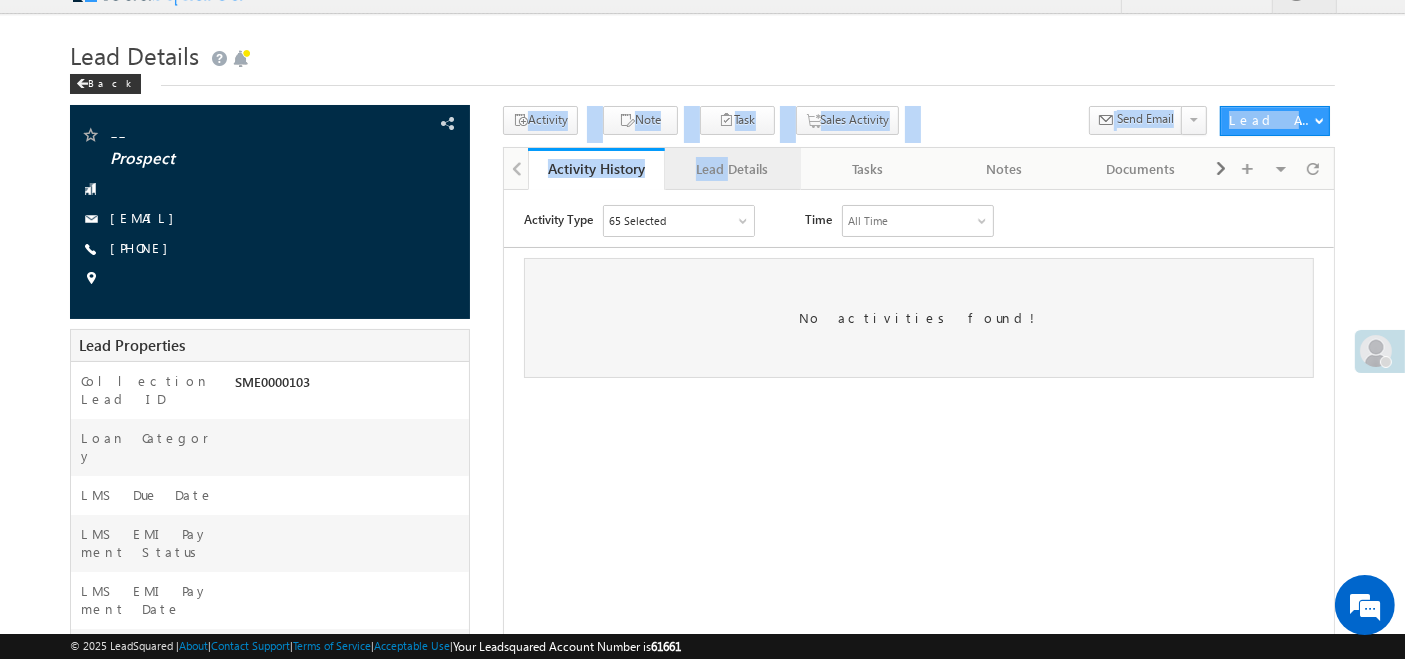 drag, startPoint x: 739, startPoint y: 144, endPoint x: 725, endPoint y: 156, distance: 18.439089 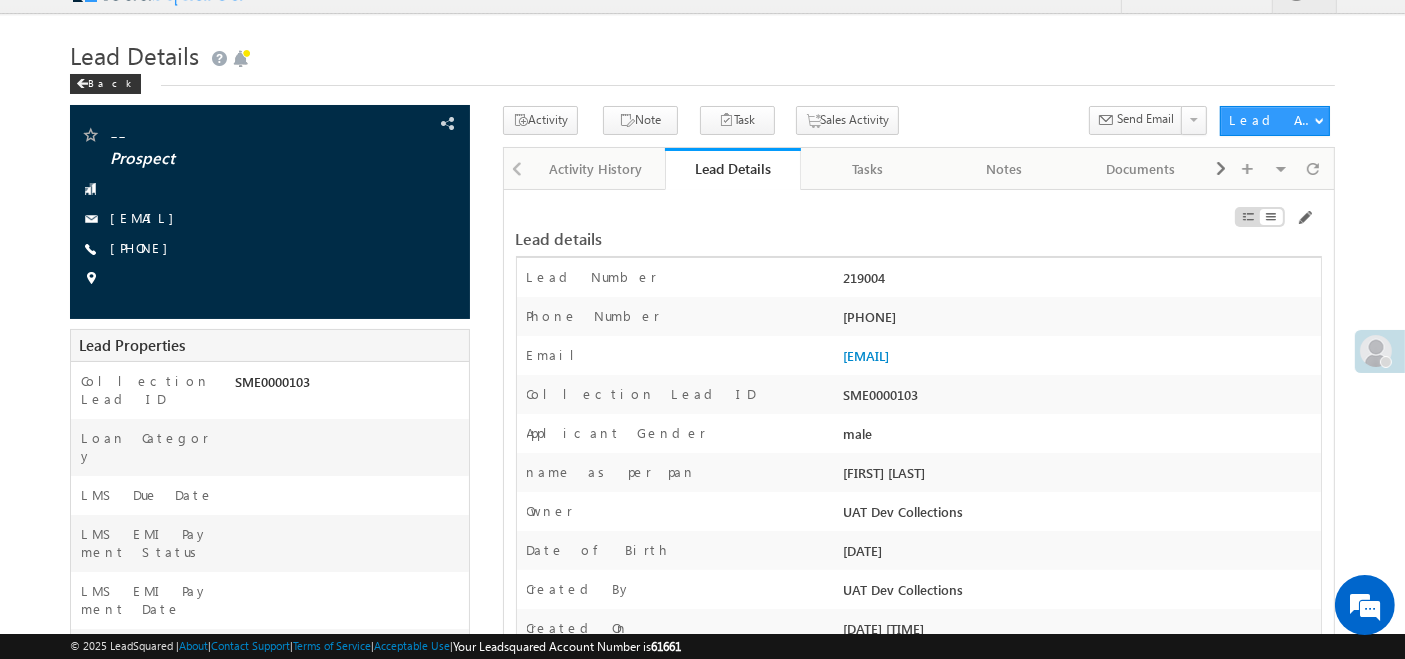 click on "Lead details
Lead Number
219004
First Name" at bounding box center [919, 7620] 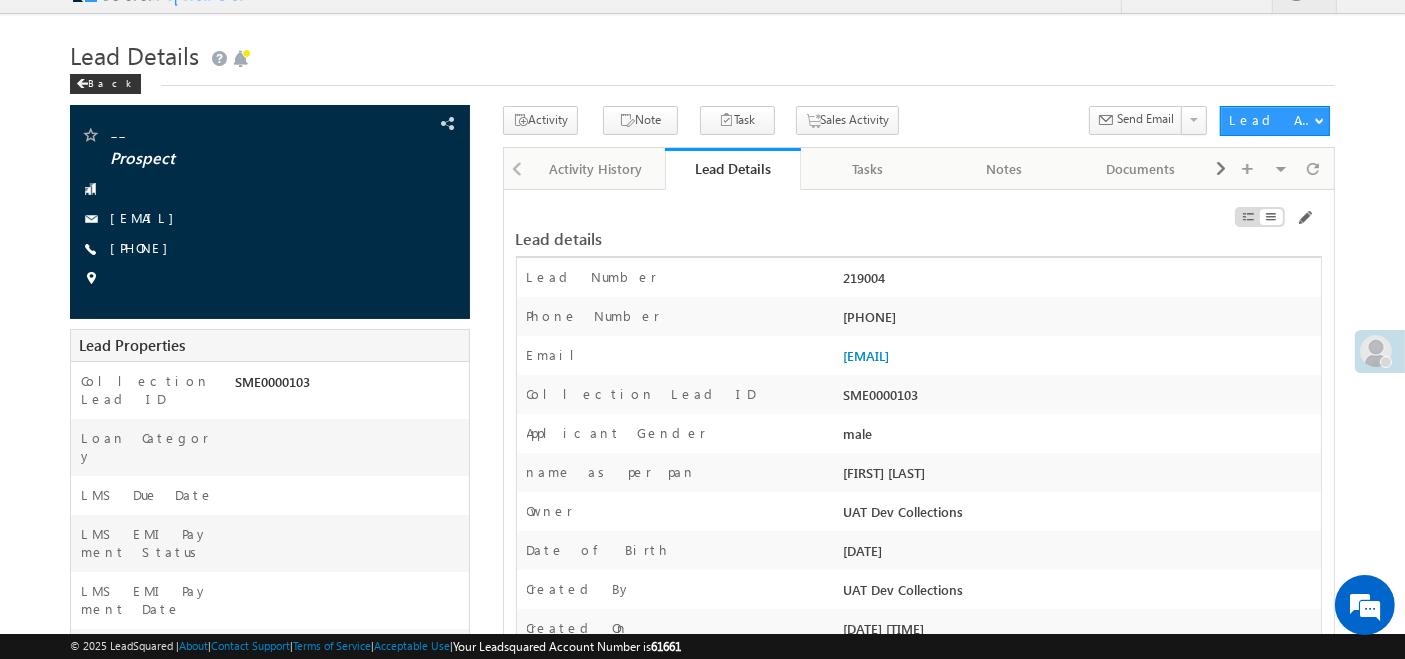 scroll, scrollTop: 0, scrollLeft: 0, axis: both 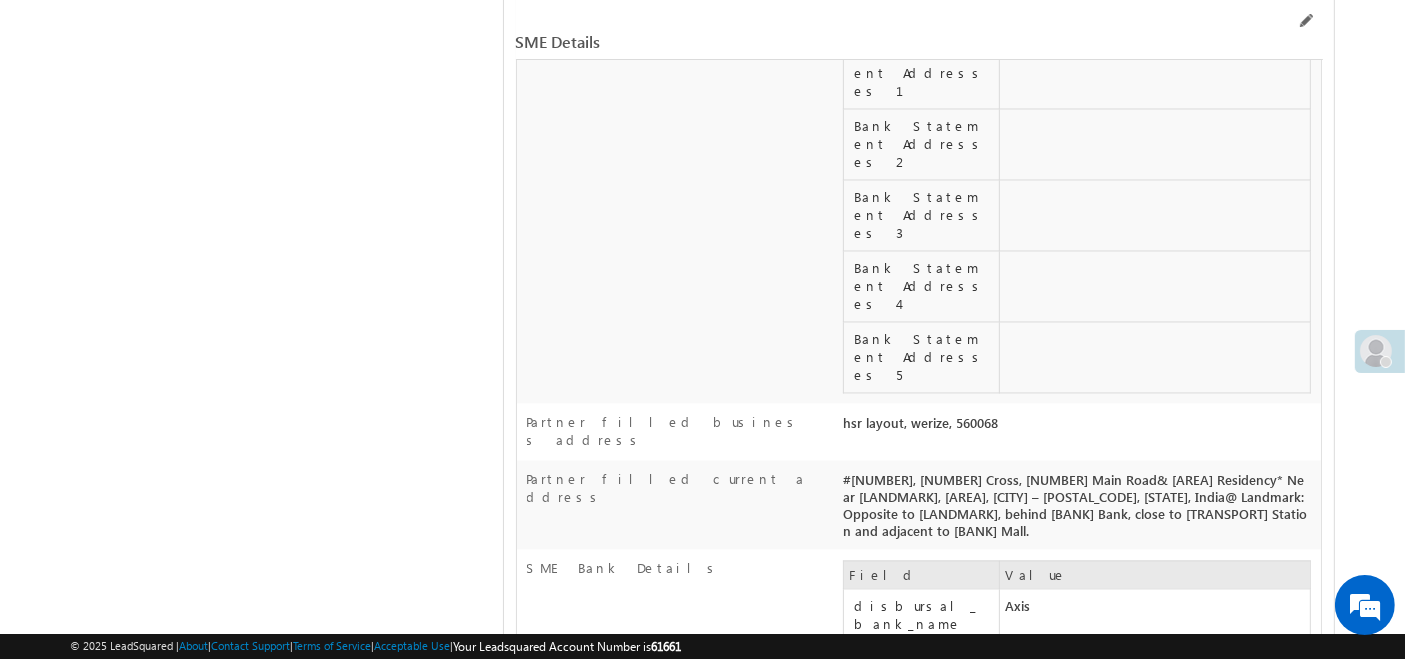click on "SME Bank Details
Field  Value
disbursal_bank_name
Axis
disbursal_bank_account_number
disbursal_bank_account_ifsc
UIB00300200
primary_bank_name
HDFC" at bounding box center [919, 929] 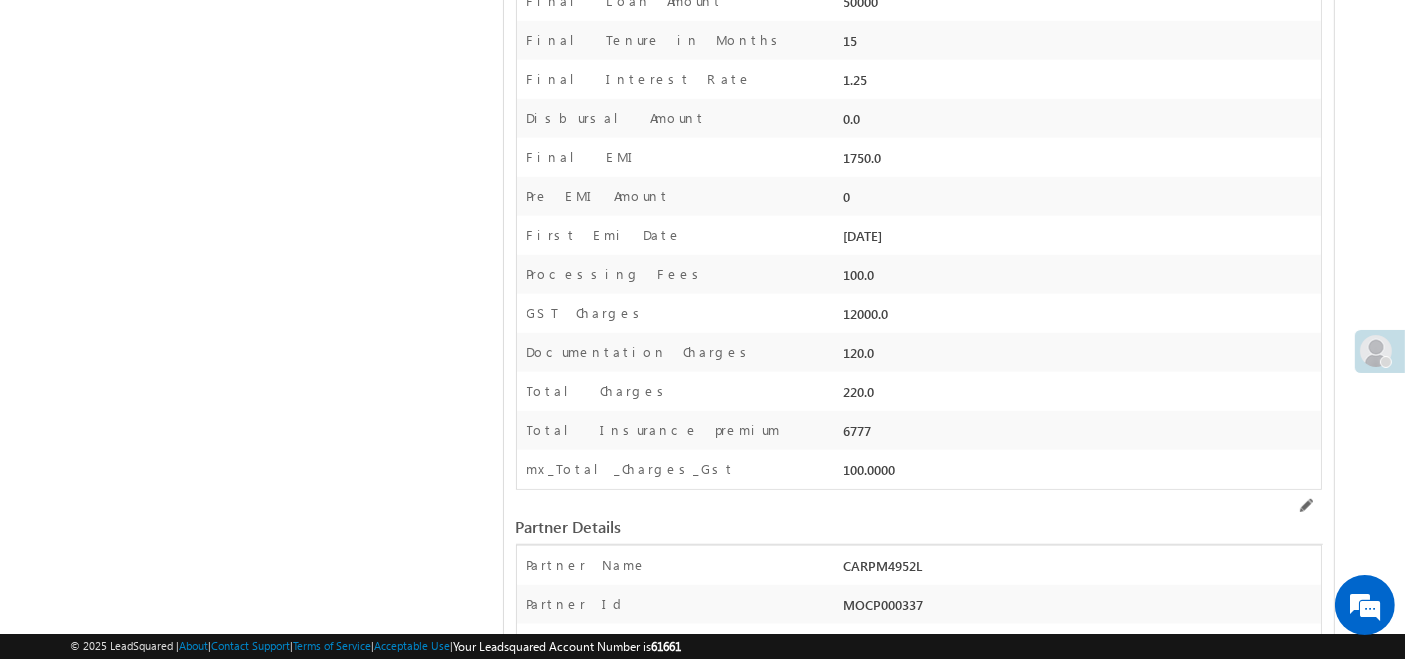 scroll, scrollTop: 0, scrollLeft: 0, axis: both 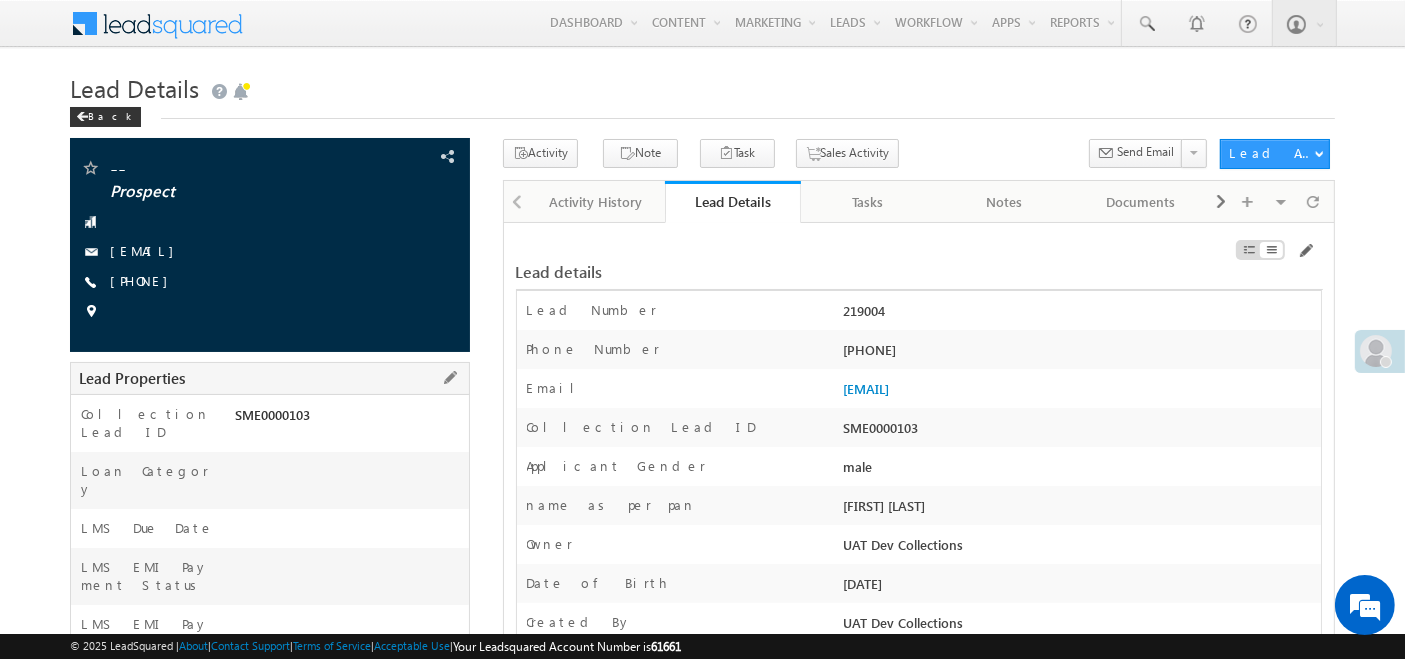 click on "SME0000103" at bounding box center [349, 419] 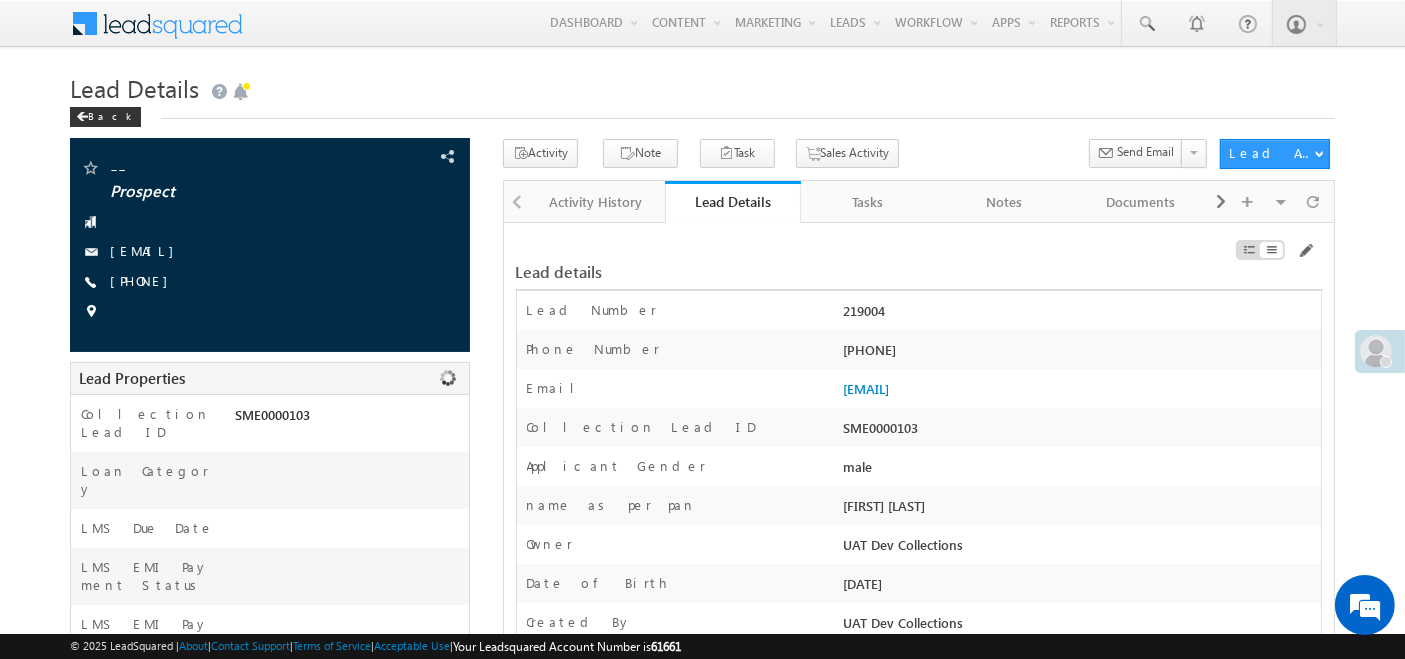 copy on "SME0000103" 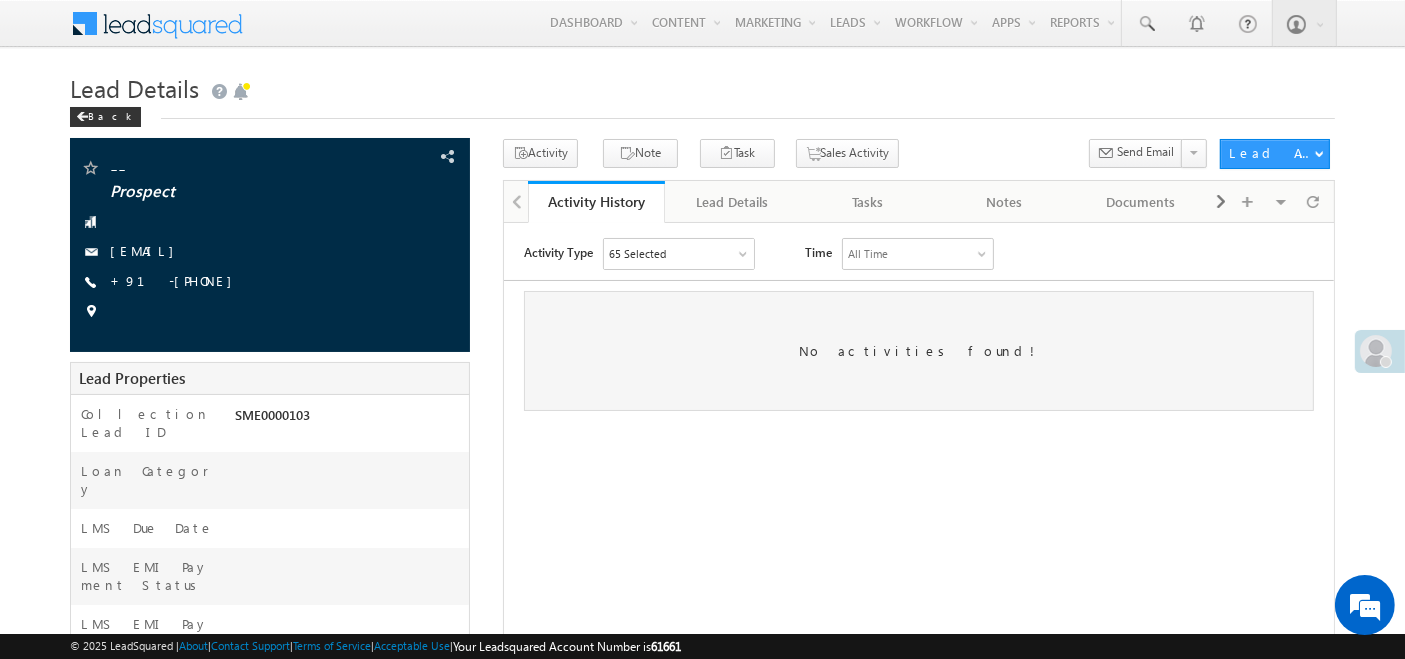 scroll, scrollTop: 0, scrollLeft: 0, axis: both 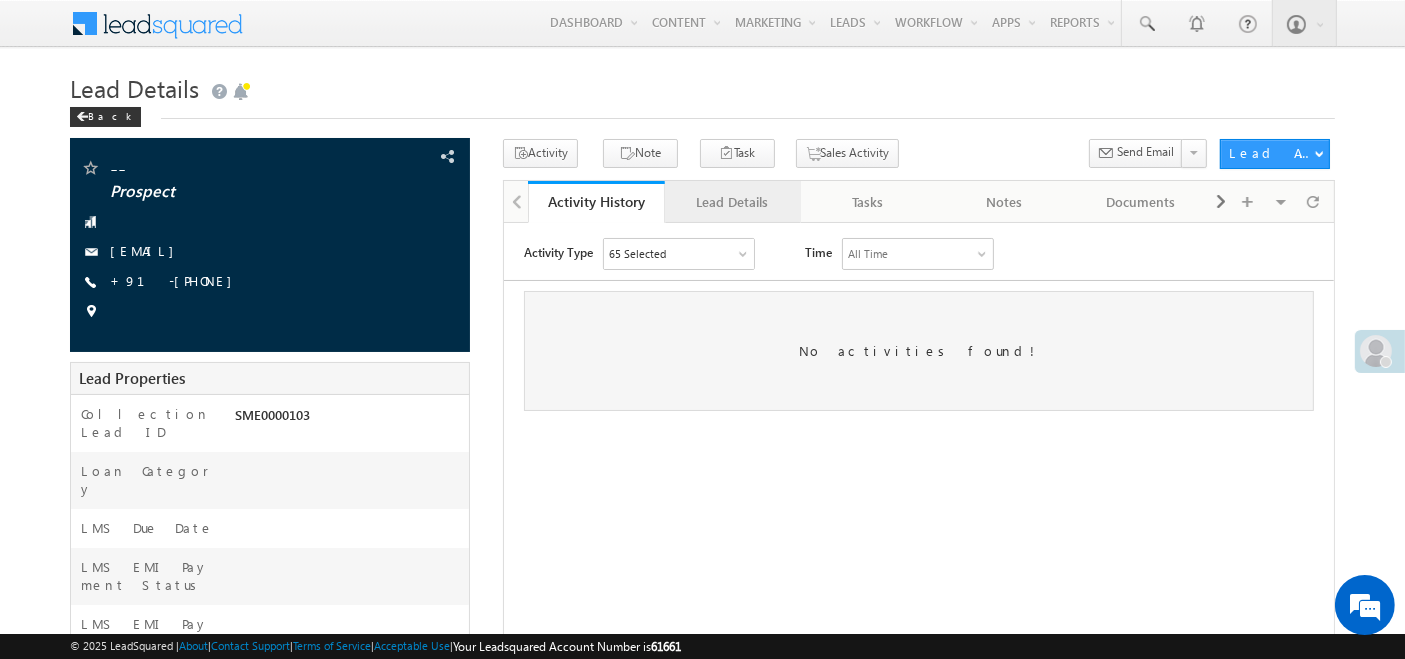 click on "Lead Details" at bounding box center (732, 202) 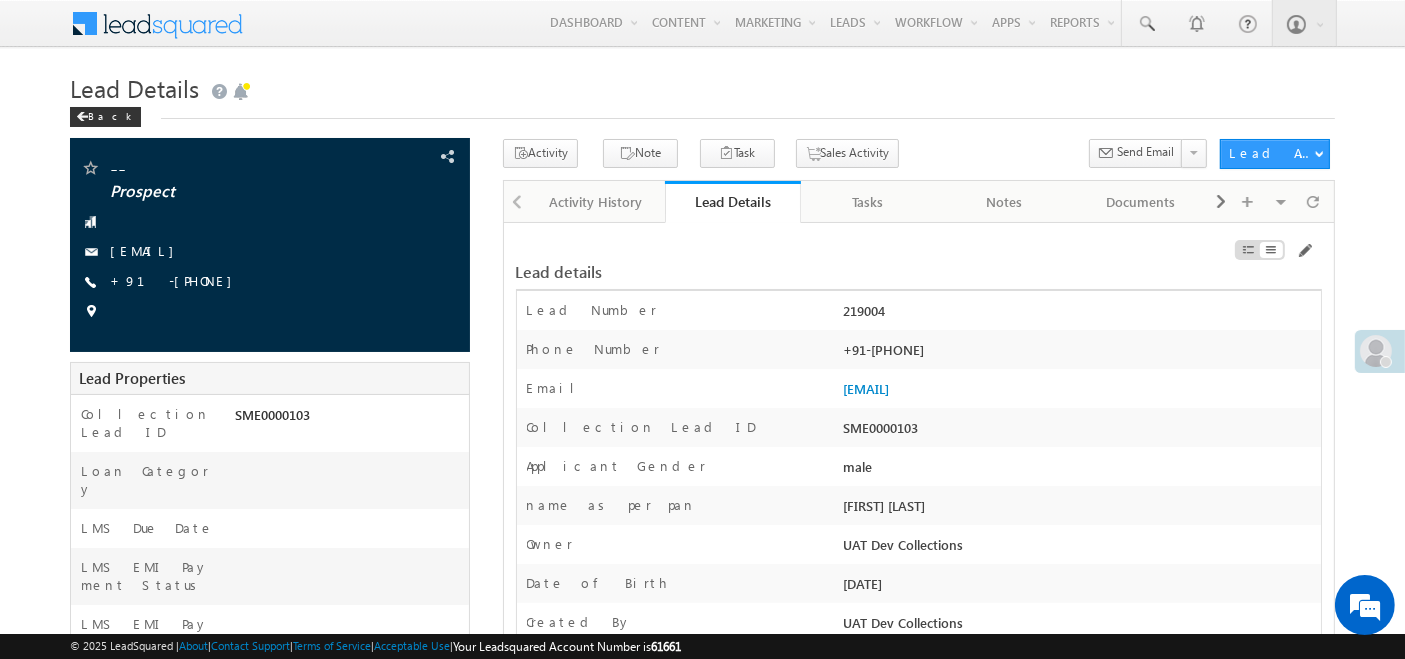 scroll, scrollTop: 0, scrollLeft: 0, axis: both 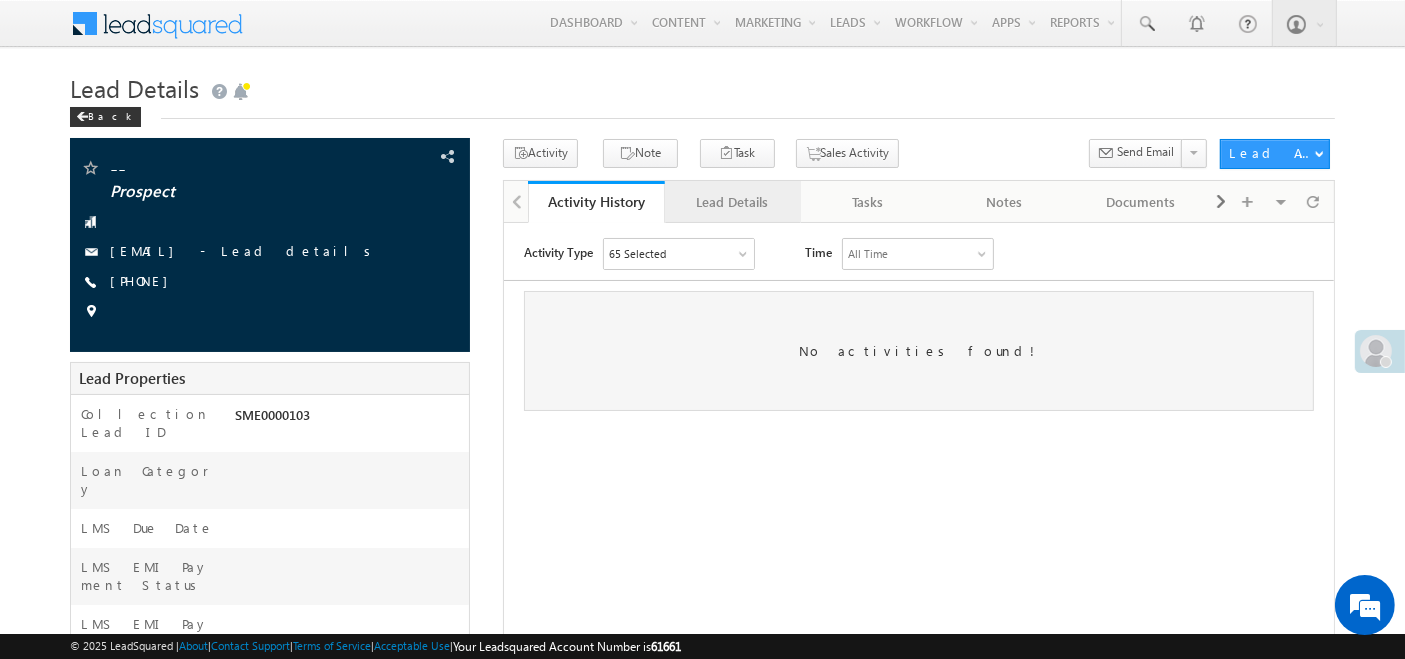 click on "Lead Details" at bounding box center (732, 202) 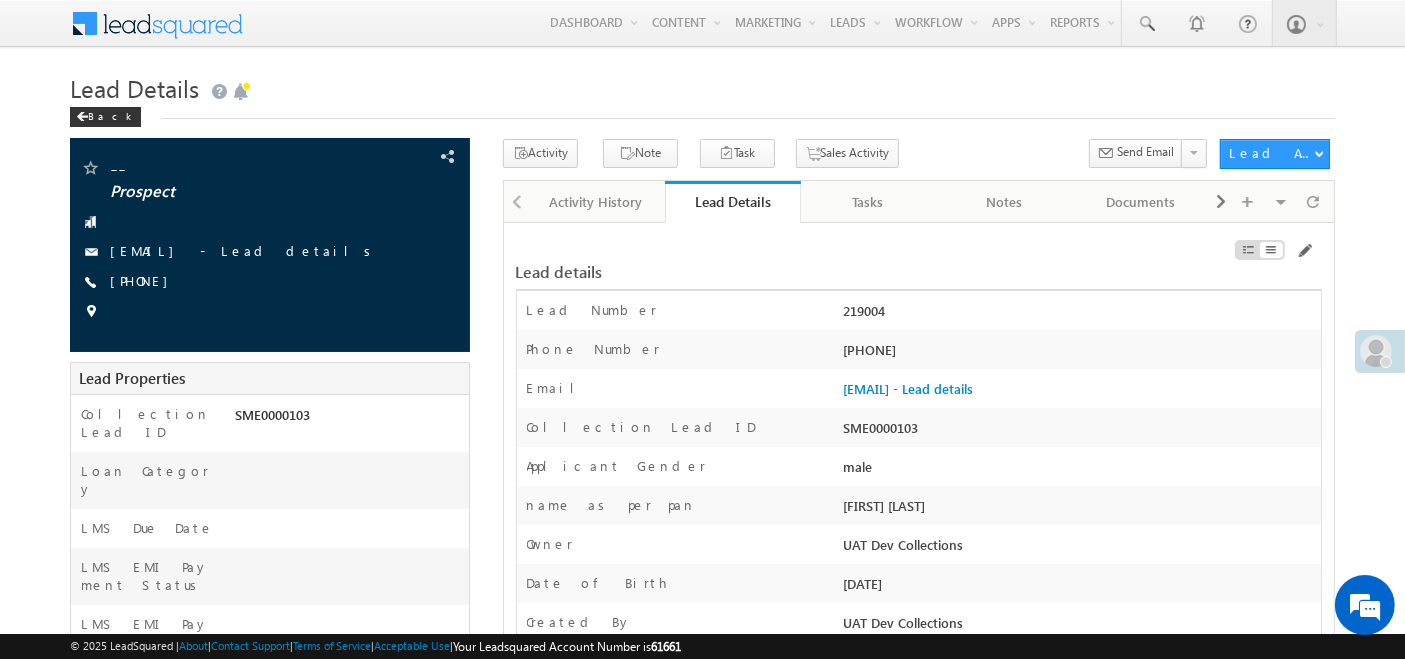 scroll, scrollTop: 0, scrollLeft: 0, axis: both 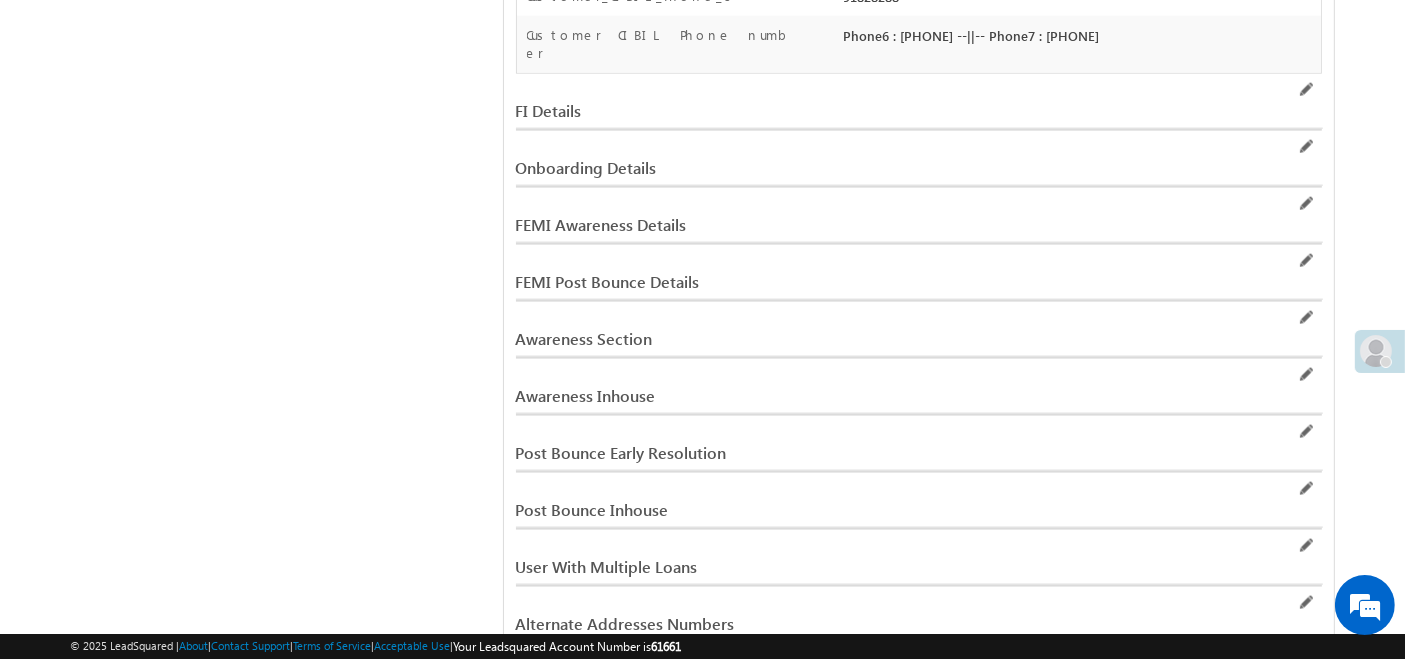 click on "Credit PD details" at bounding box center [919, 1244] 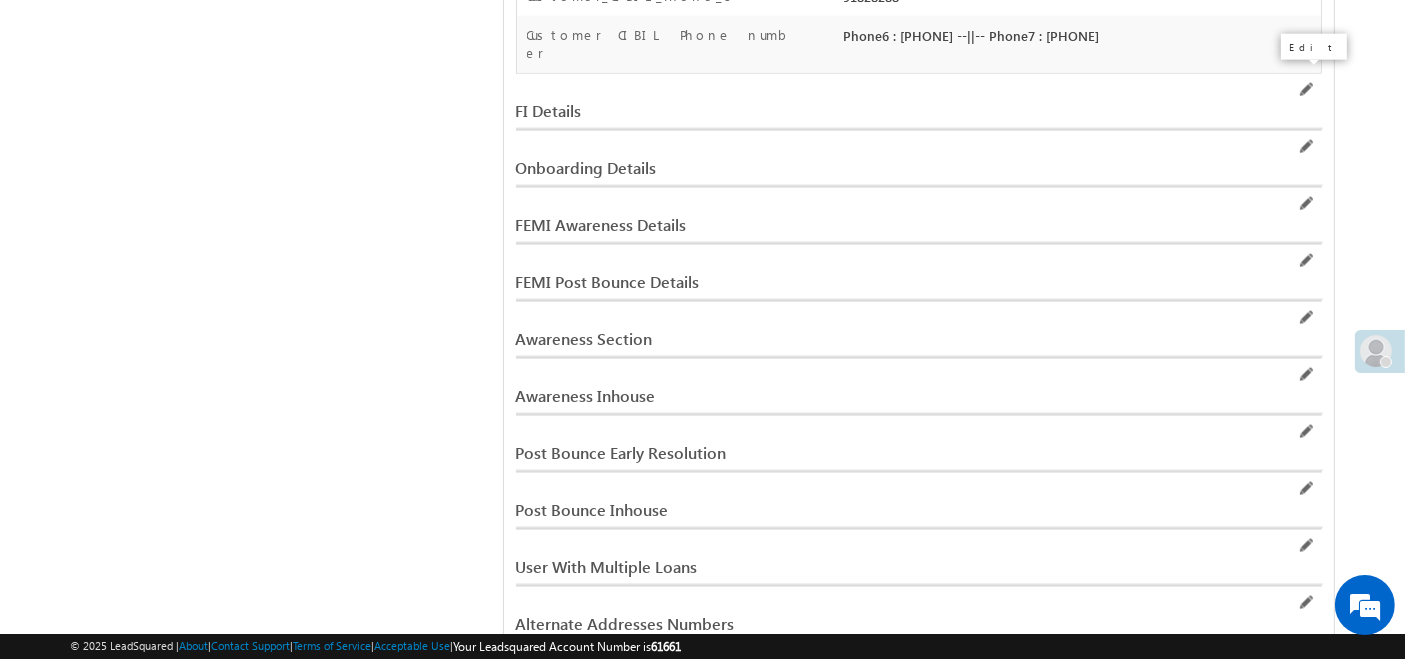 click at bounding box center (1305, 1176) 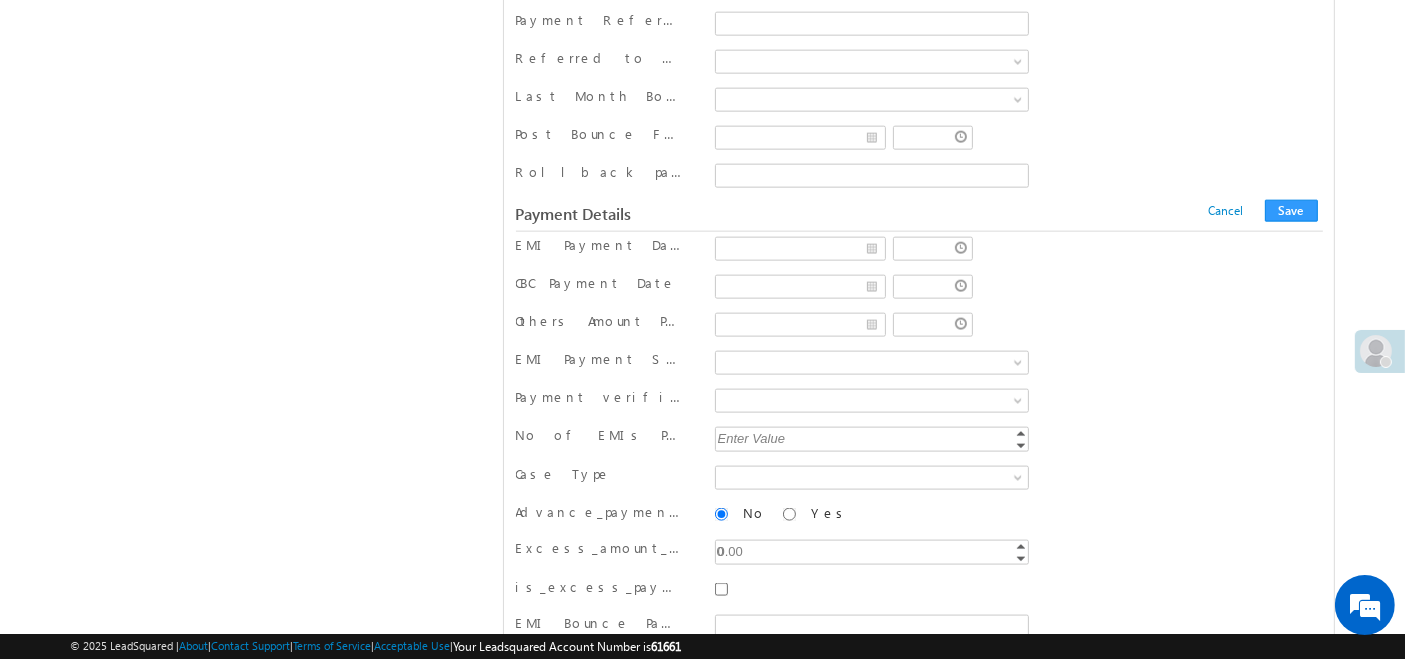 type on "12.91" 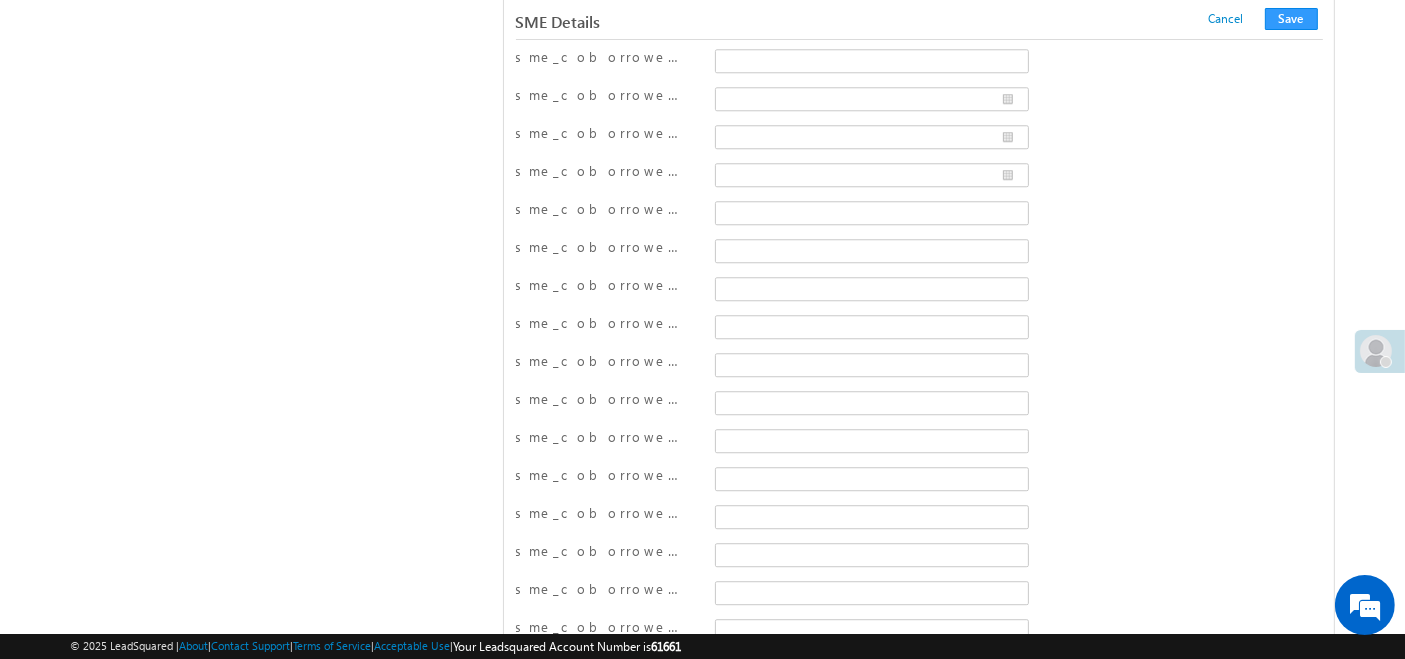 scroll, scrollTop: 5337, scrollLeft: 0, axis: vertical 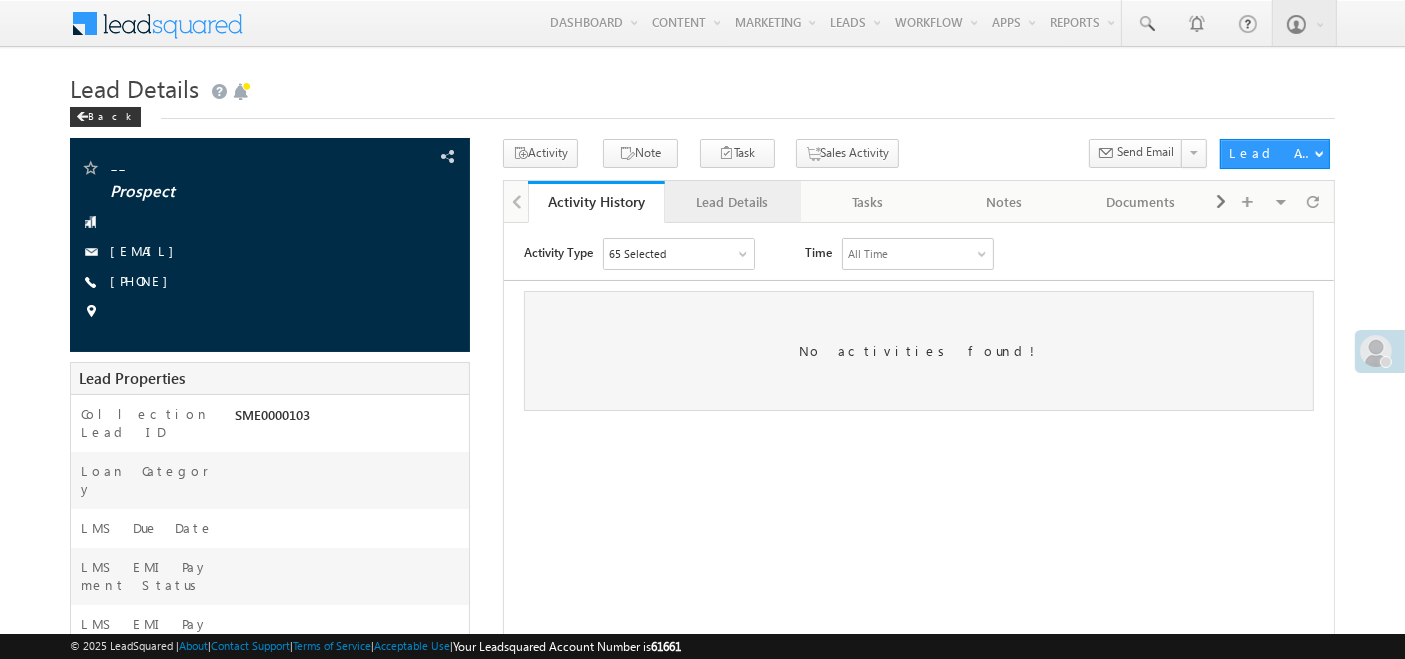 click on "Lead Details" at bounding box center [732, 202] 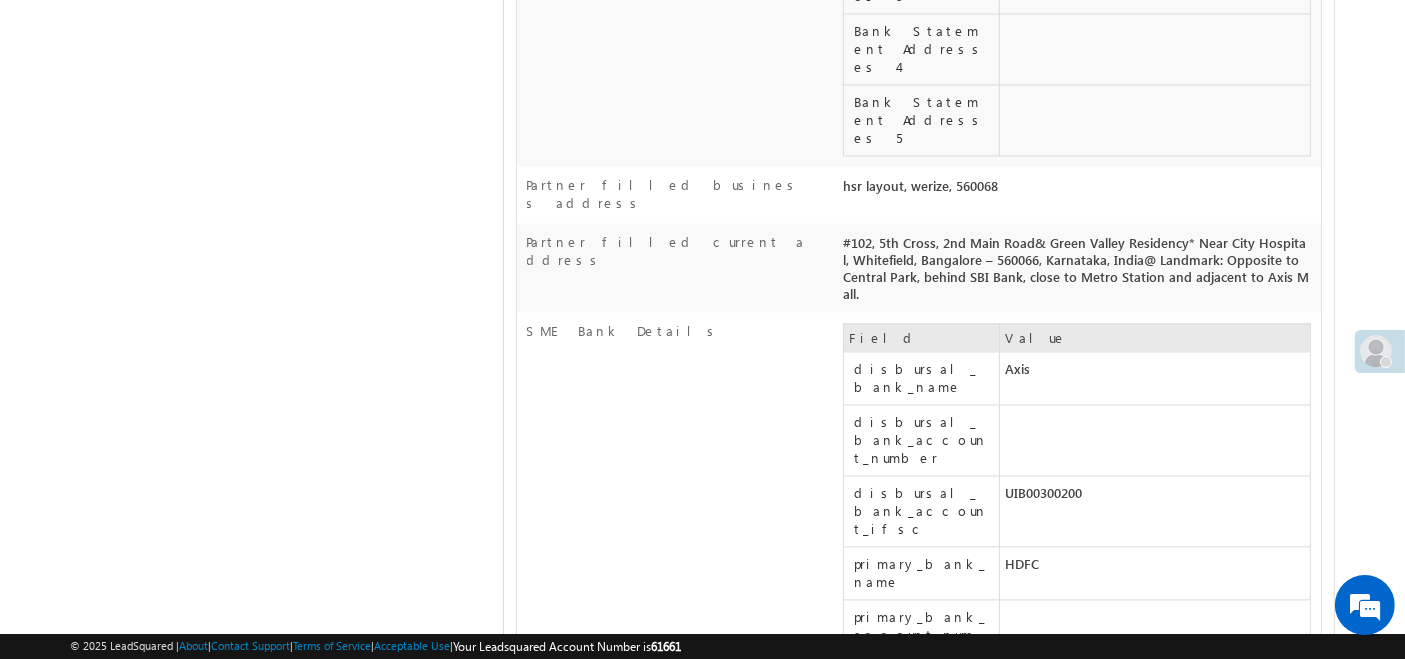 scroll, scrollTop: 9879, scrollLeft: 0, axis: vertical 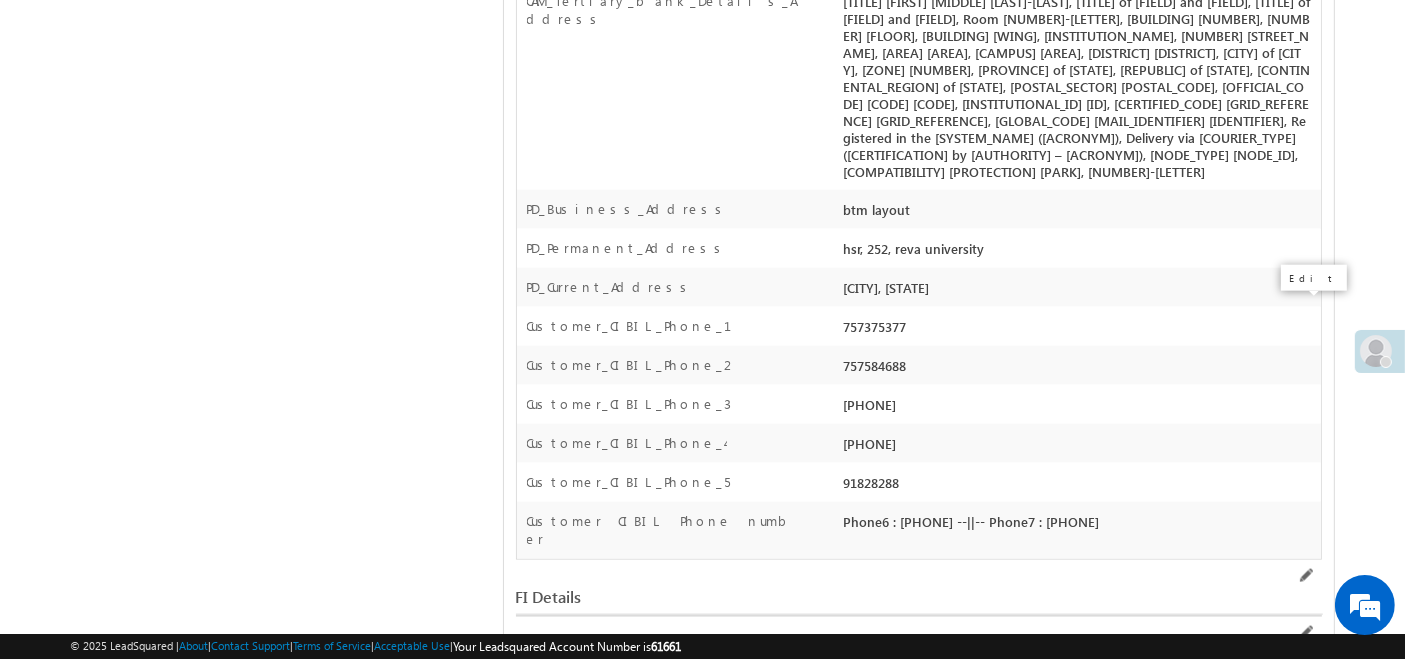 click at bounding box center [1305, 1662] 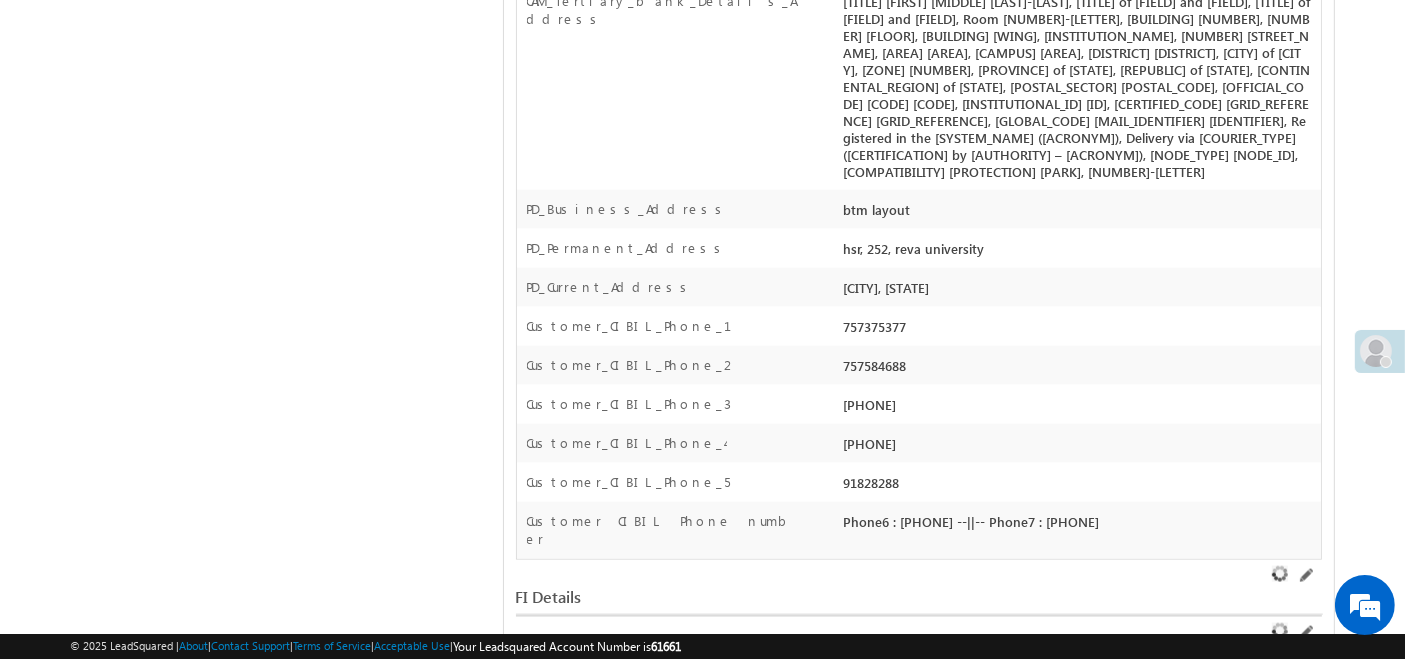 scroll, scrollTop: 0, scrollLeft: 0, axis: both 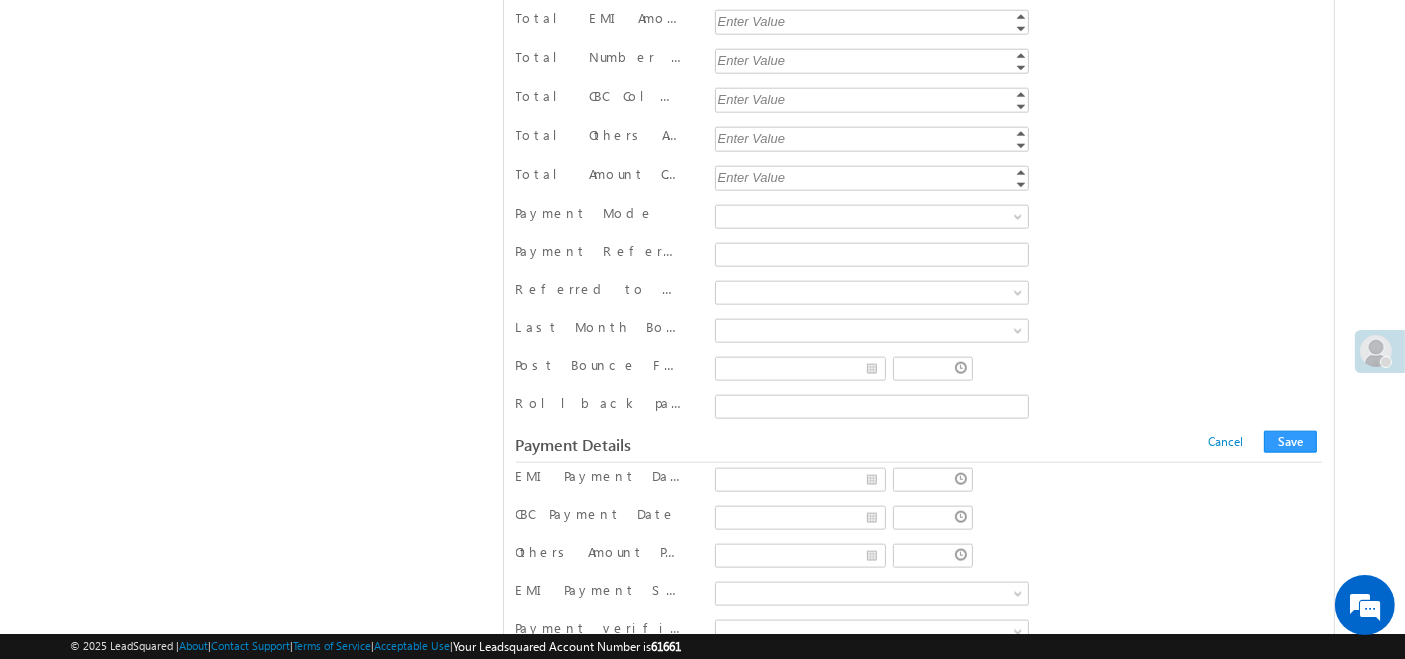 type on "12.91" 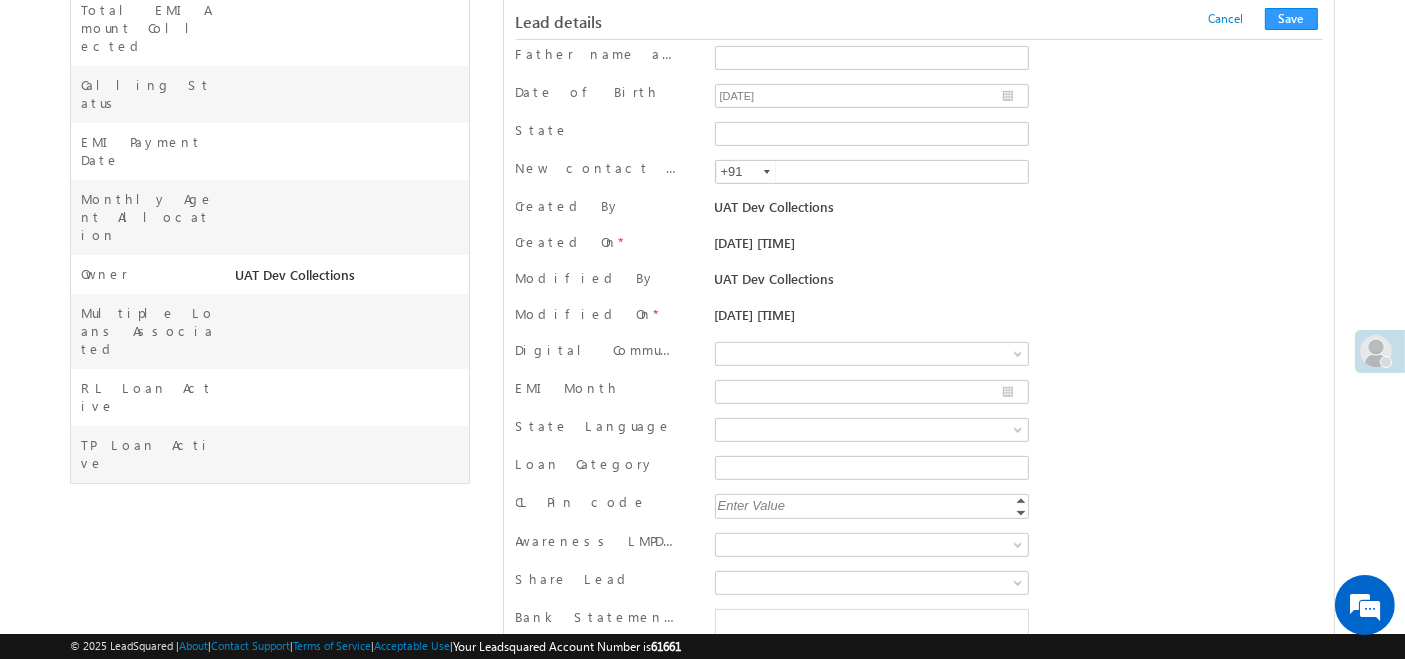 scroll, scrollTop: 0, scrollLeft: 0, axis: both 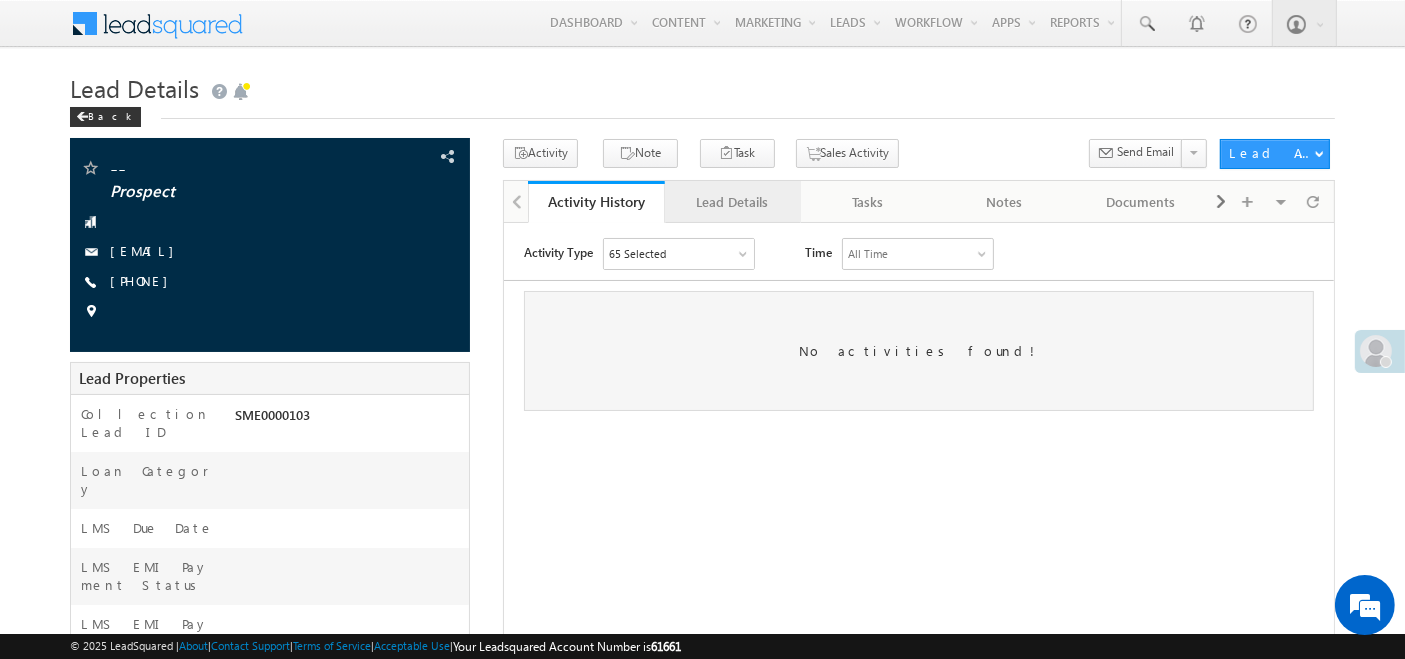click on "Lead Details" at bounding box center (732, 202) 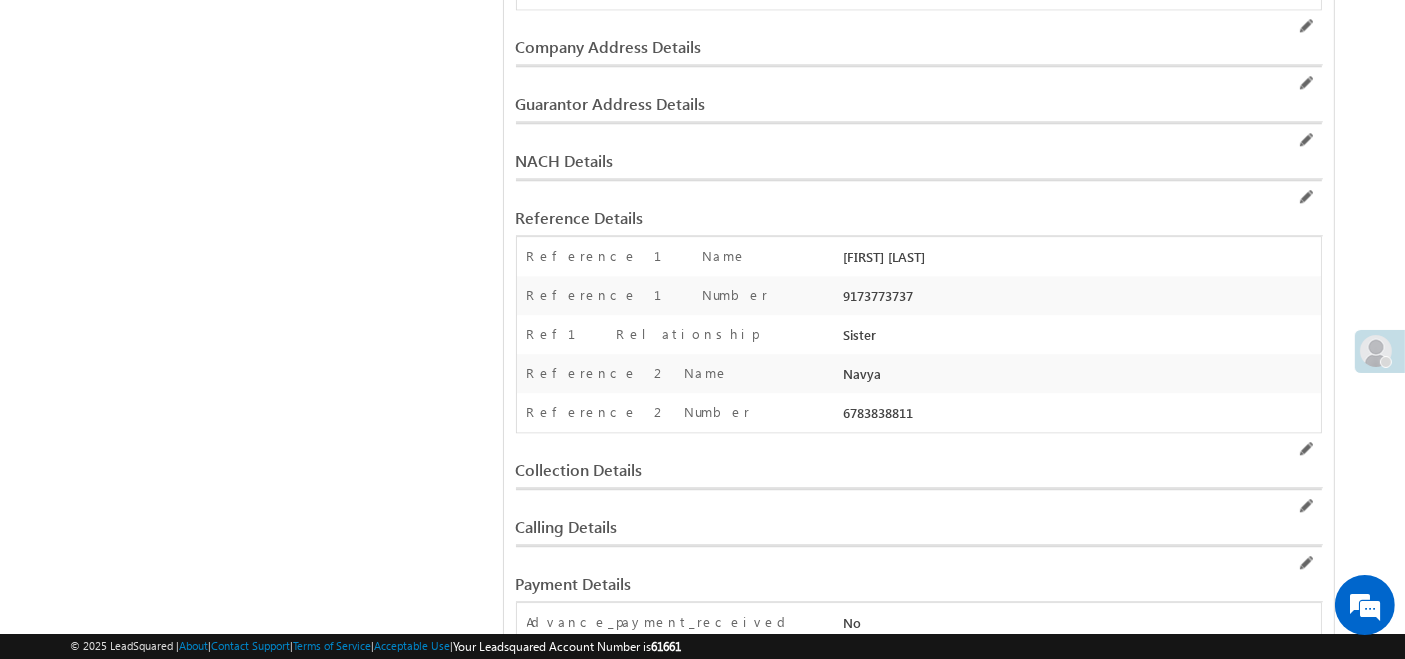 scroll, scrollTop: 5077, scrollLeft: 0, axis: vertical 